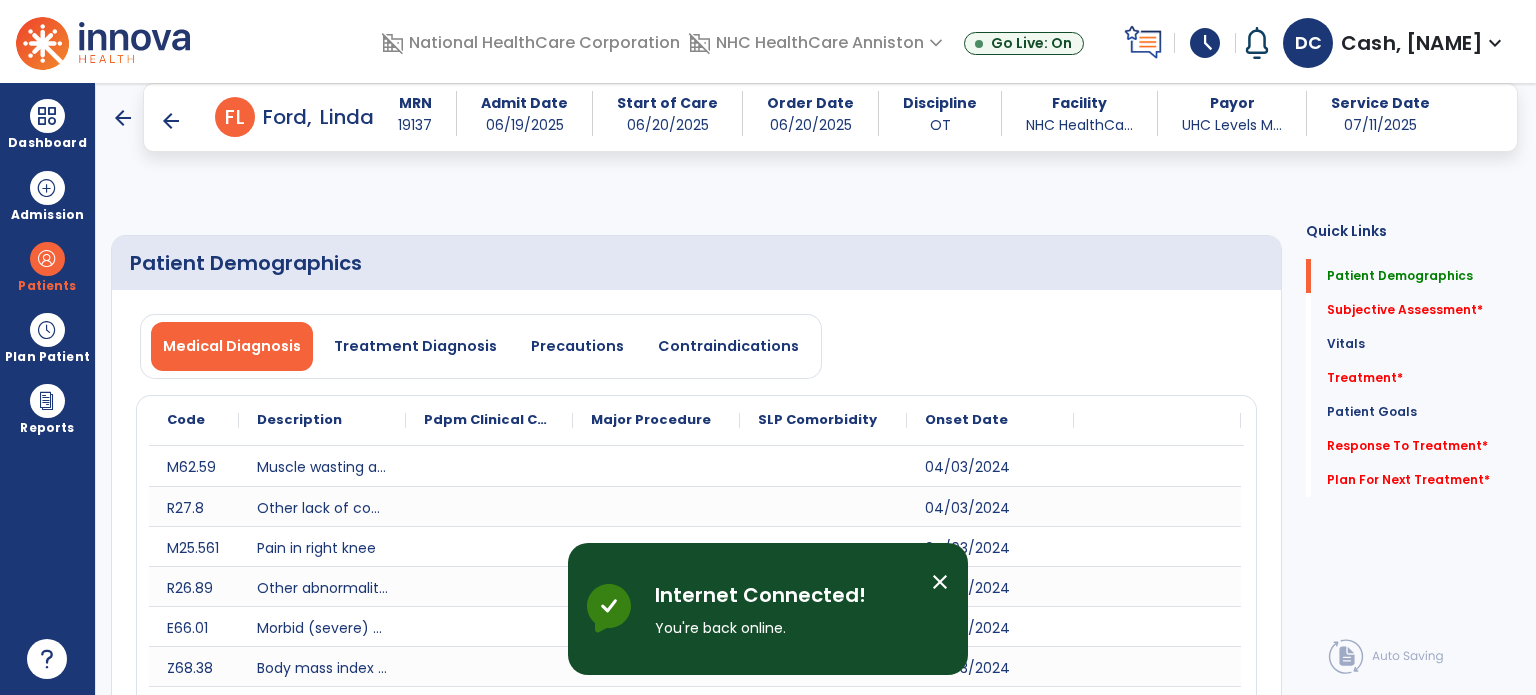 select on "*" 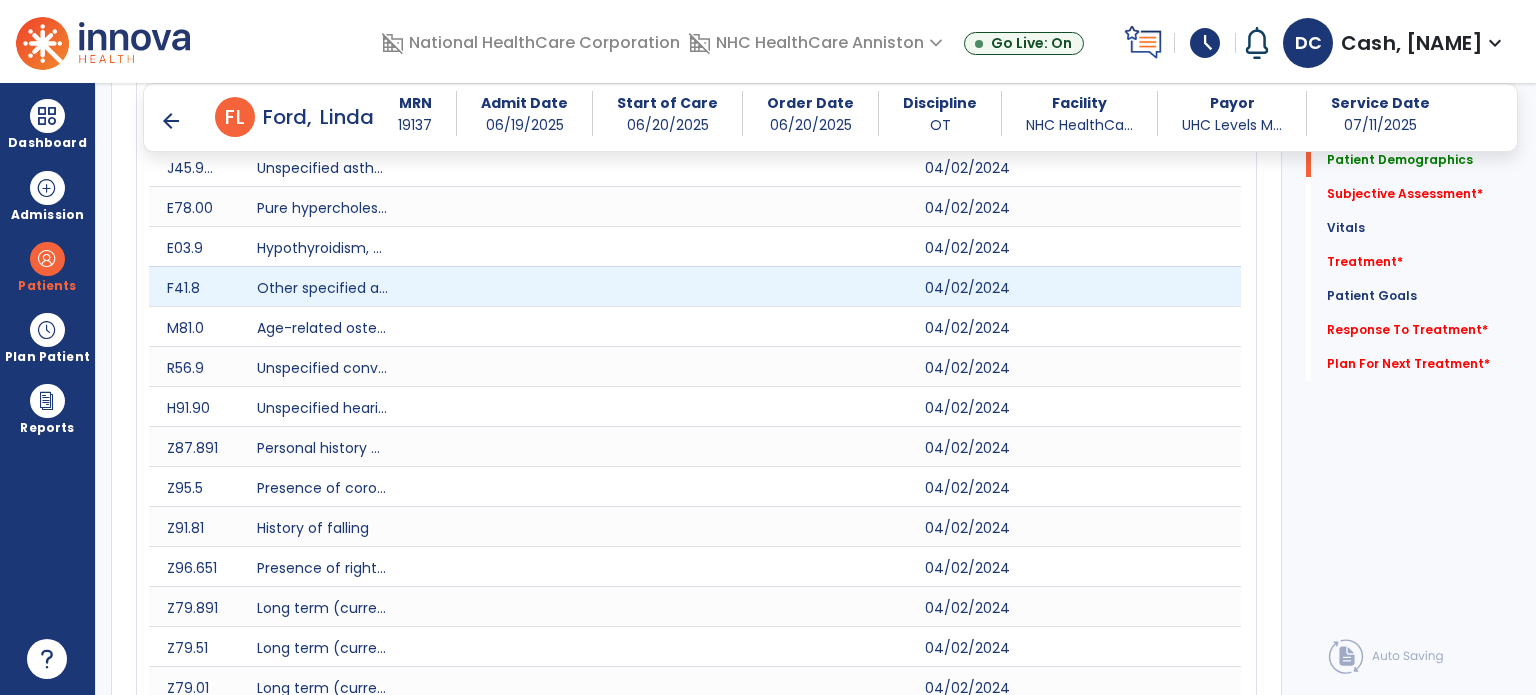 click 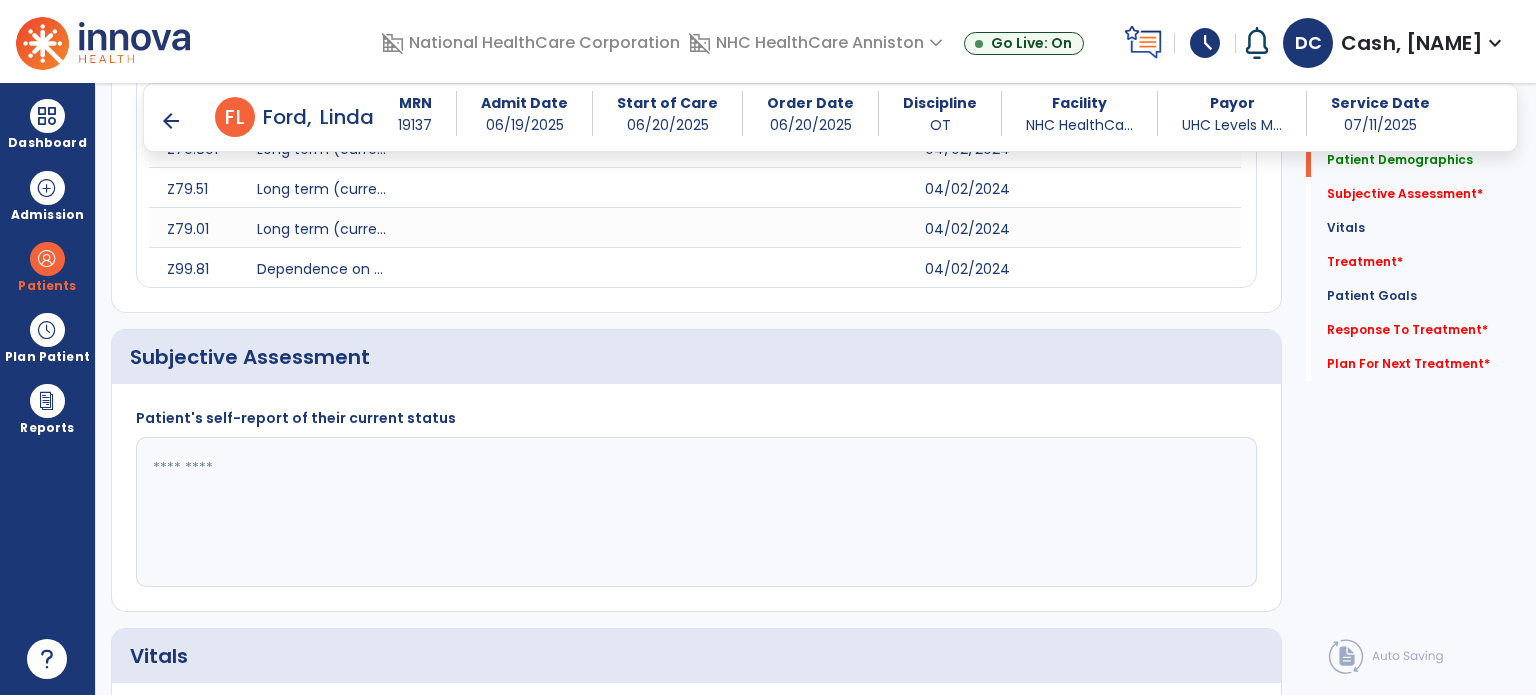 scroll, scrollTop: 1200, scrollLeft: 0, axis: vertical 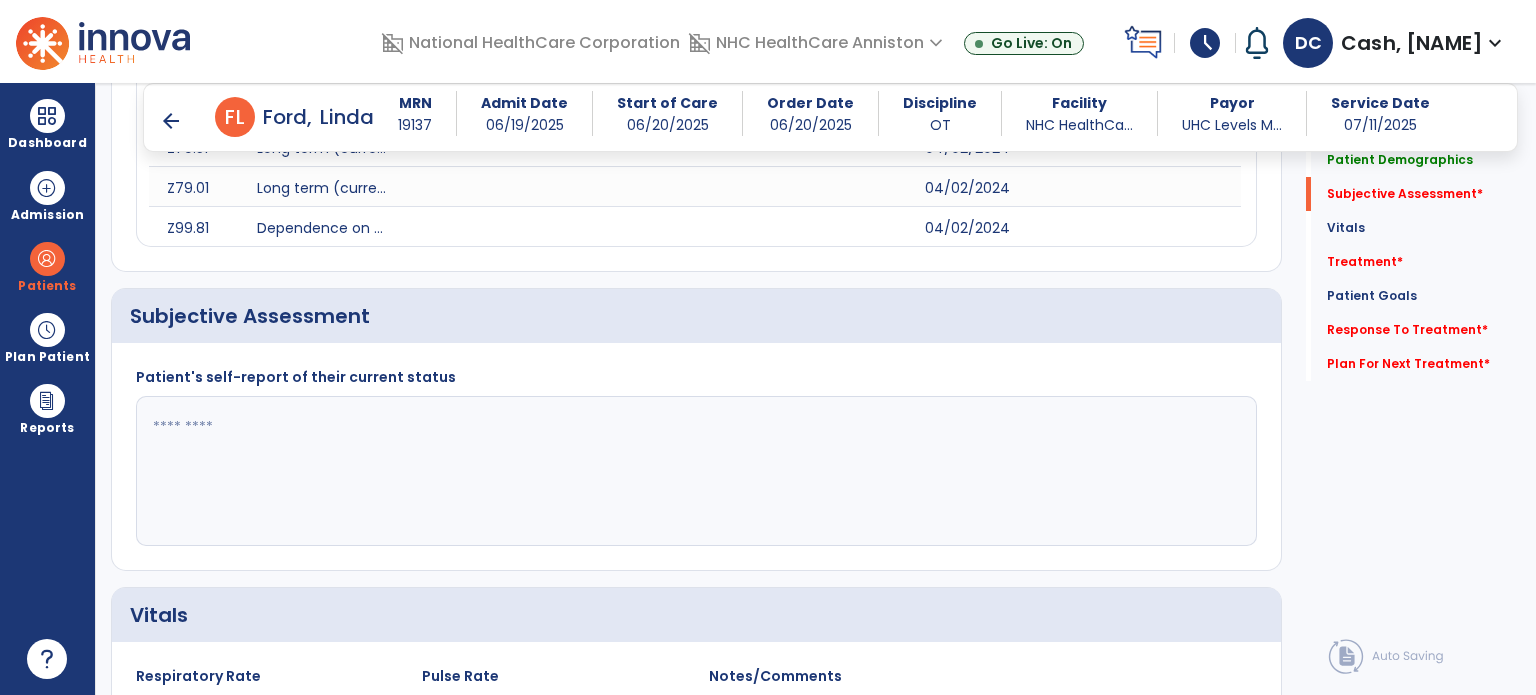 click 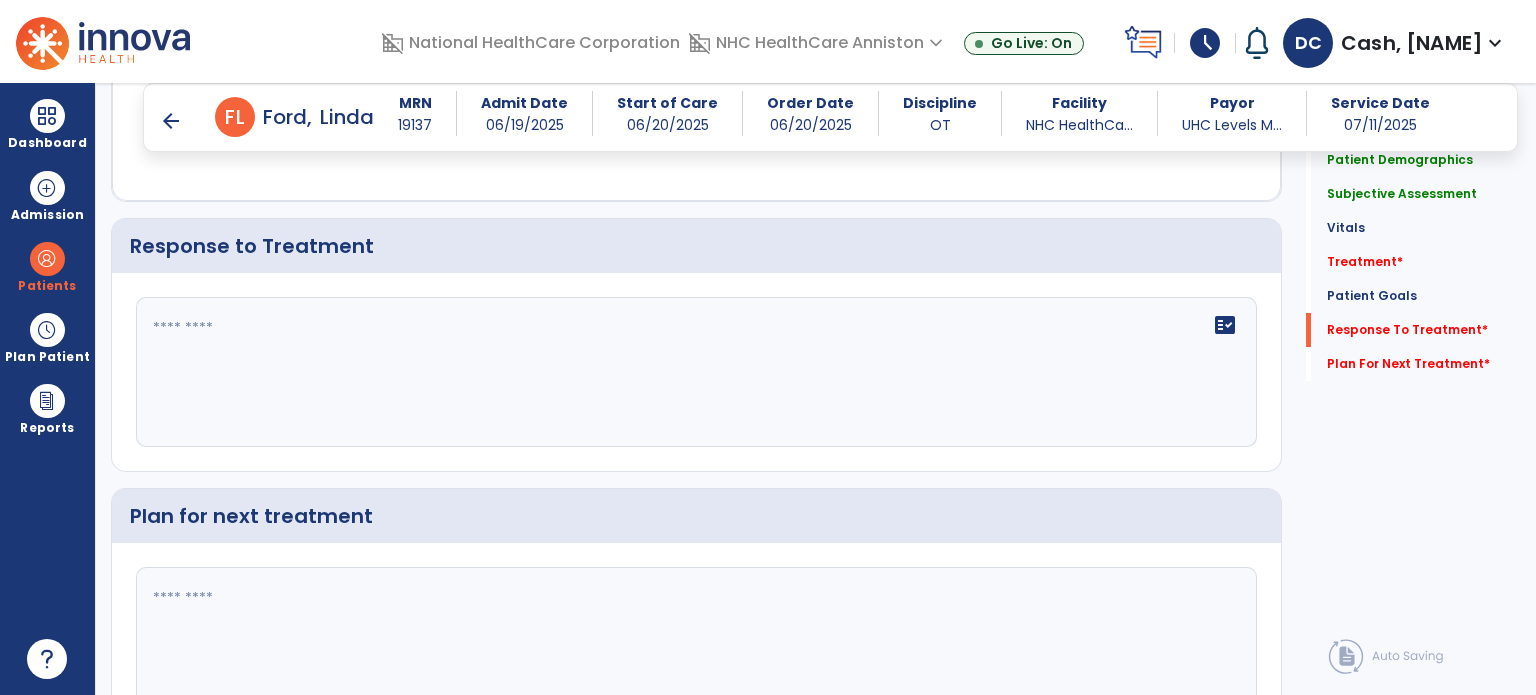 scroll, scrollTop: 3906, scrollLeft: 0, axis: vertical 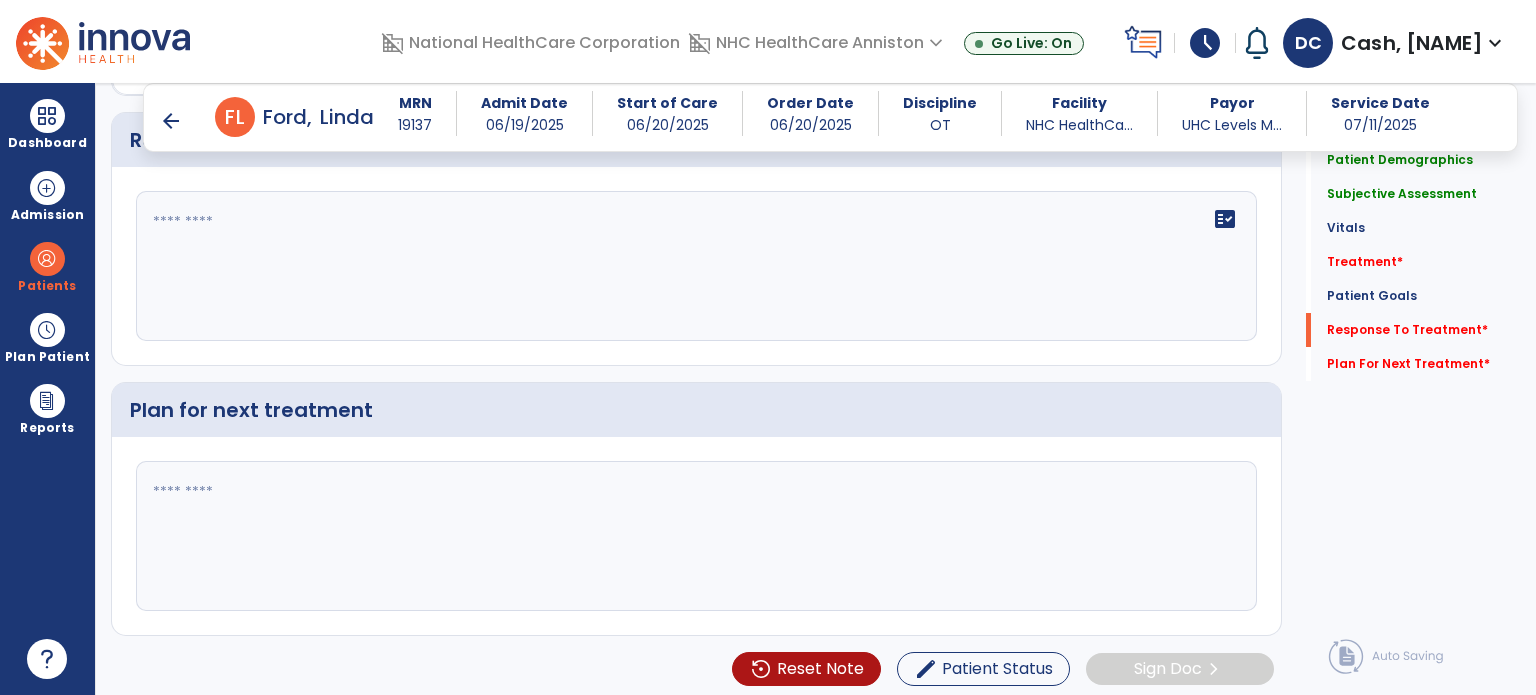 type on "**********" 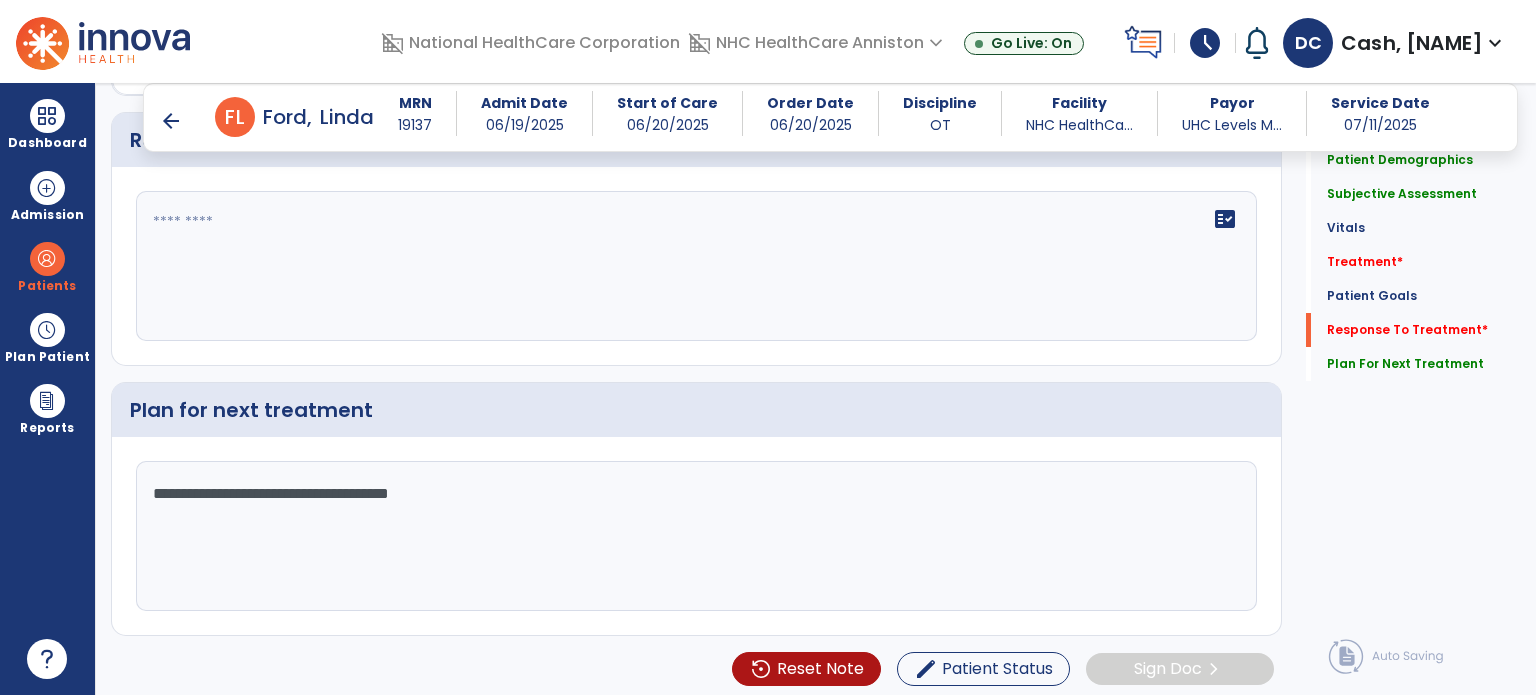 type on "**********" 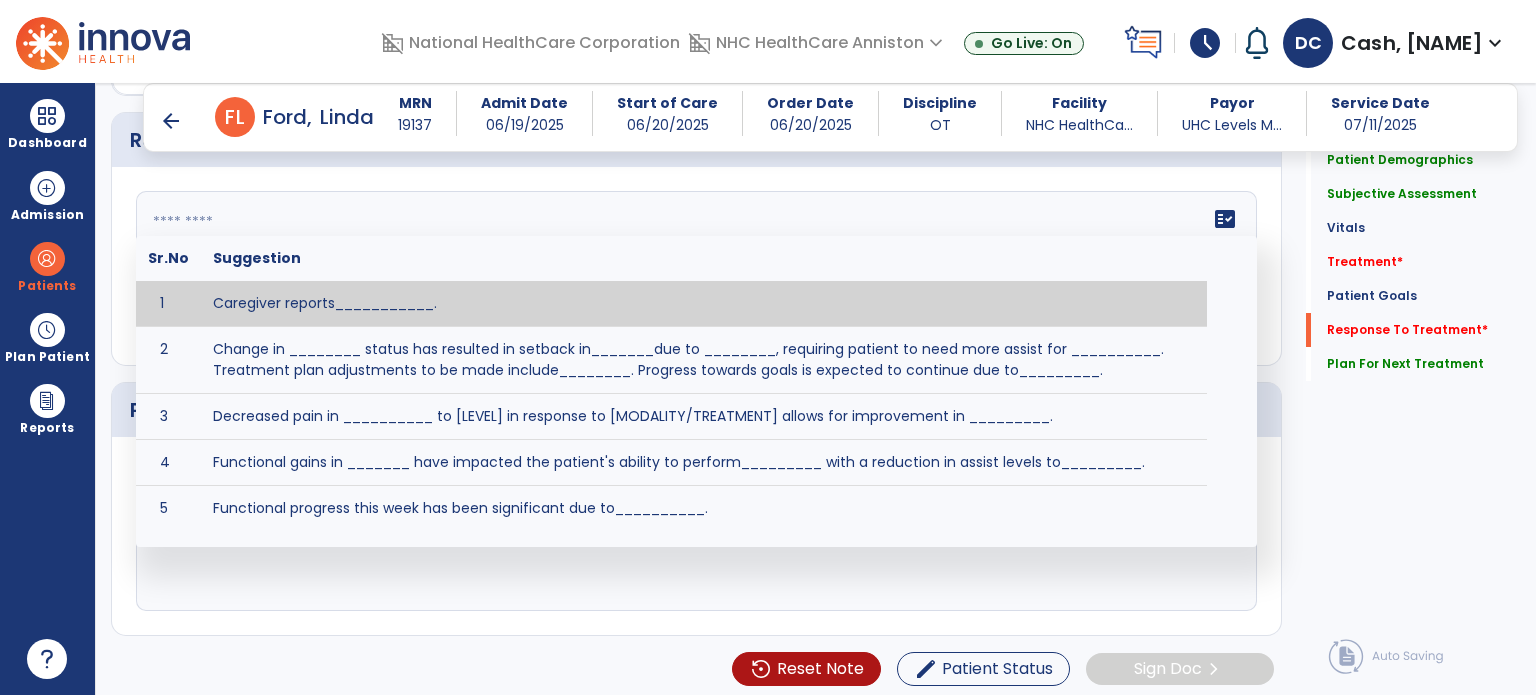 type on "*" 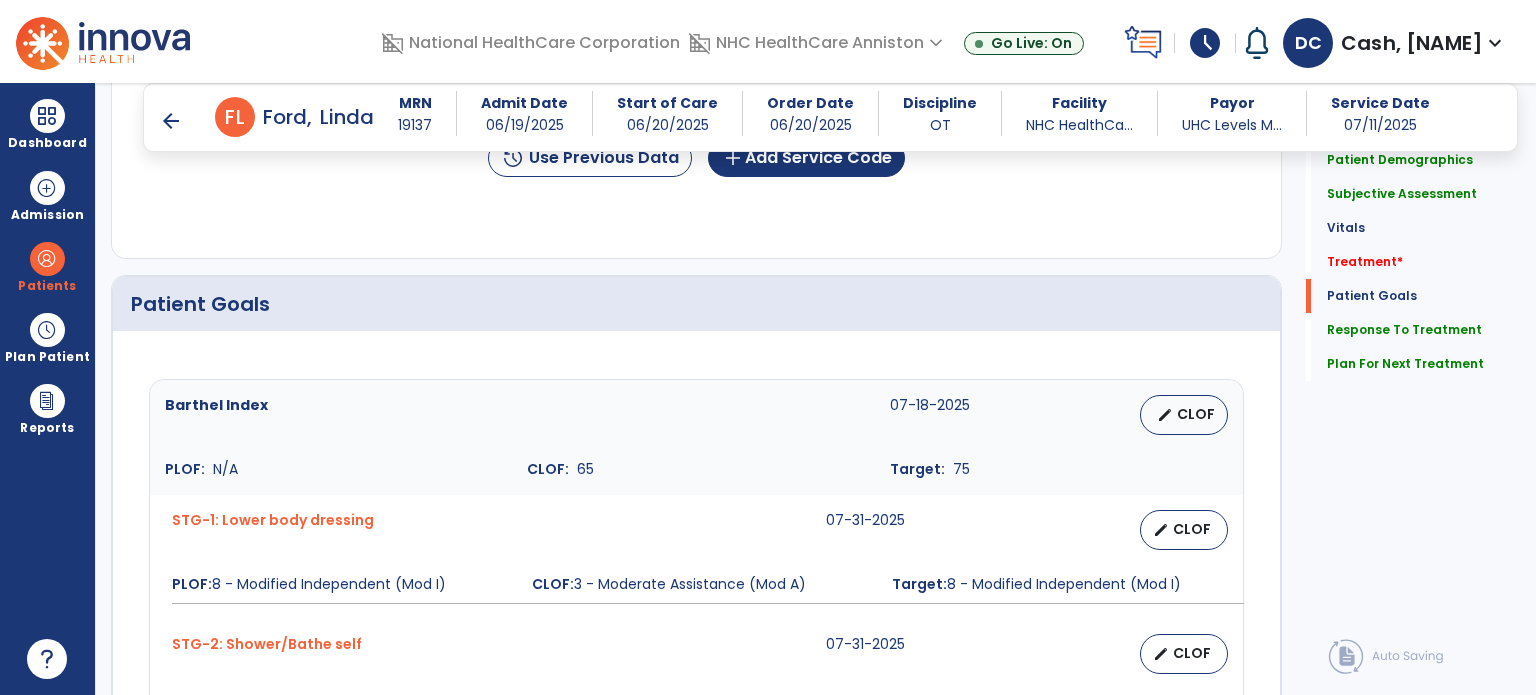 scroll, scrollTop: 2106, scrollLeft: 0, axis: vertical 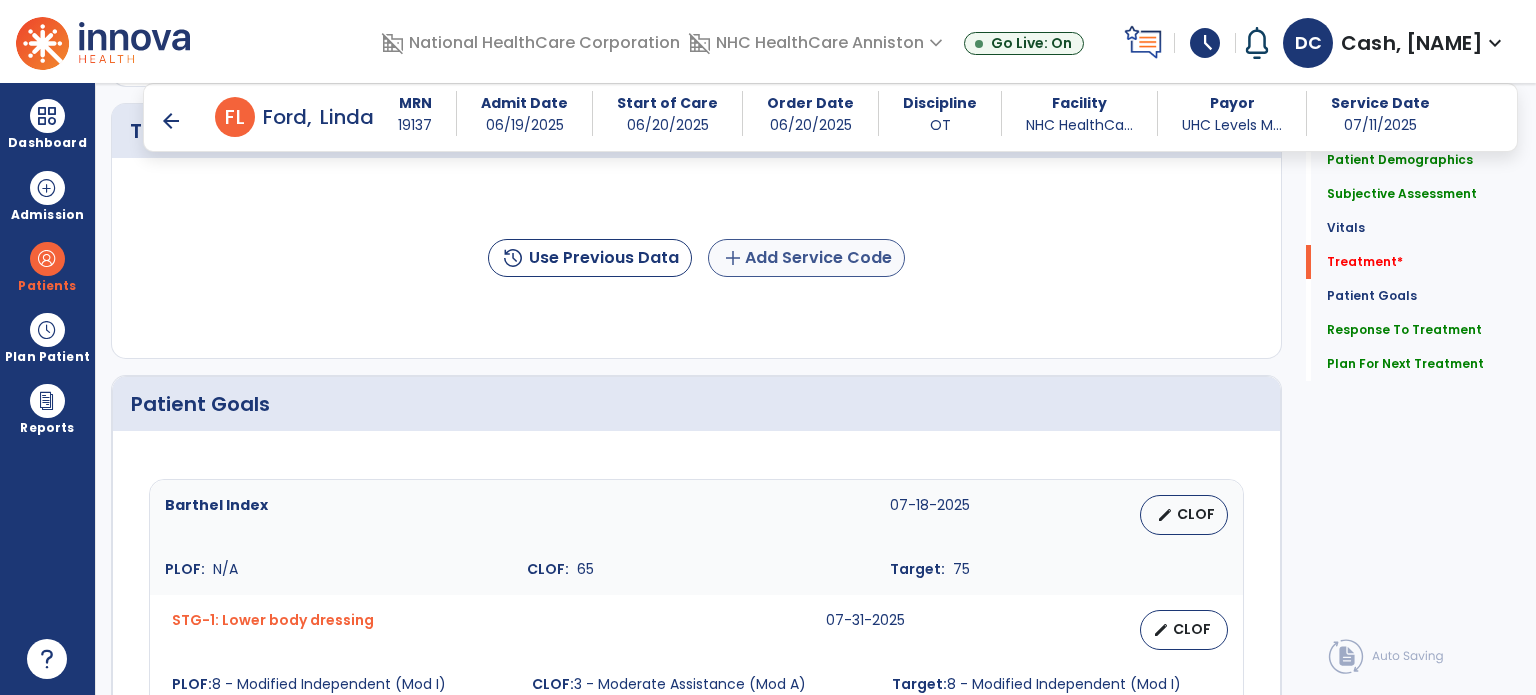 type on "**********" 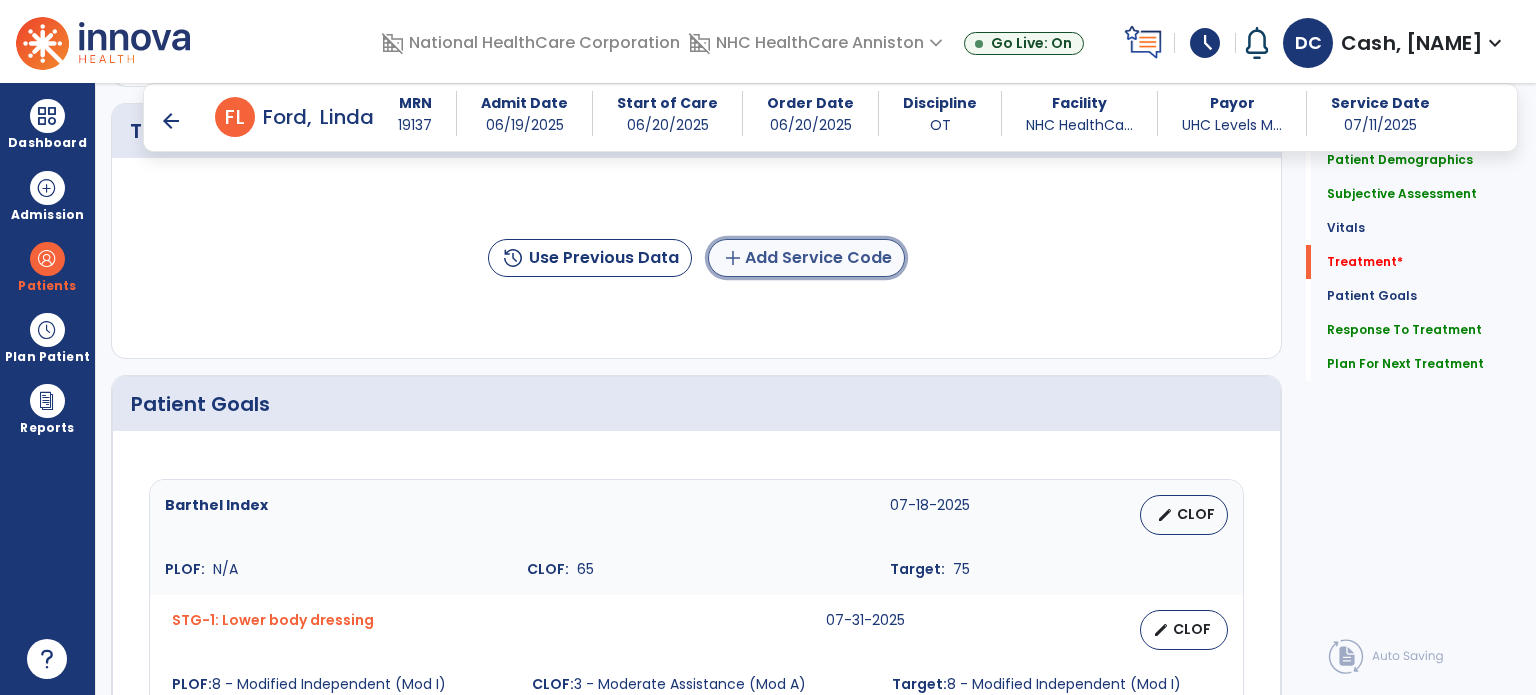 click on "add  Add Service Code" 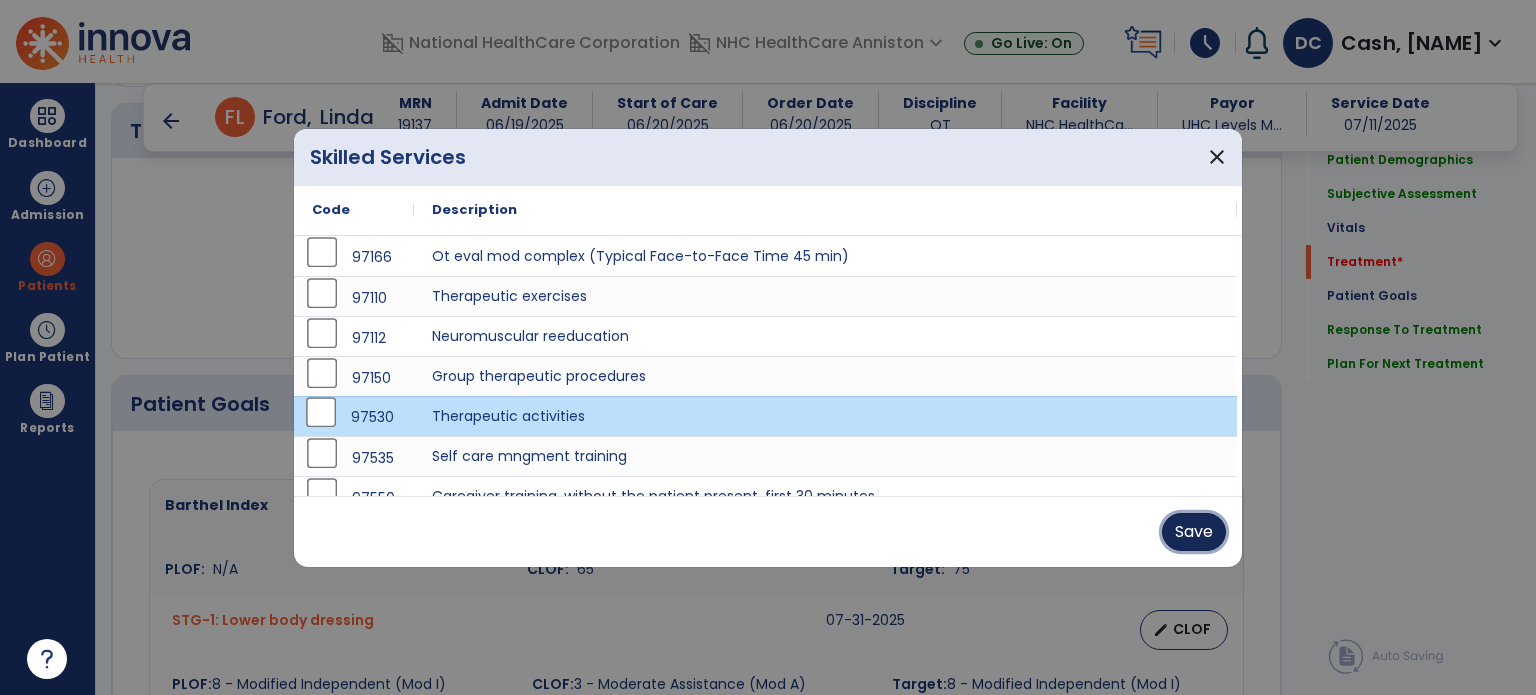click on "Save" at bounding box center [1194, 532] 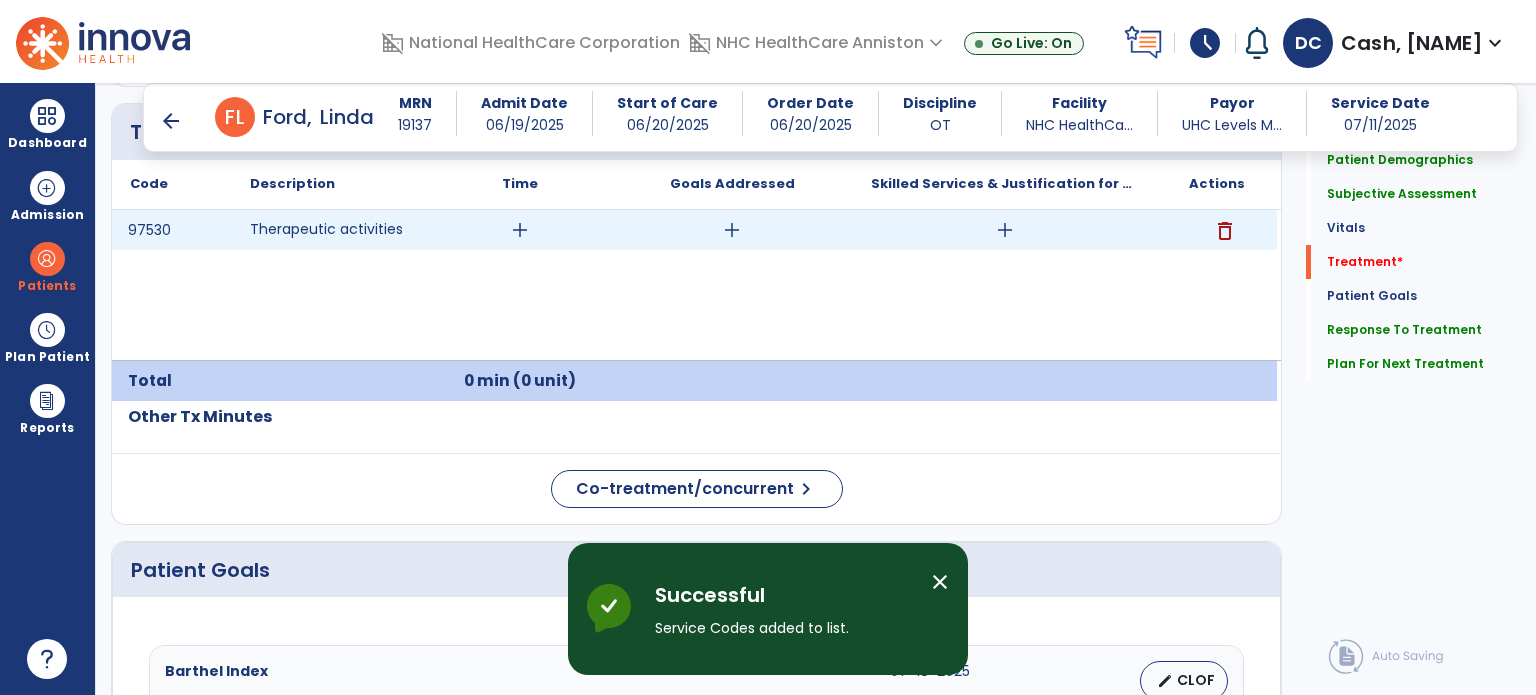 drag, startPoint x: 525, startPoint y: 235, endPoint x: 607, endPoint y: 292, distance: 99.86491 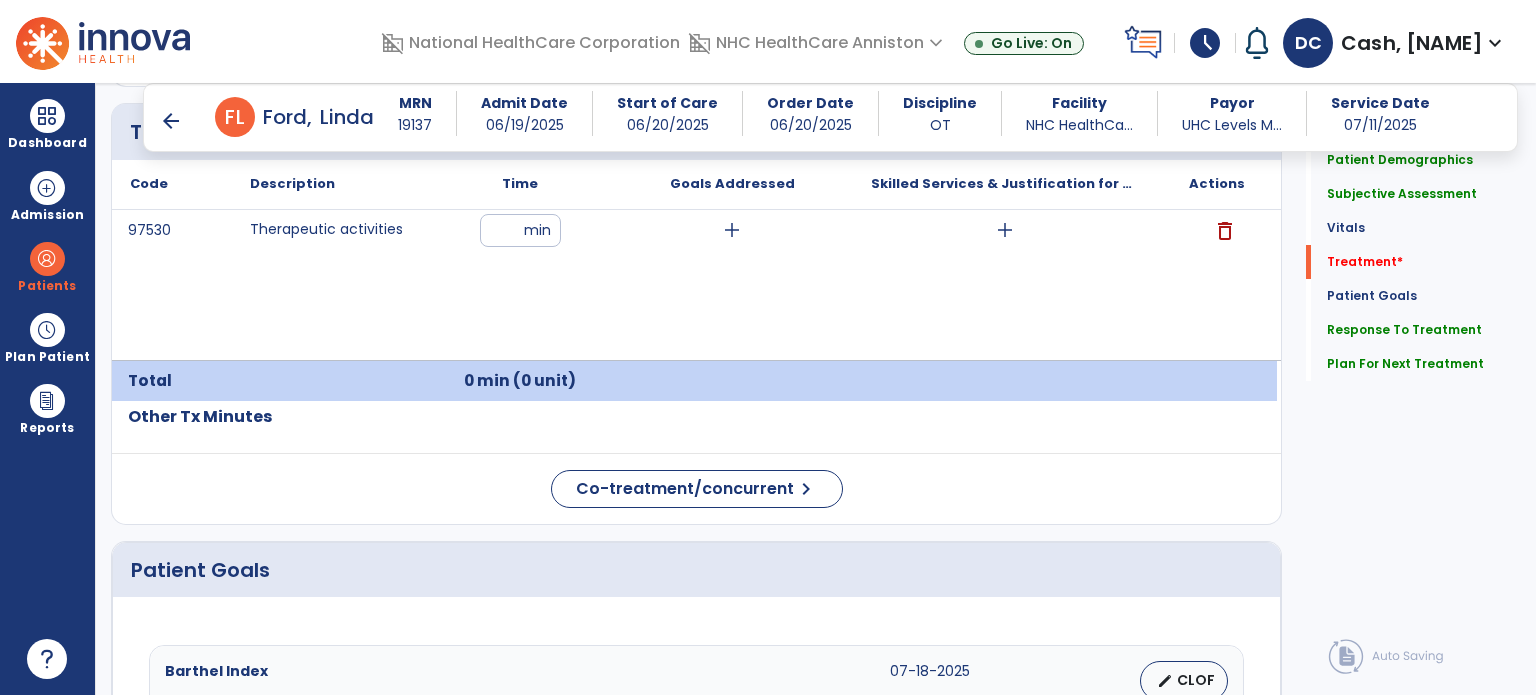 type on "**" 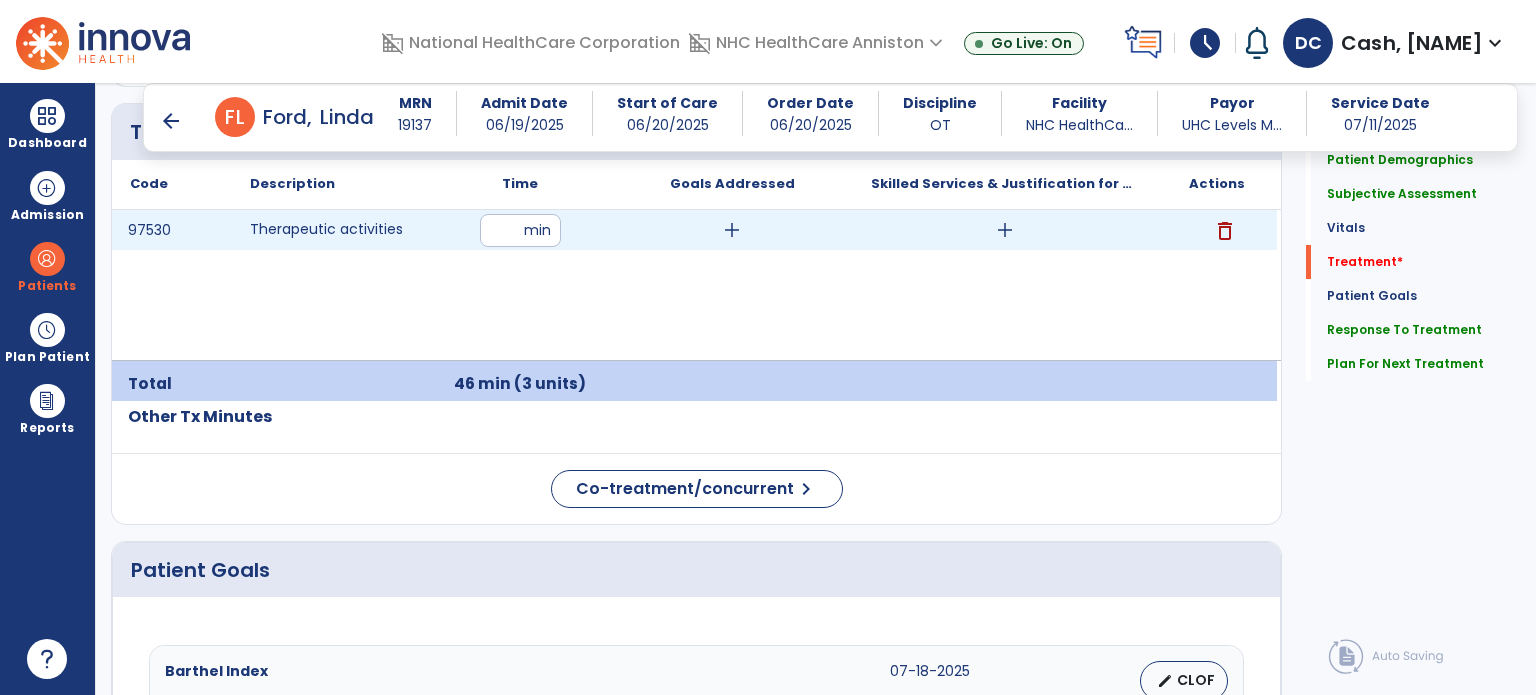 click on "add" at bounding box center (1005, 230) 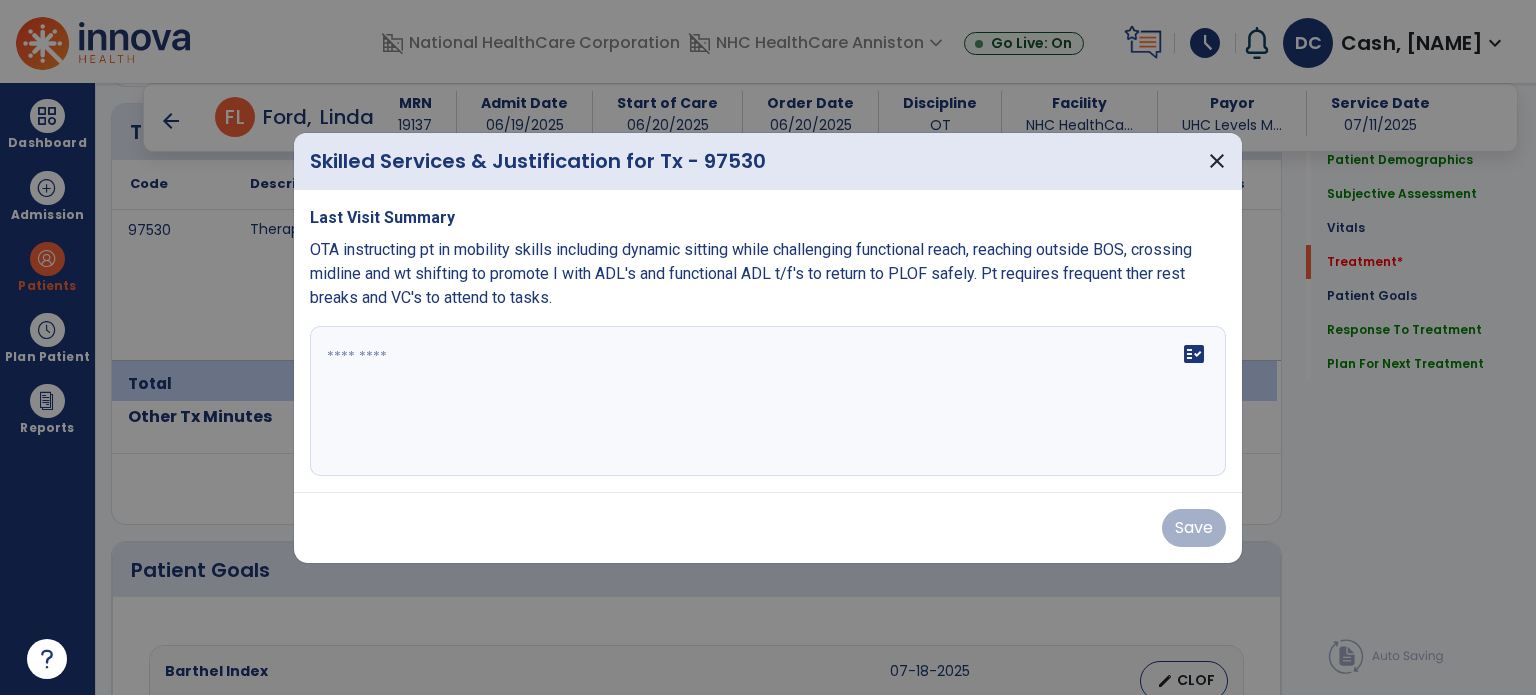 click at bounding box center (768, 401) 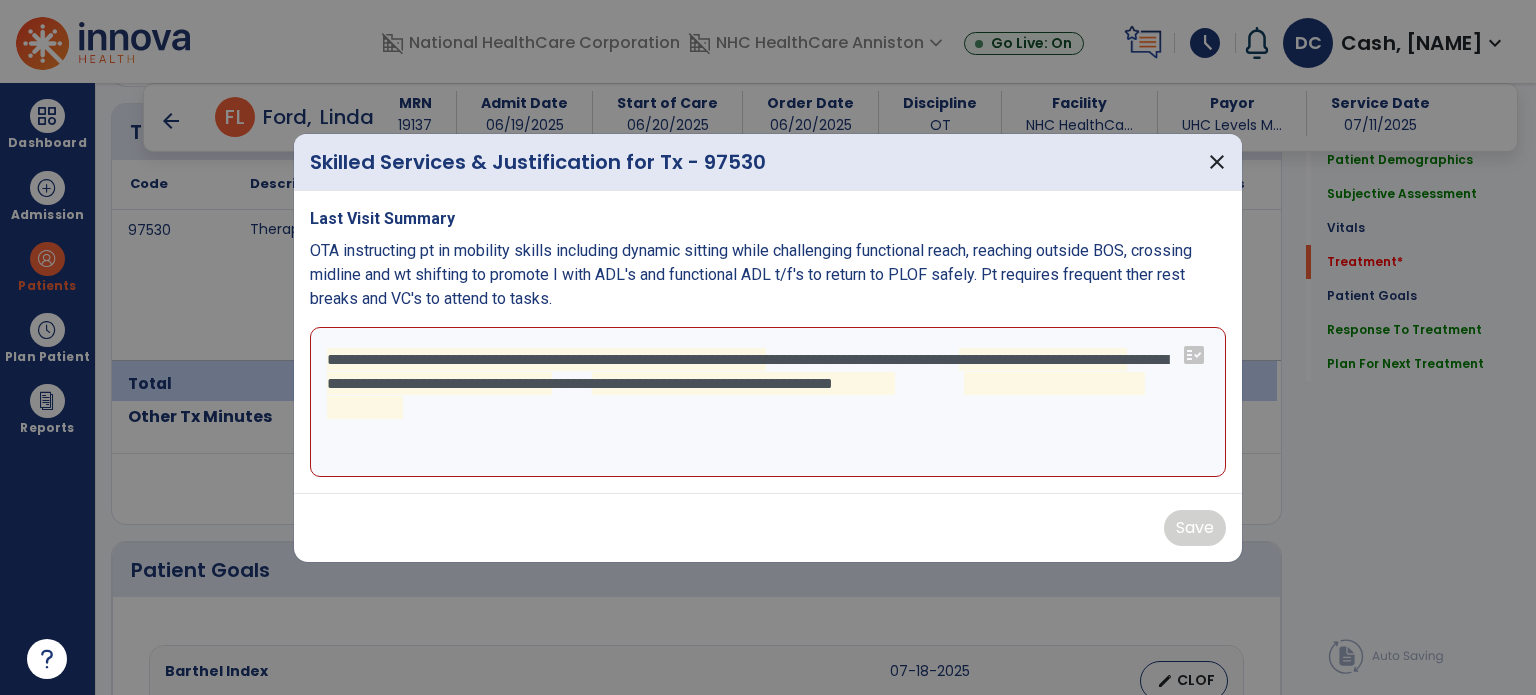 click on "**********" at bounding box center (768, 402) 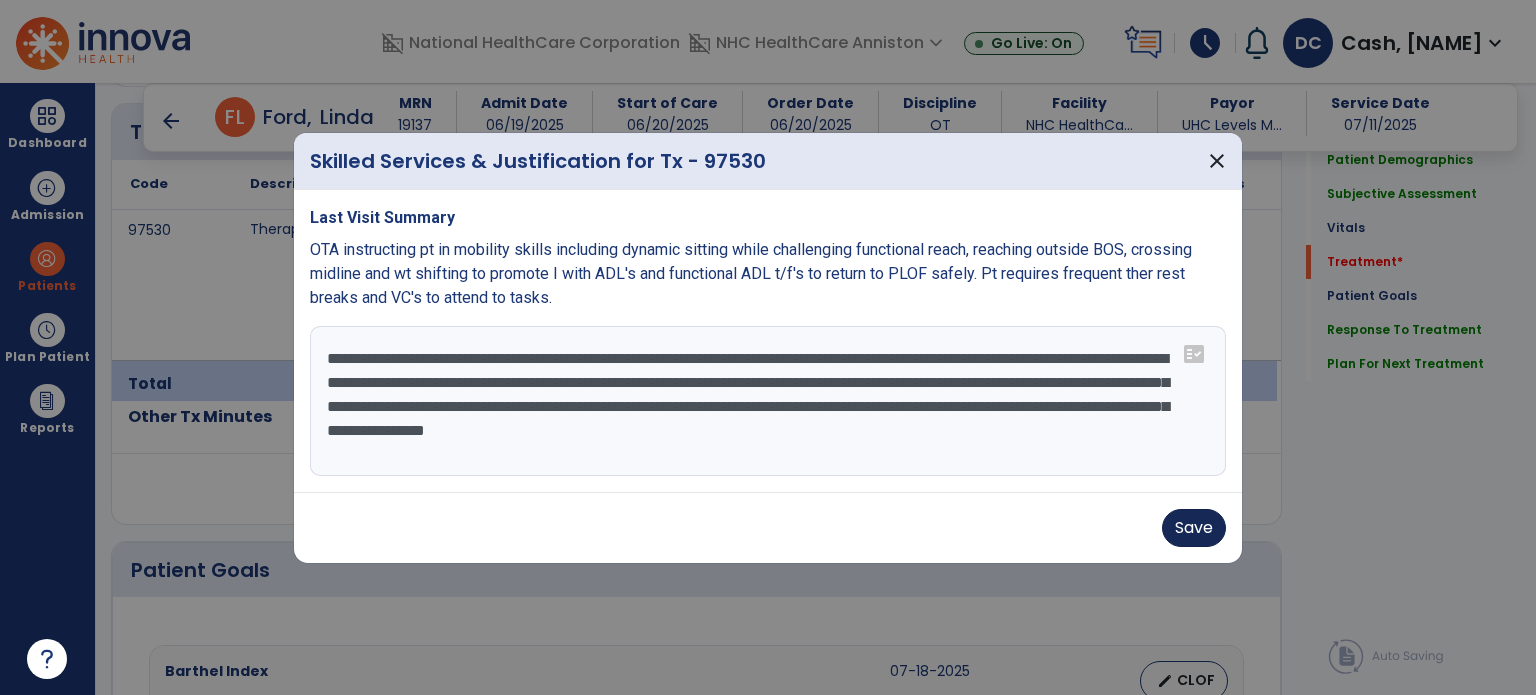 type on "**********" 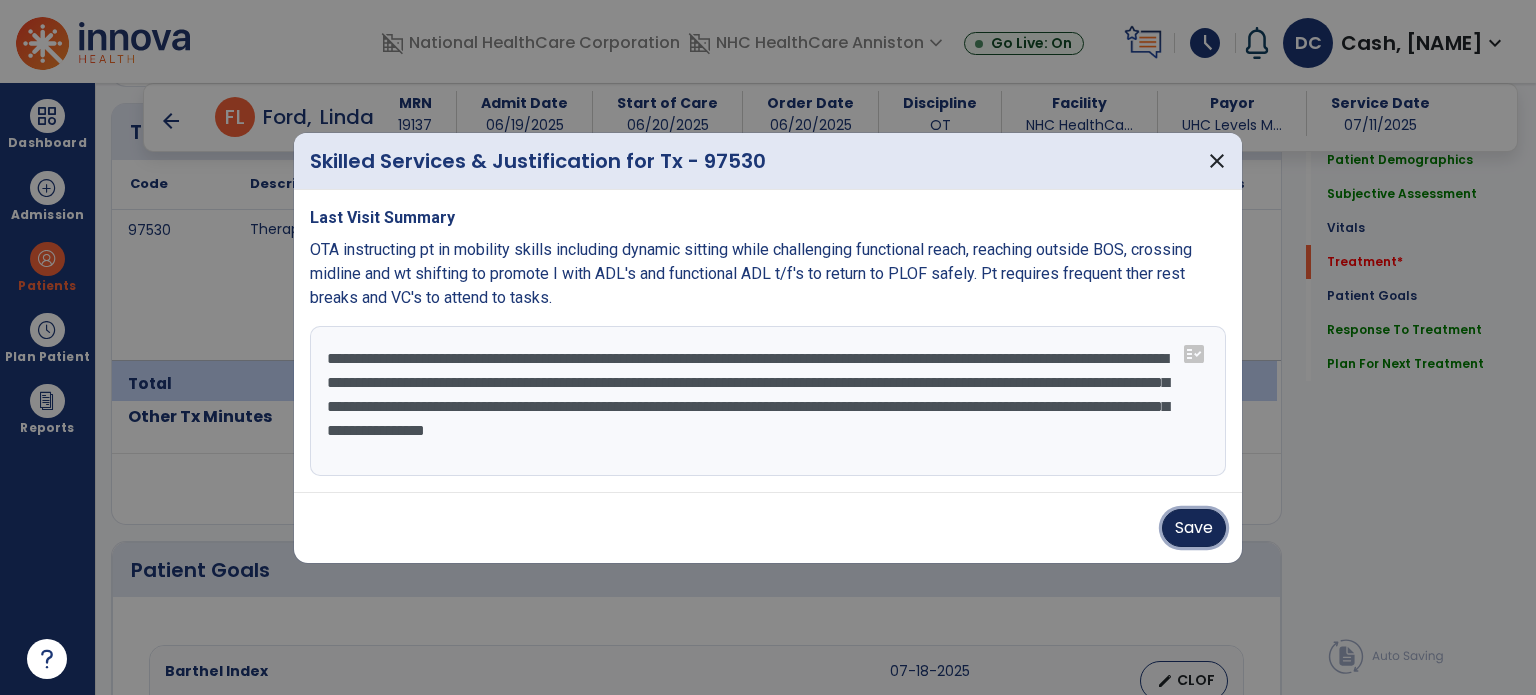 click on "Save" at bounding box center (1194, 528) 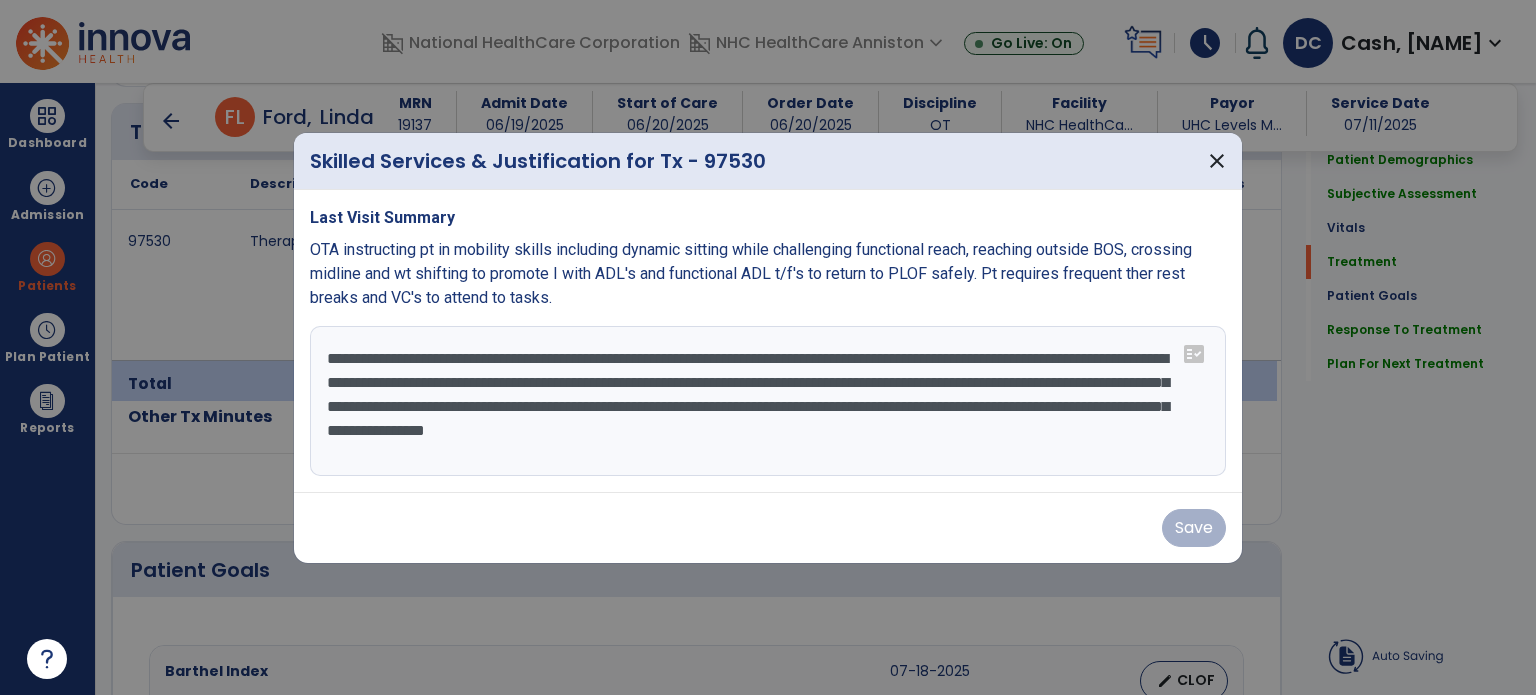 click on "Save" at bounding box center [768, 528] 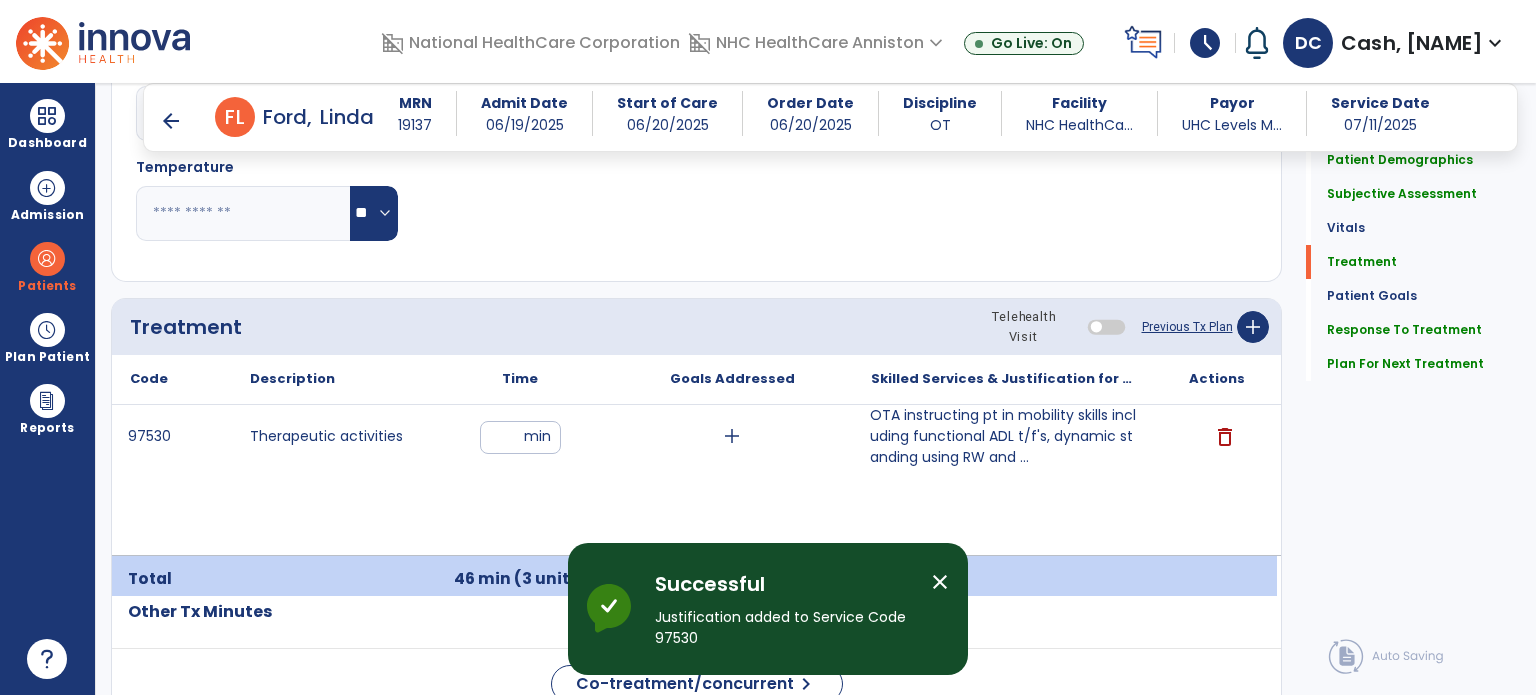 scroll, scrollTop: 1906, scrollLeft: 0, axis: vertical 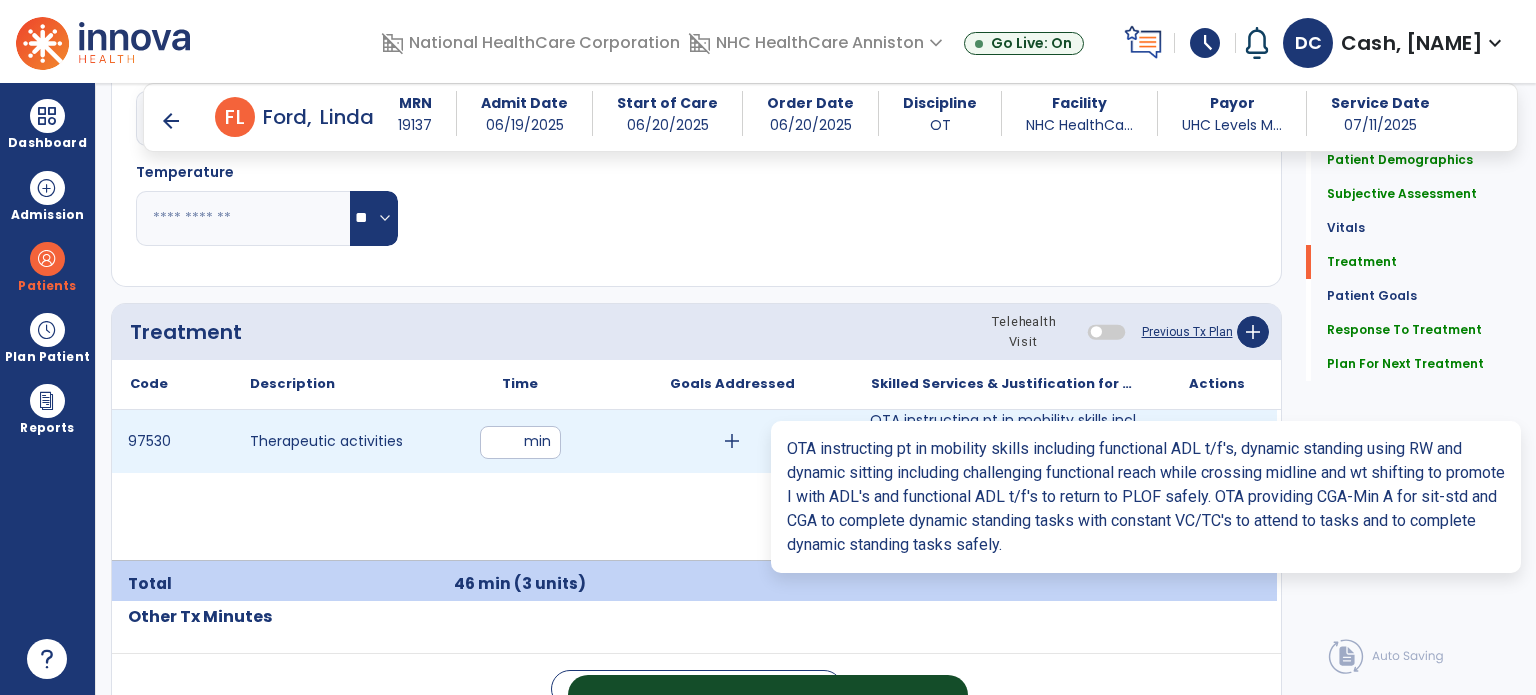 click on "OTA instructing pt in mobility skills including functional ADL t/f's, dynamic standing using RW and ..." at bounding box center (1004, 441) 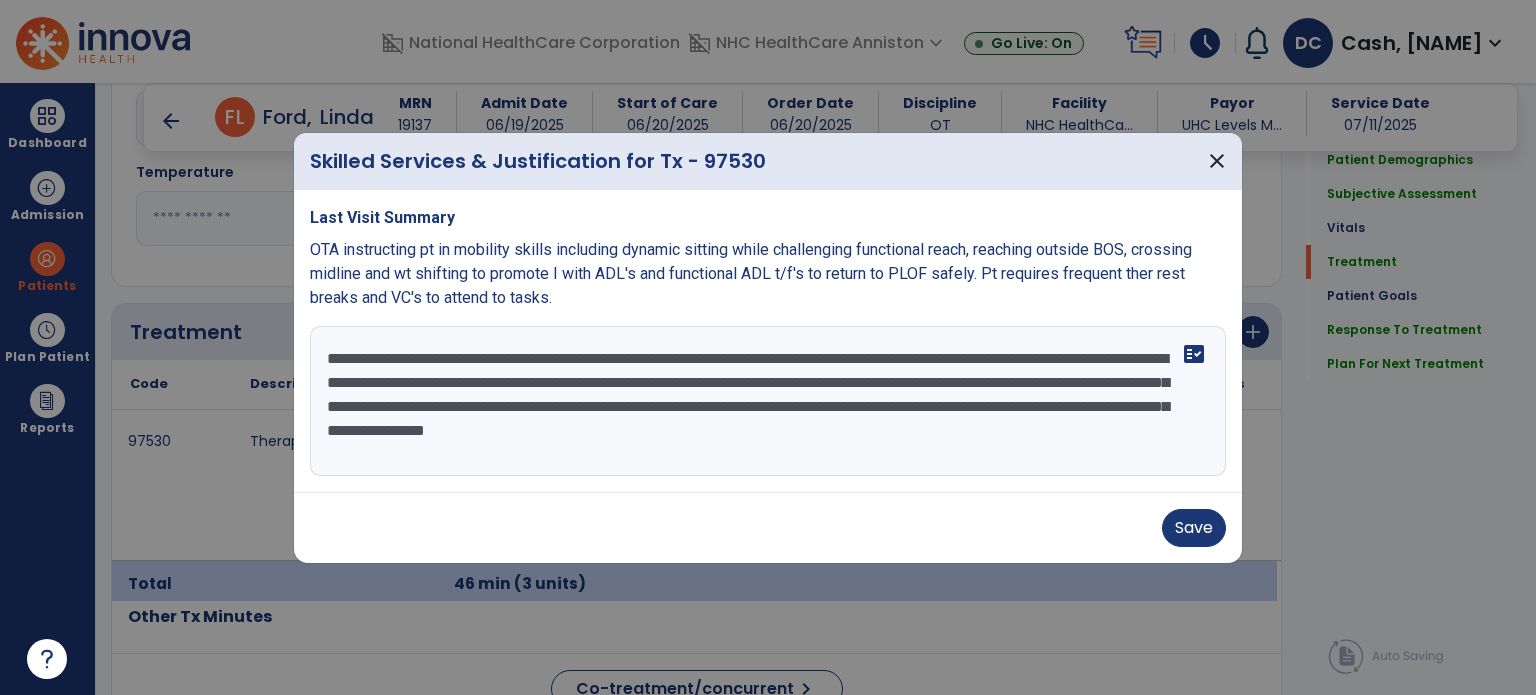 click on "**********" at bounding box center [768, 401] 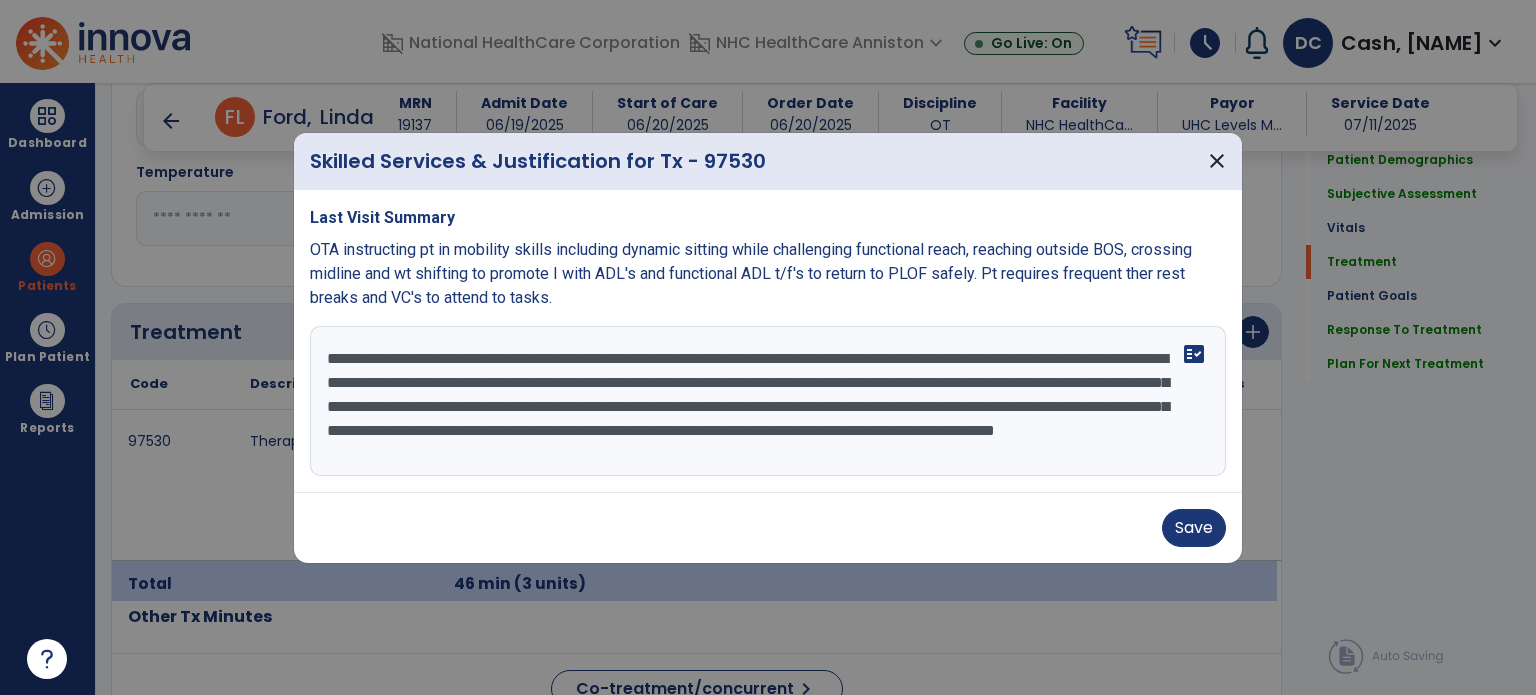 scroll, scrollTop: 15, scrollLeft: 0, axis: vertical 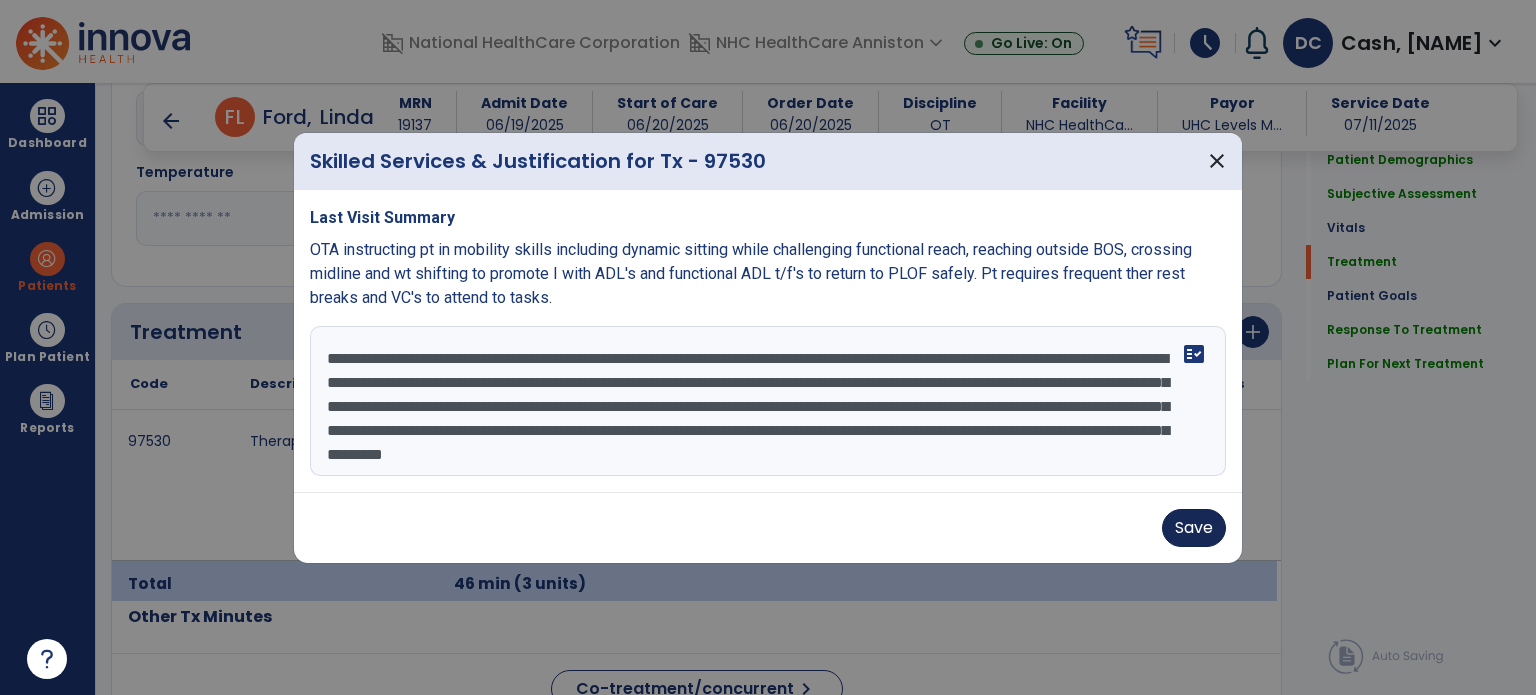 type on "**********" 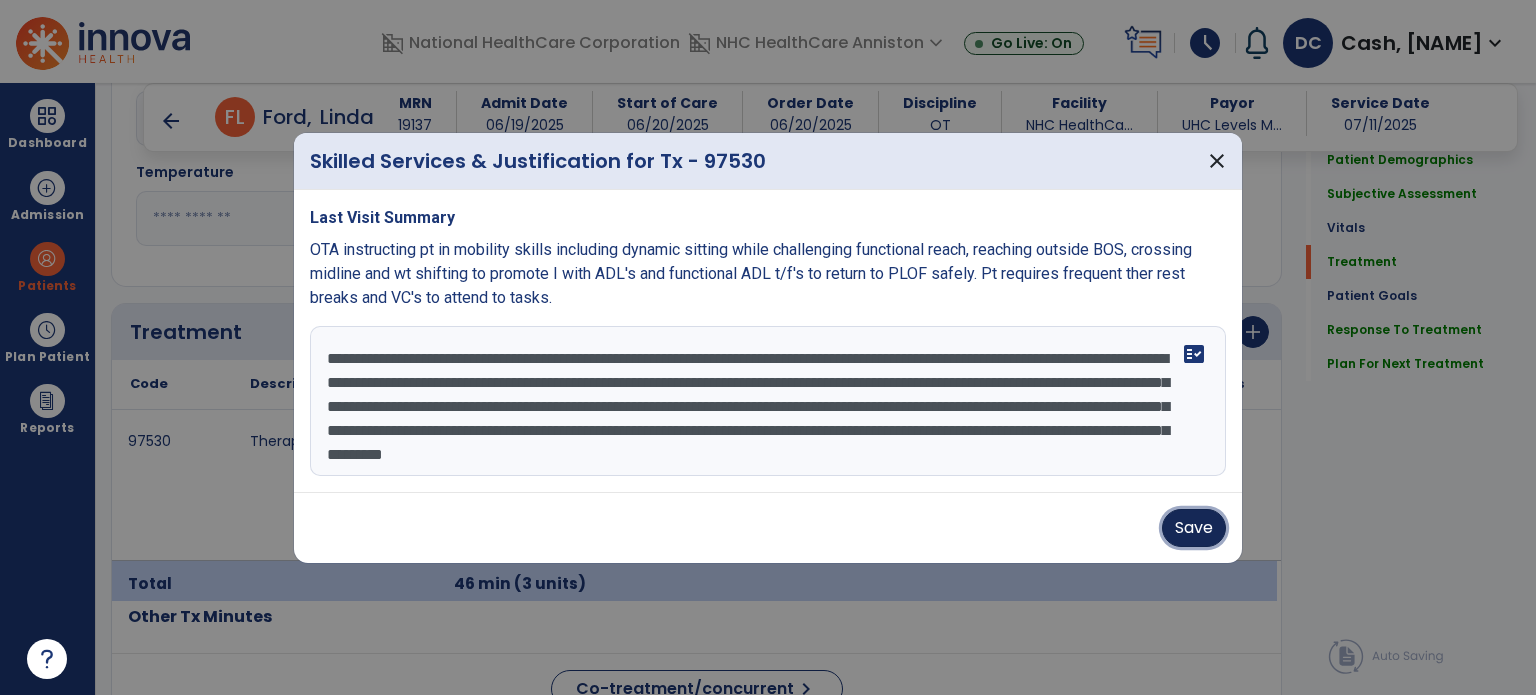 click on "Save" at bounding box center (1194, 528) 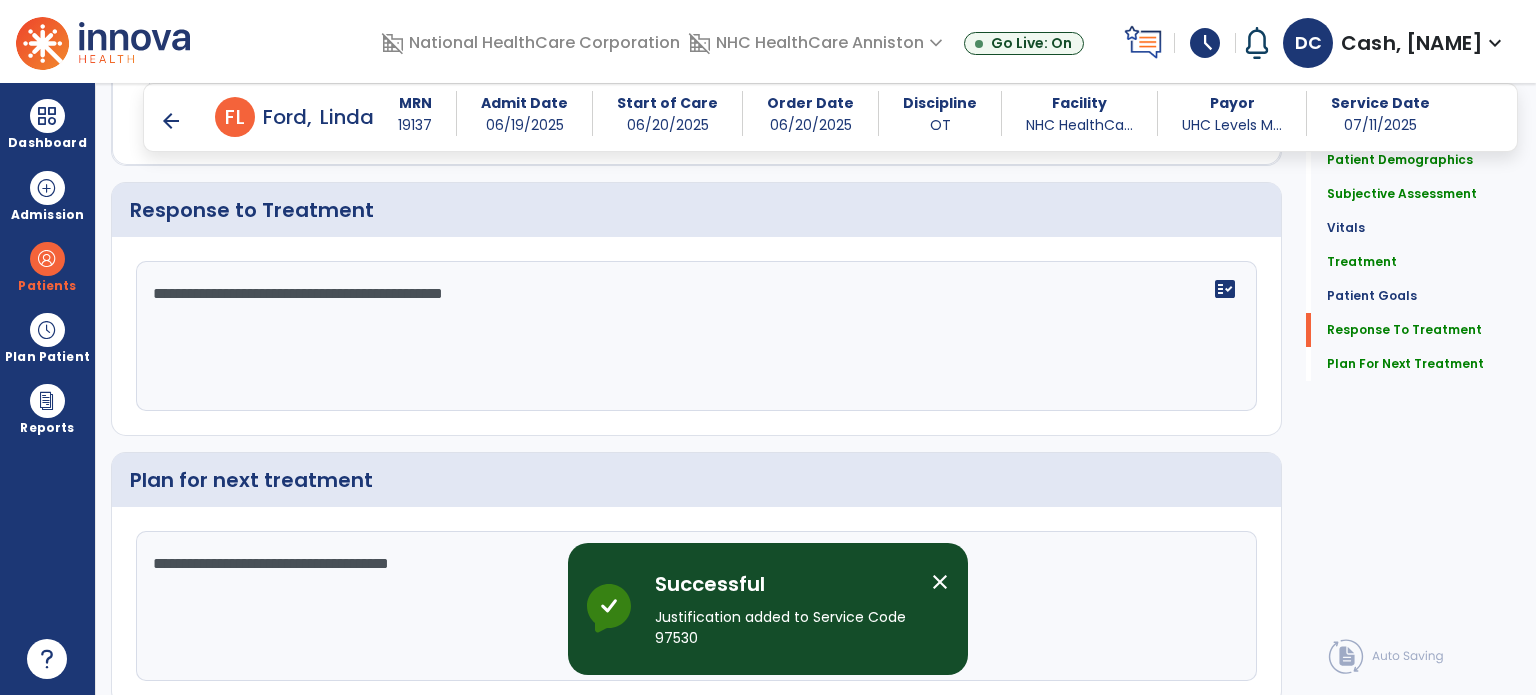 scroll, scrollTop: 4071, scrollLeft: 0, axis: vertical 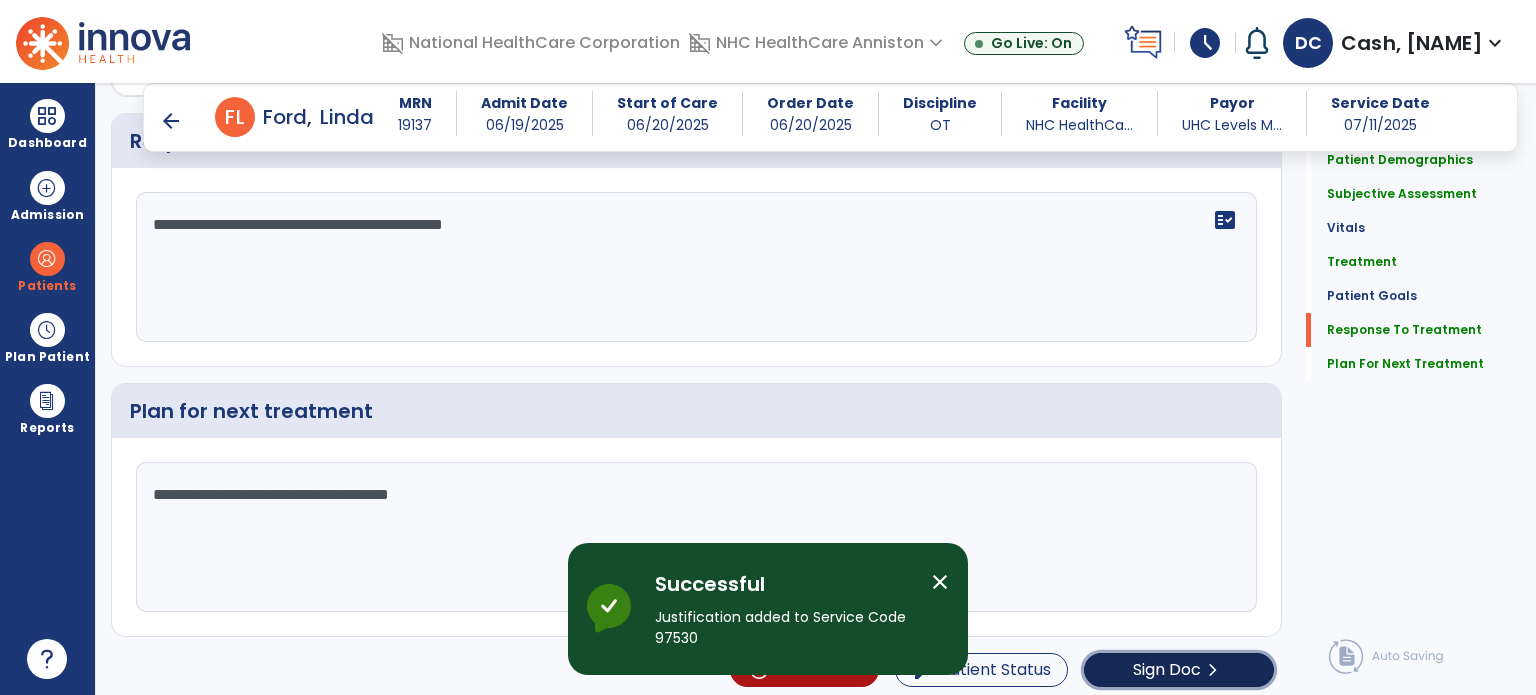 click on "Sign Doc  chevron_right" 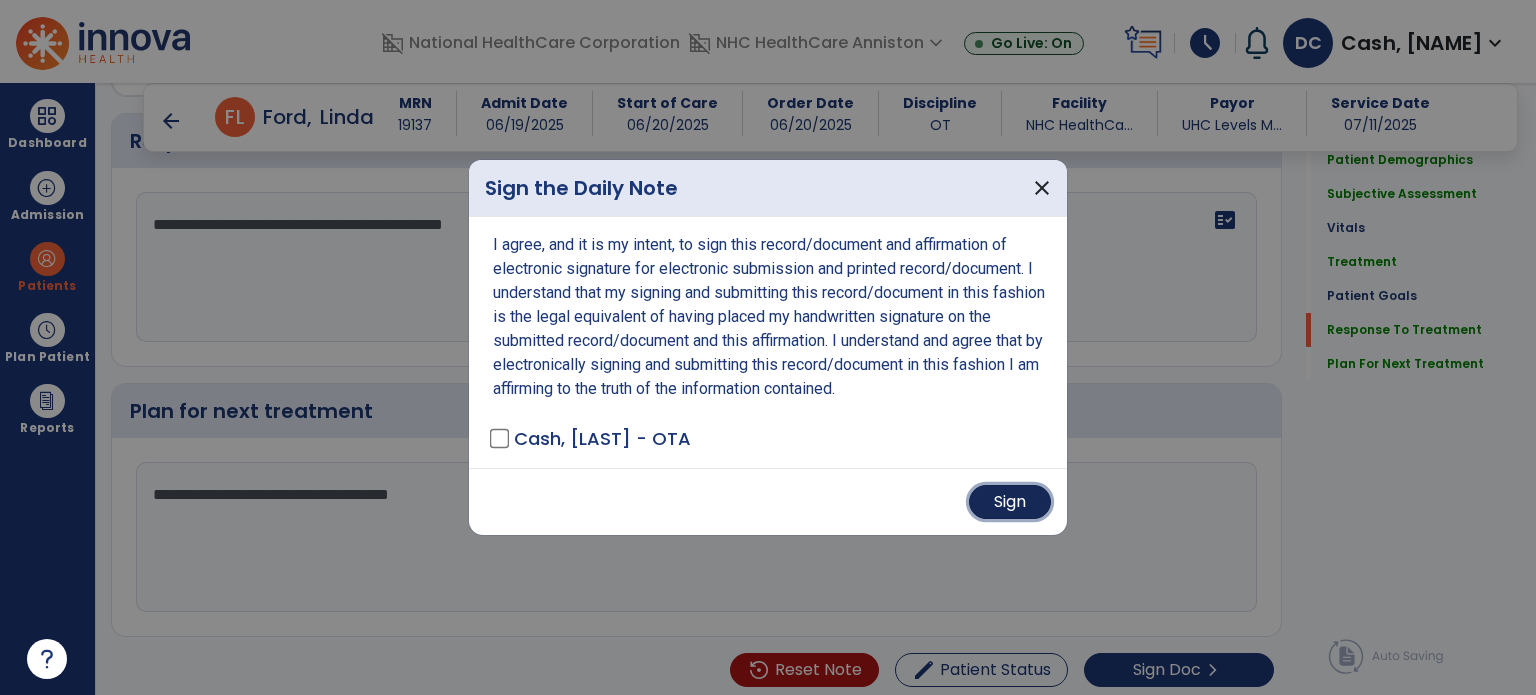 click on "Sign" at bounding box center [1010, 502] 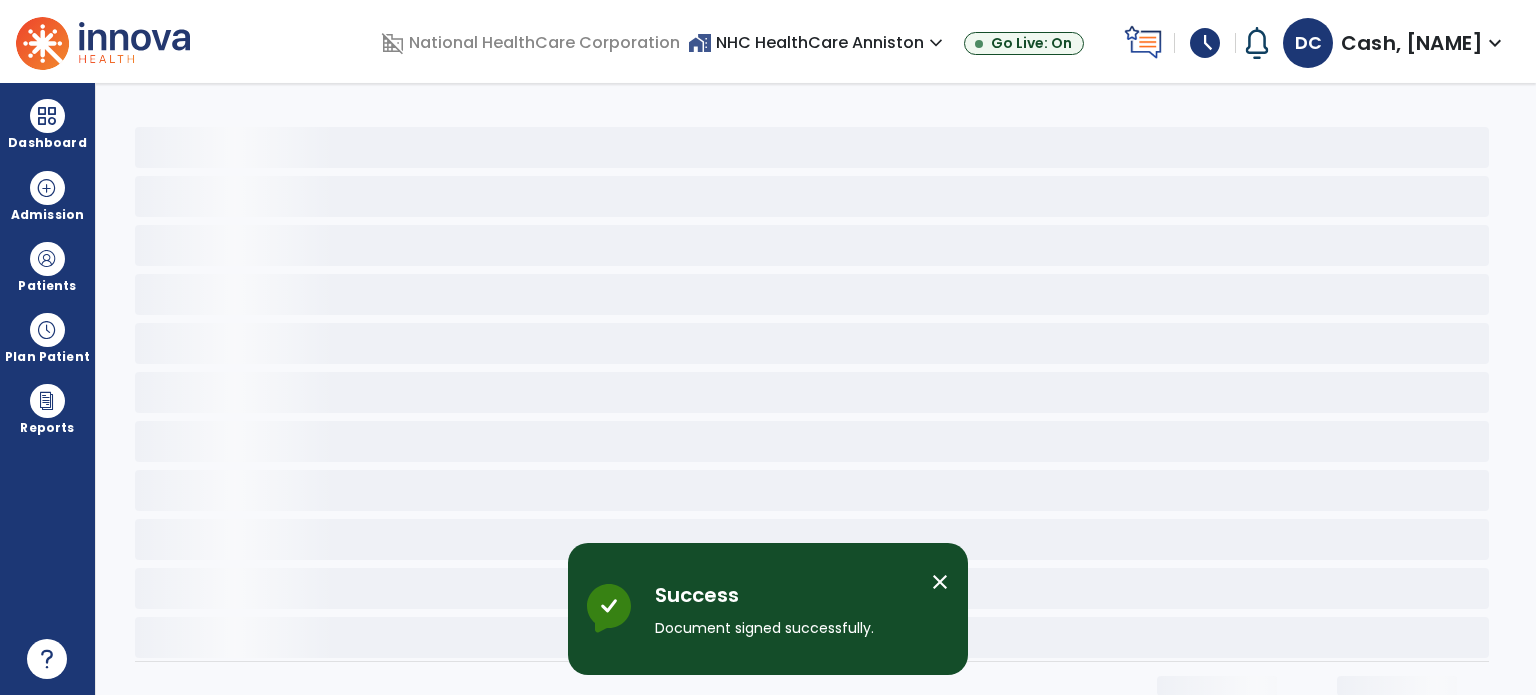 scroll, scrollTop: 0, scrollLeft: 0, axis: both 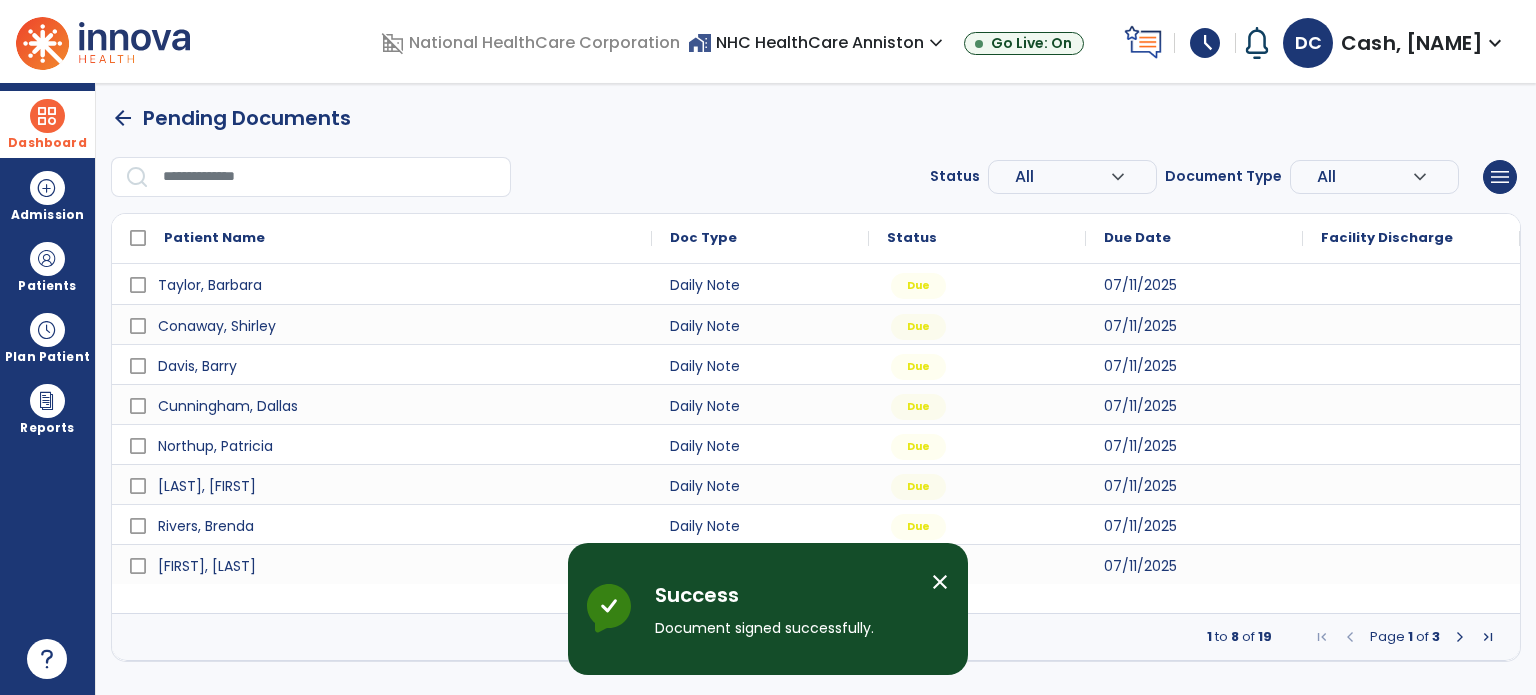 click at bounding box center (47, 116) 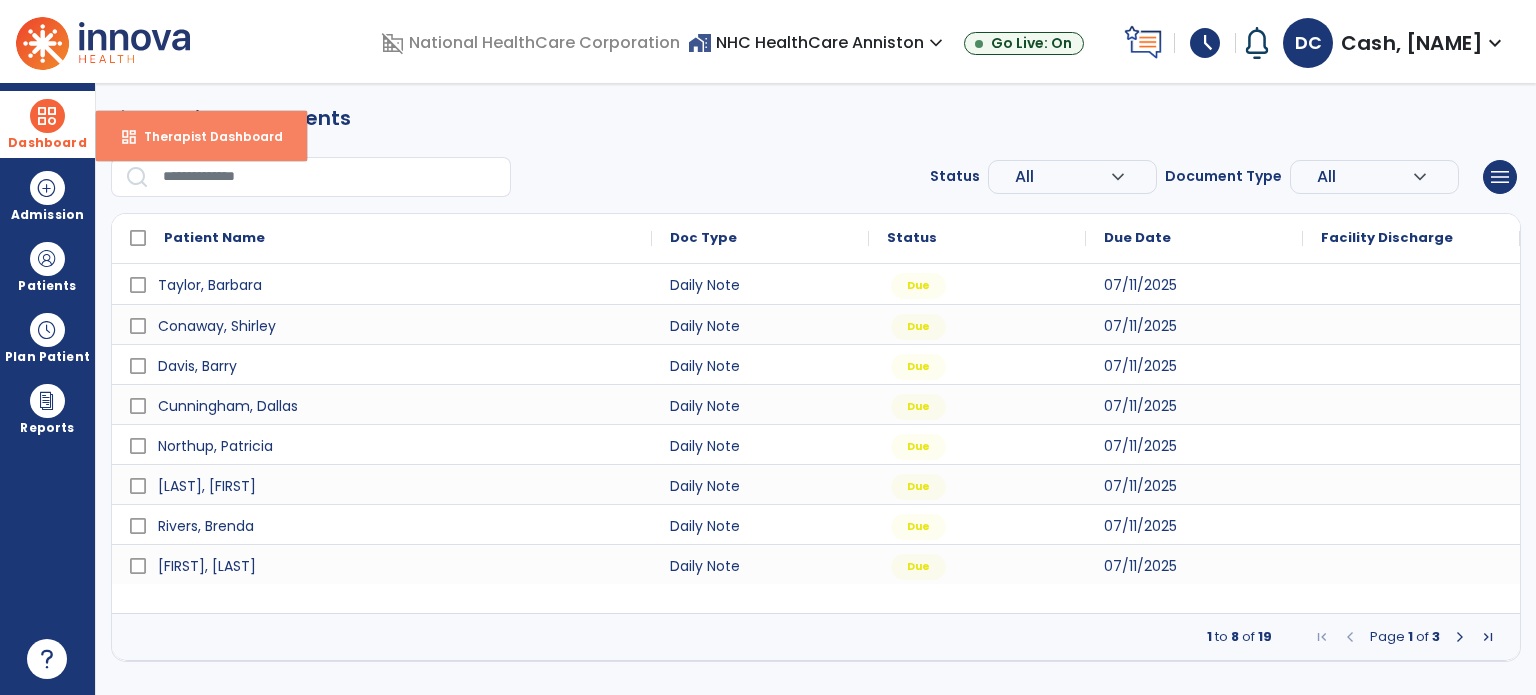 click on "Therapist Dashboard" at bounding box center (205, 136) 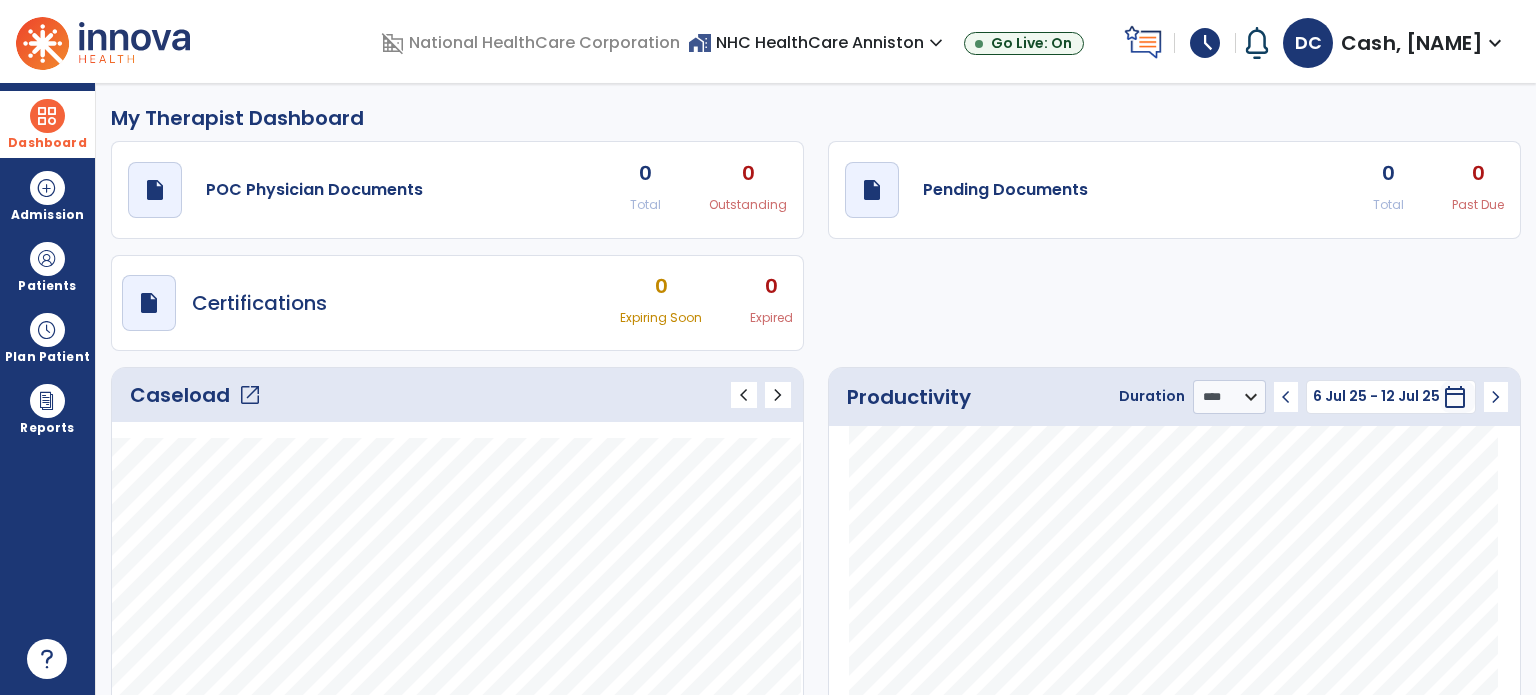 click on "Caseload   open_in_new" 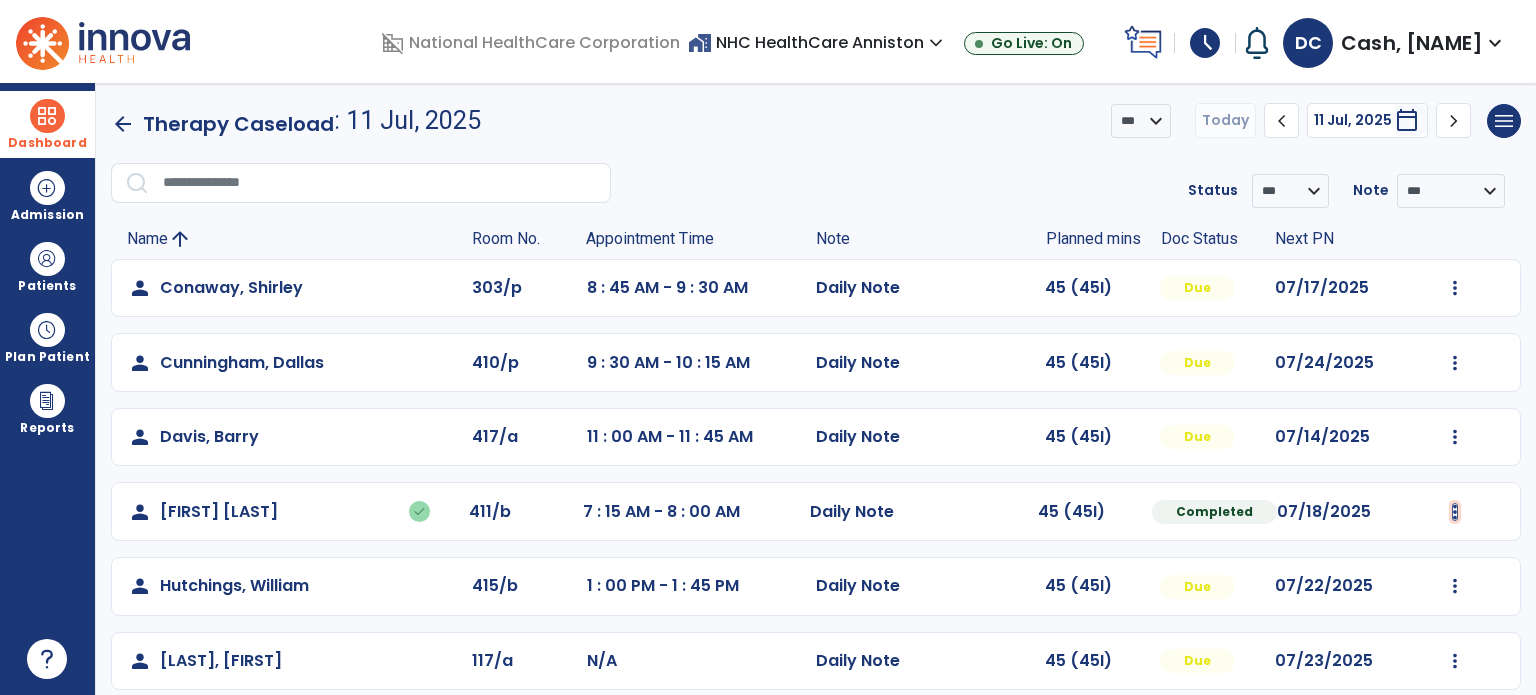 click at bounding box center (1455, 288) 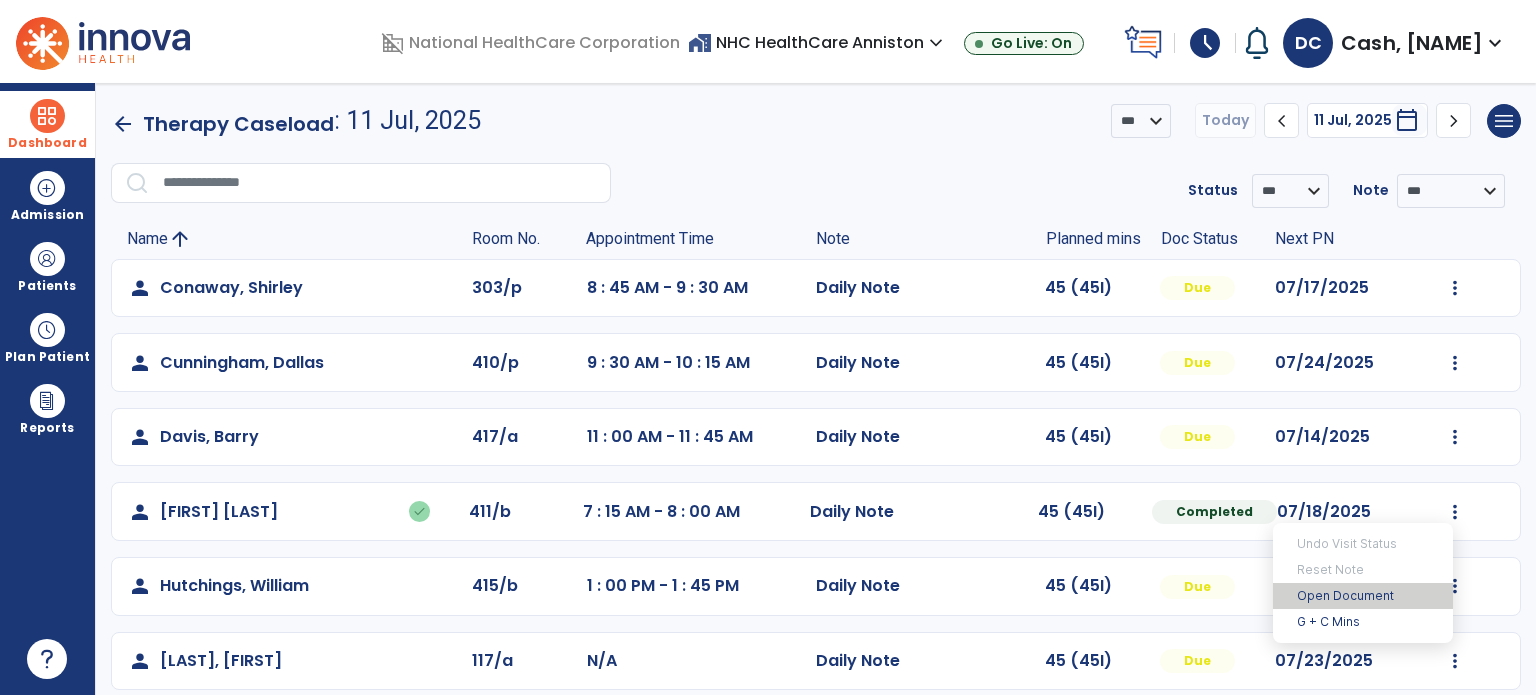 click on "Open Document" at bounding box center (1363, 596) 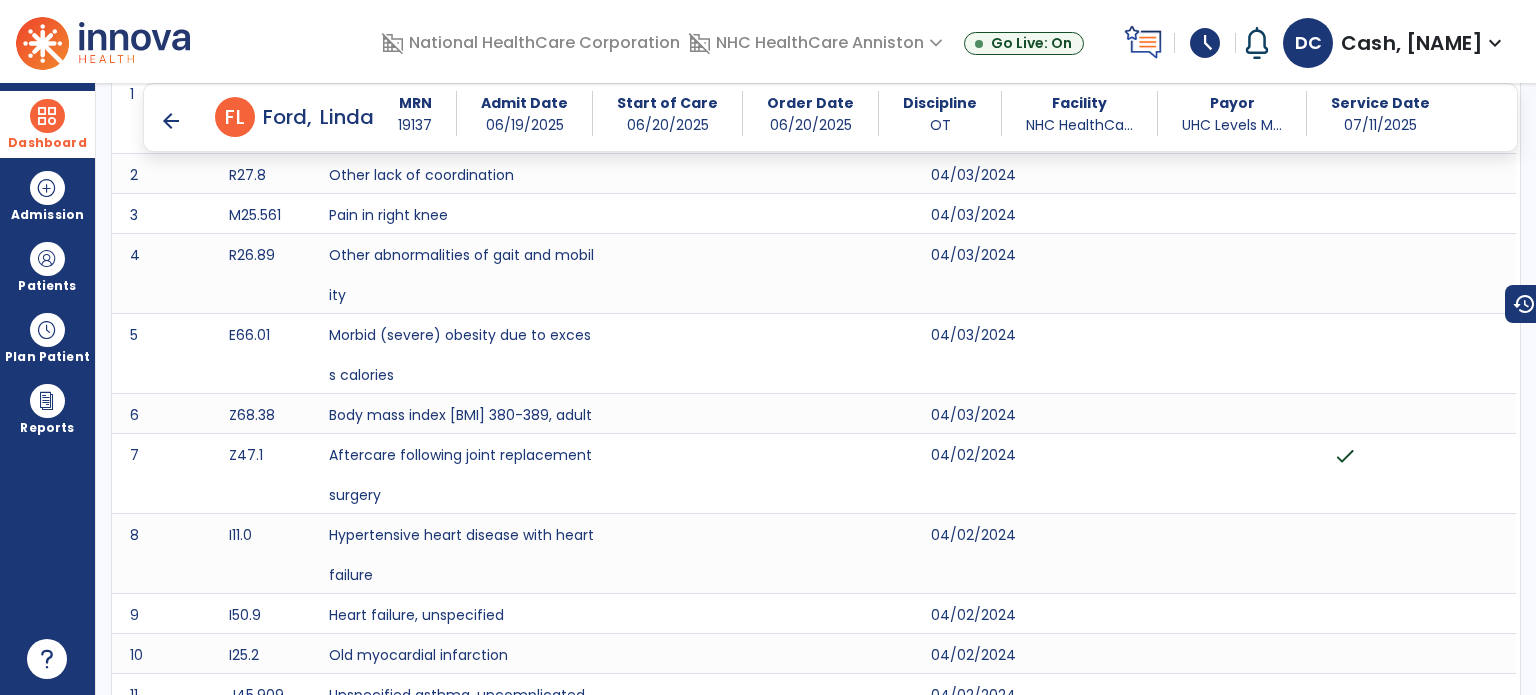 scroll, scrollTop: 0, scrollLeft: 0, axis: both 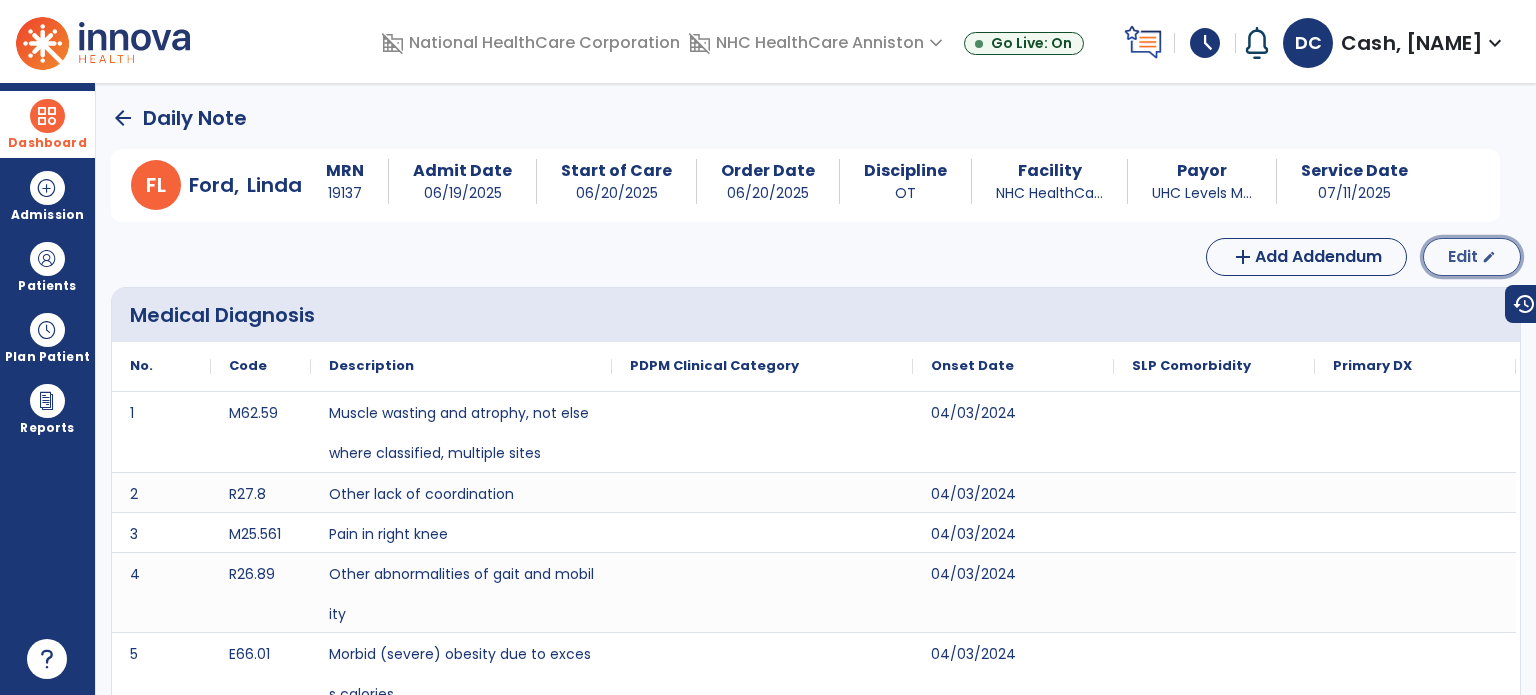 click on "Edit" 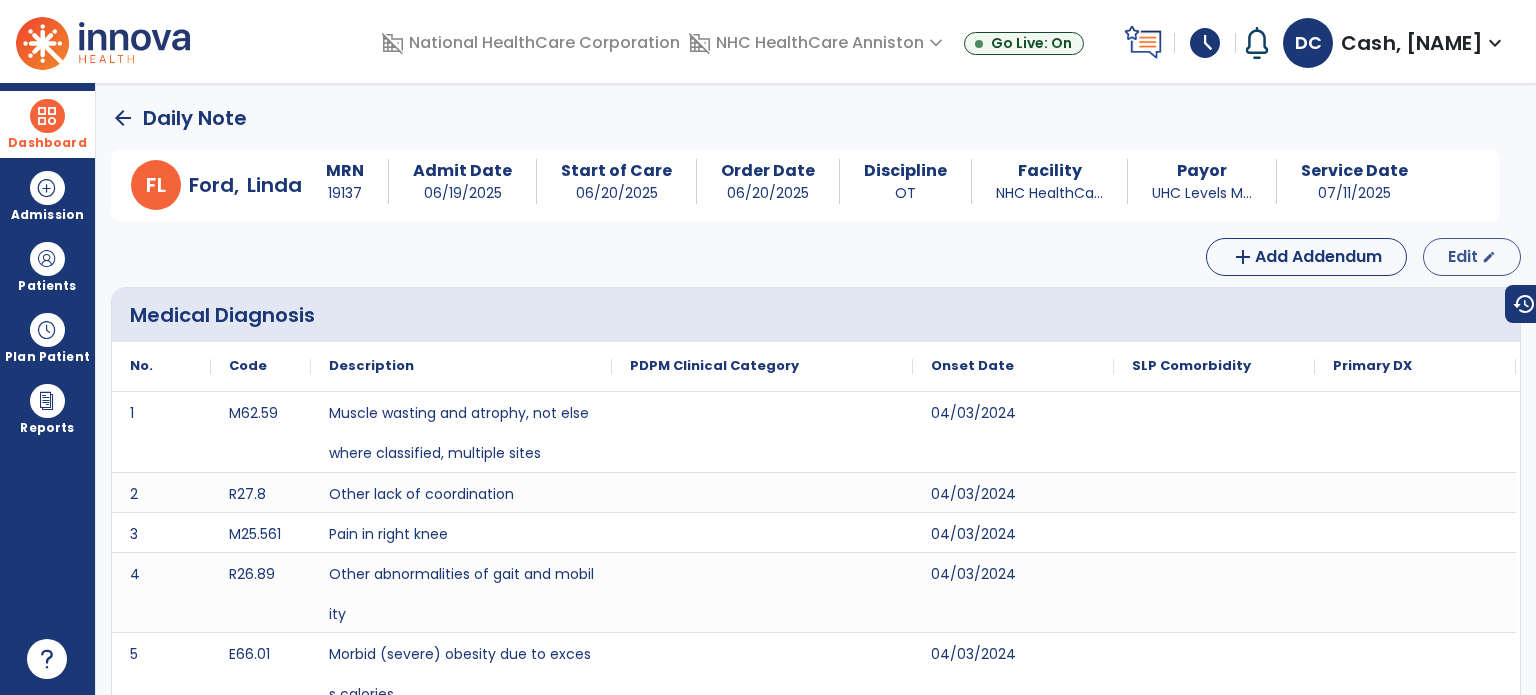 select on "*" 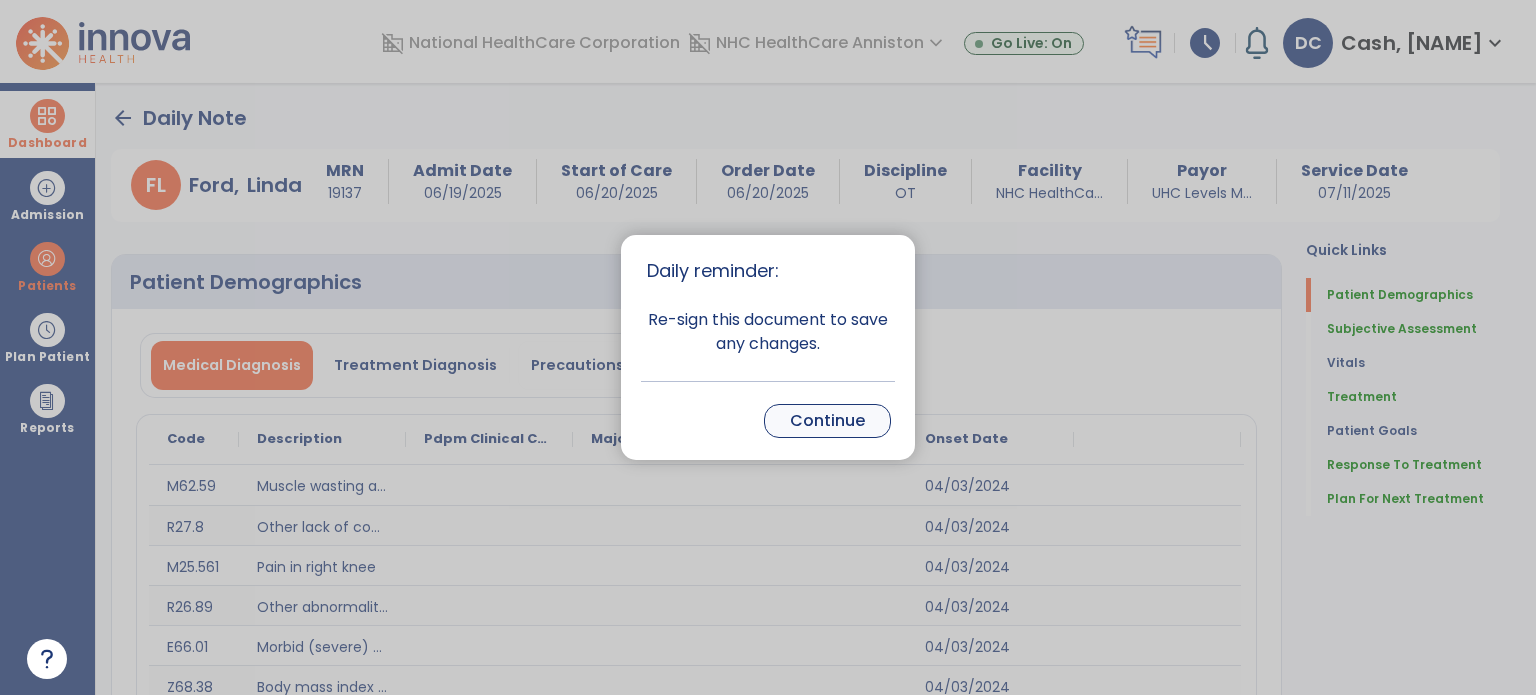 click on "Continue" at bounding box center [827, 421] 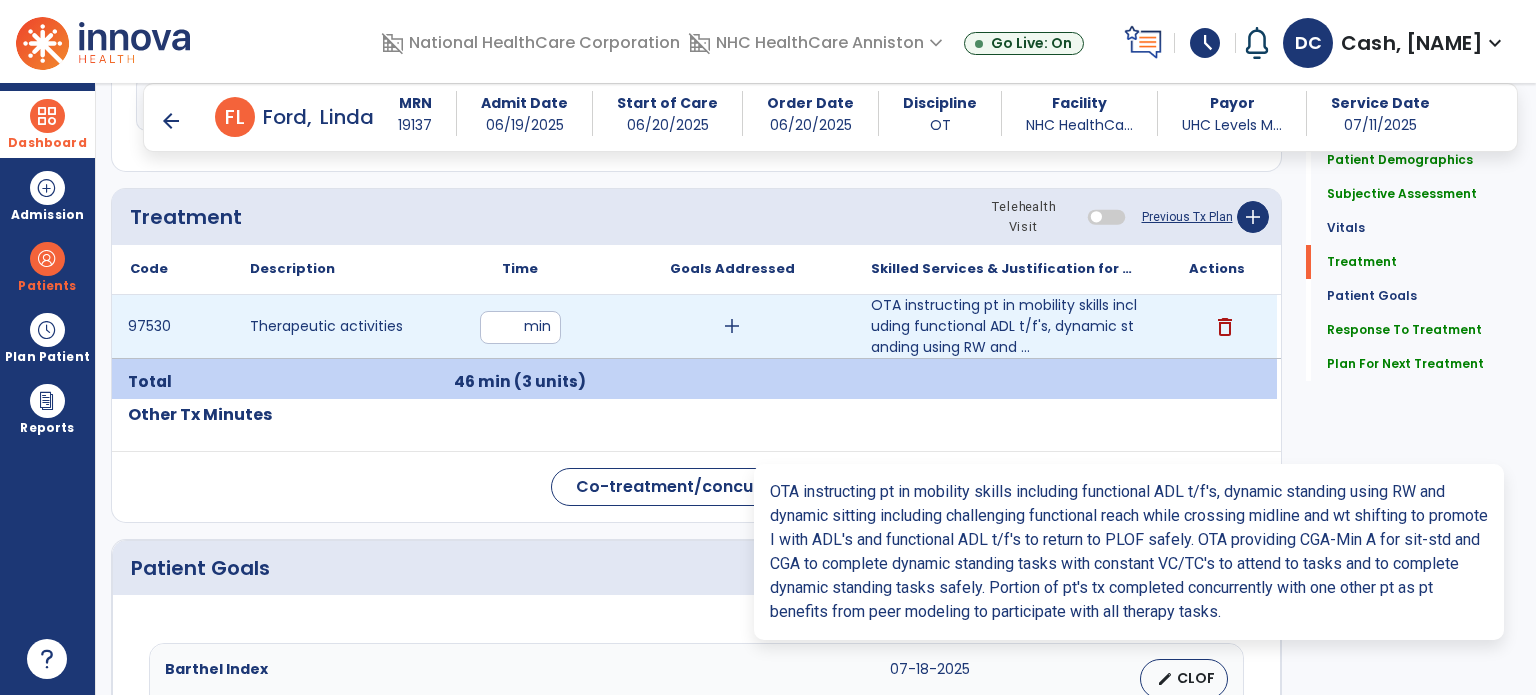 scroll, scrollTop: 2100, scrollLeft: 0, axis: vertical 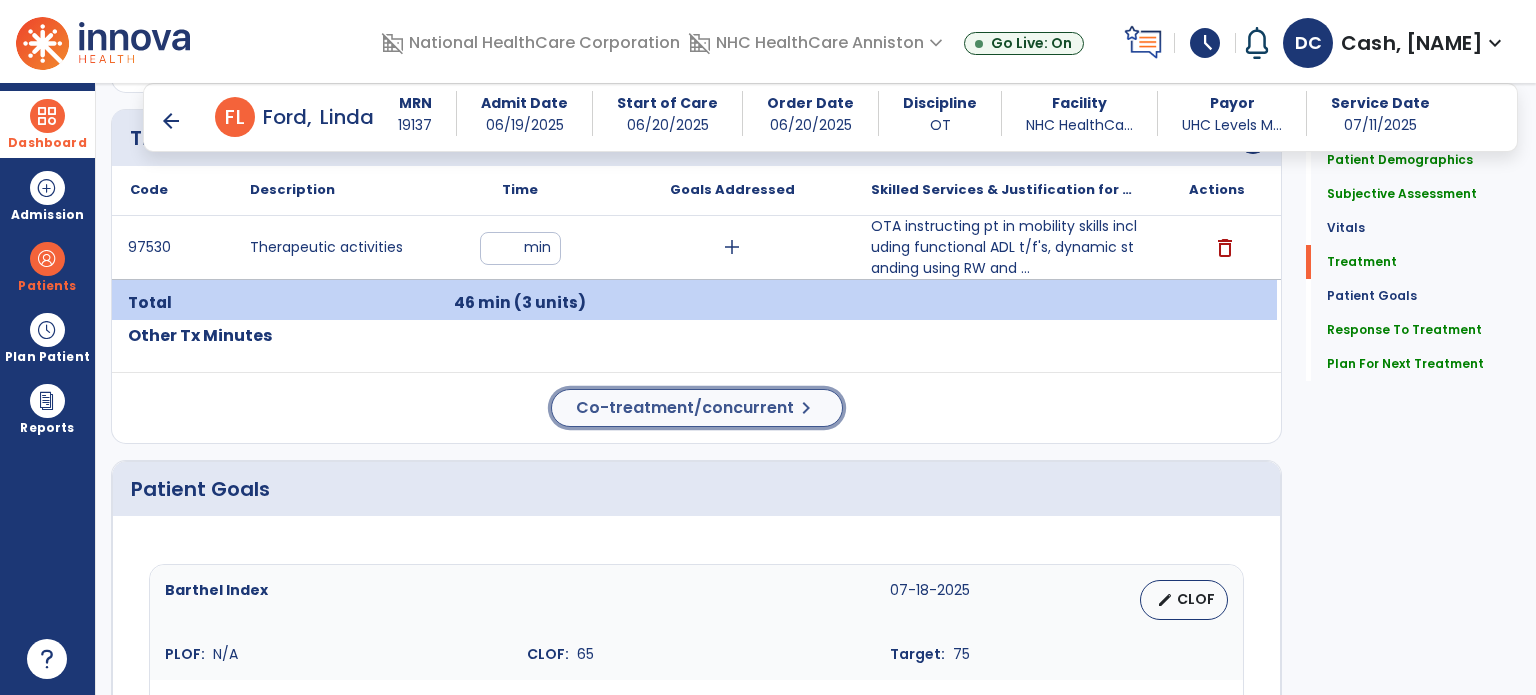 click on "Co-treatment/concurrent  chevron_right" 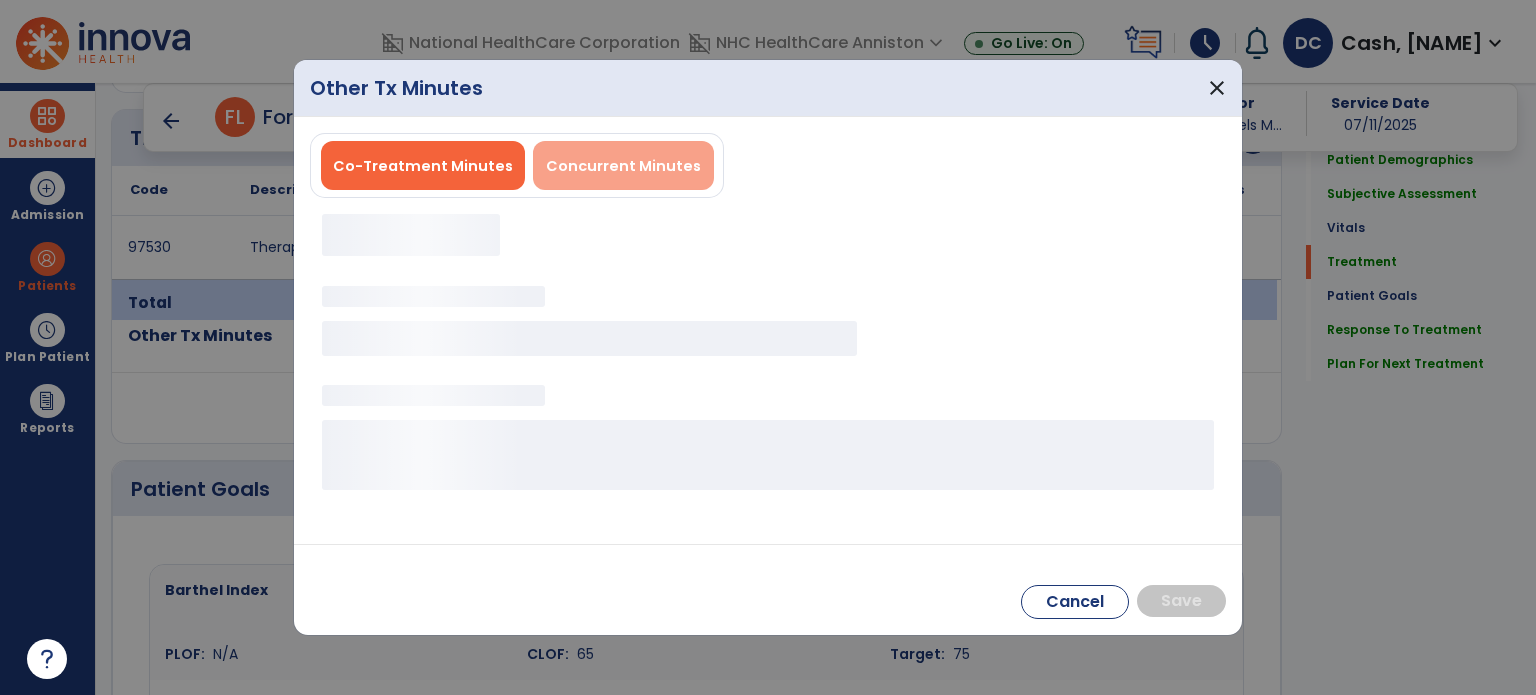 click on "Concurrent Minutes" at bounding box center (623, 166) 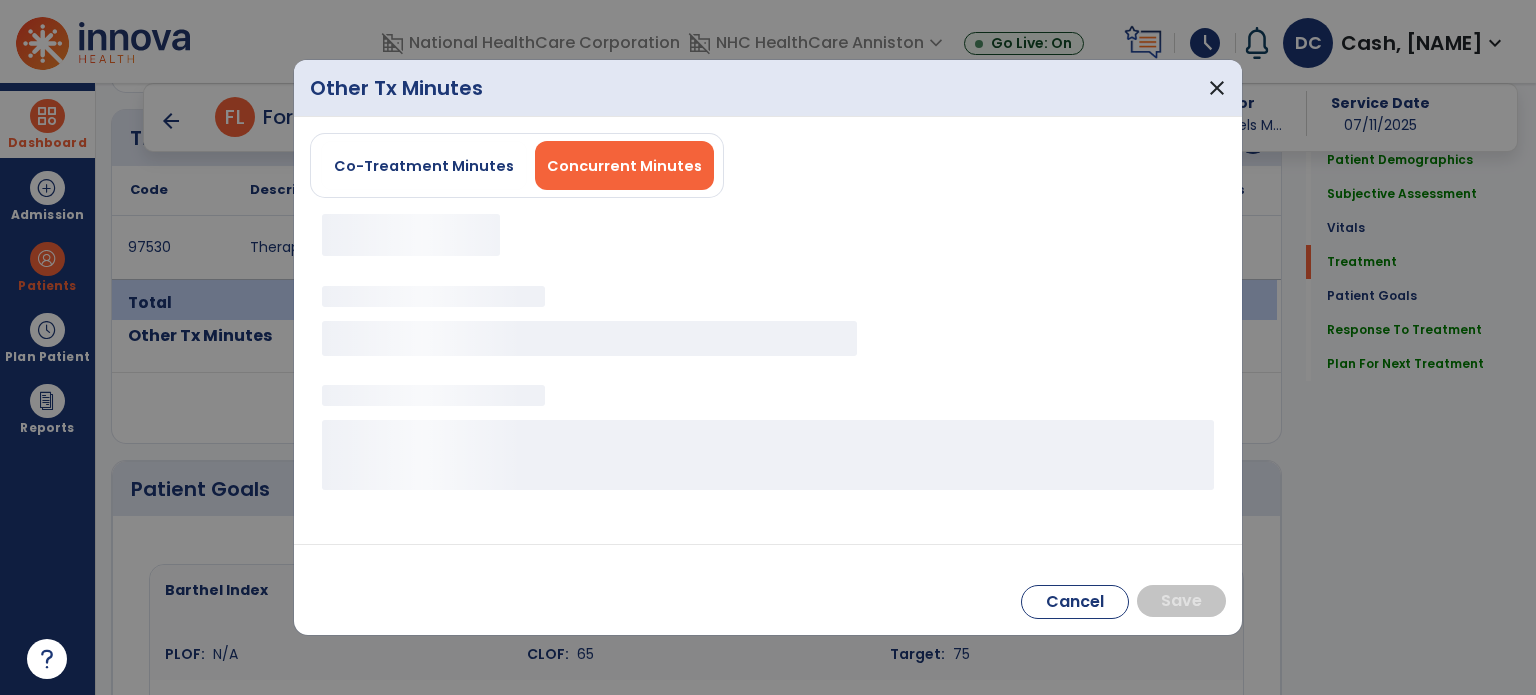 click on "Concurrent Minutes" at bounding box center (624, 166) 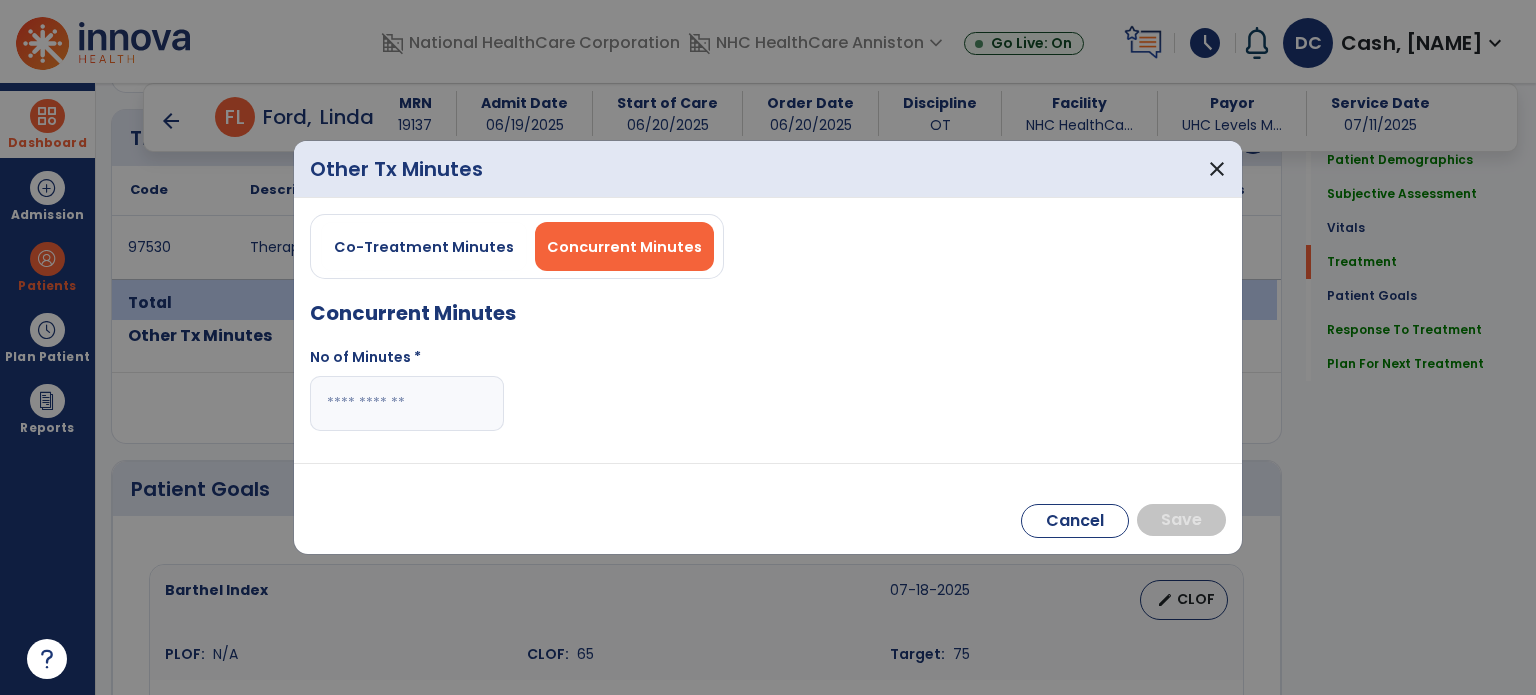 click at bounding box center [407, 403] 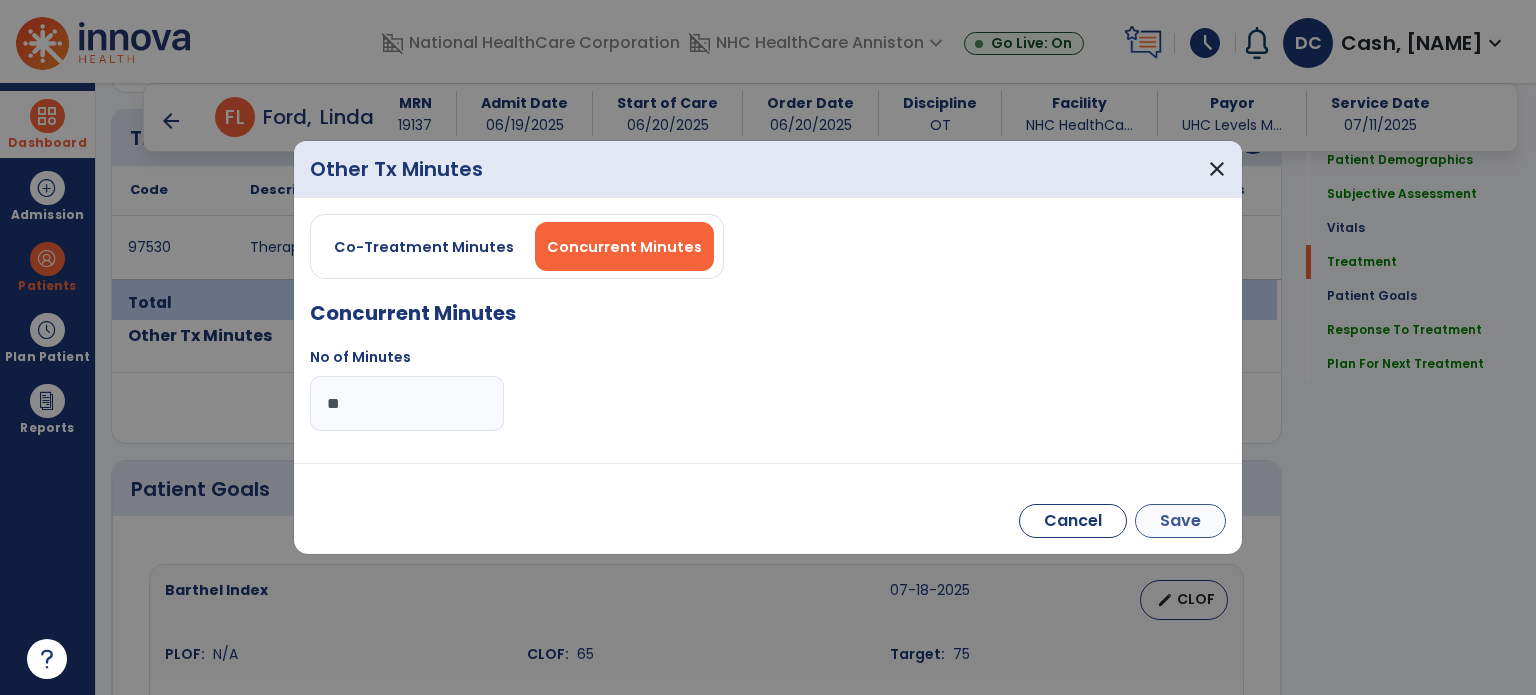 type on "**" 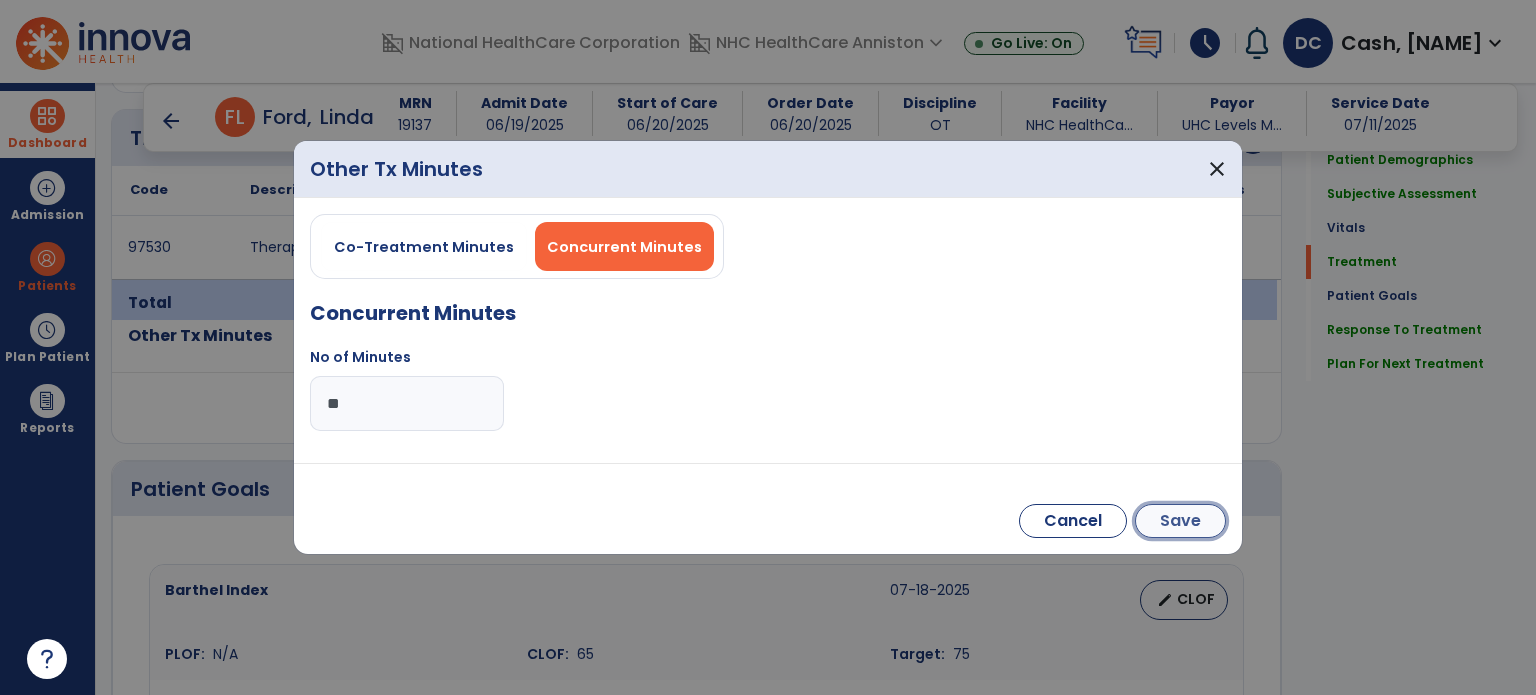 click on "Save" at bounding box center (1180, 521) 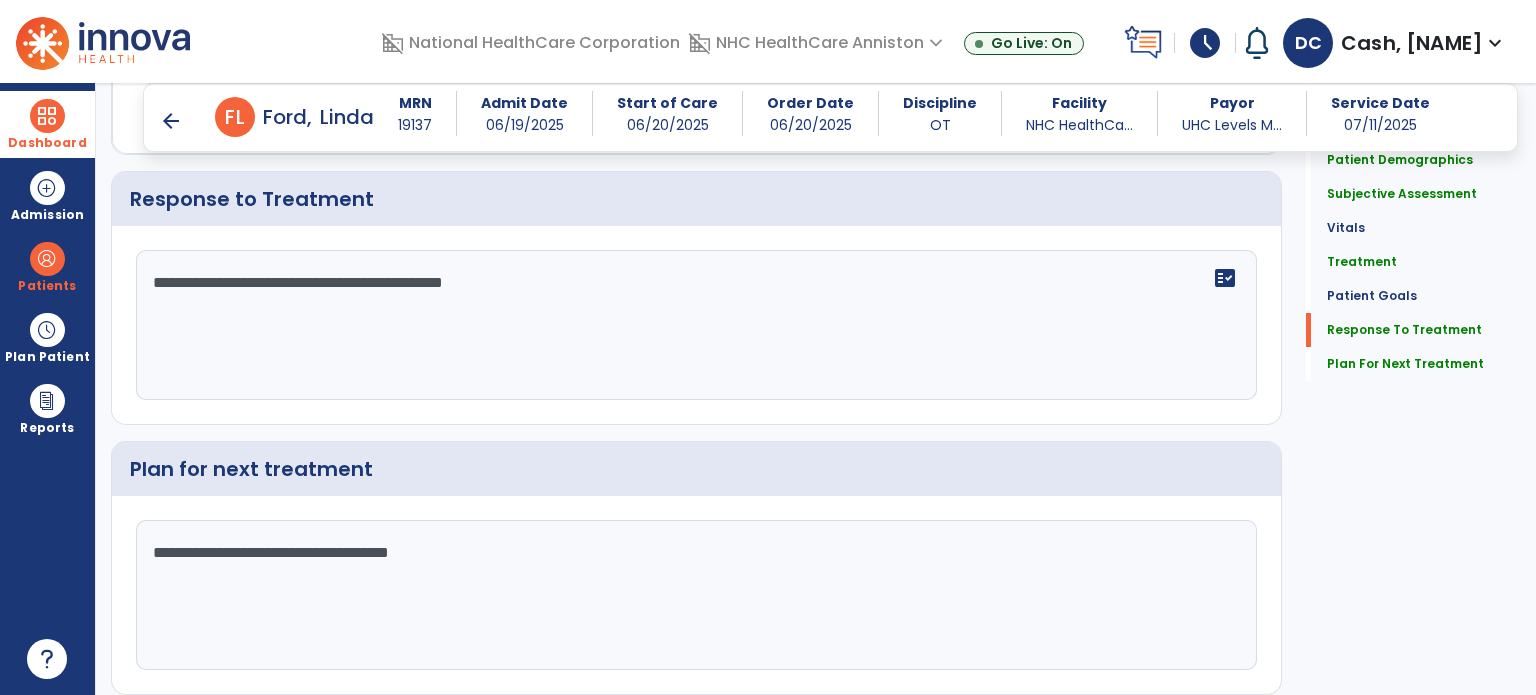 scroll, scrollTop: 4060, scrollLeft: 0, axis: vertical 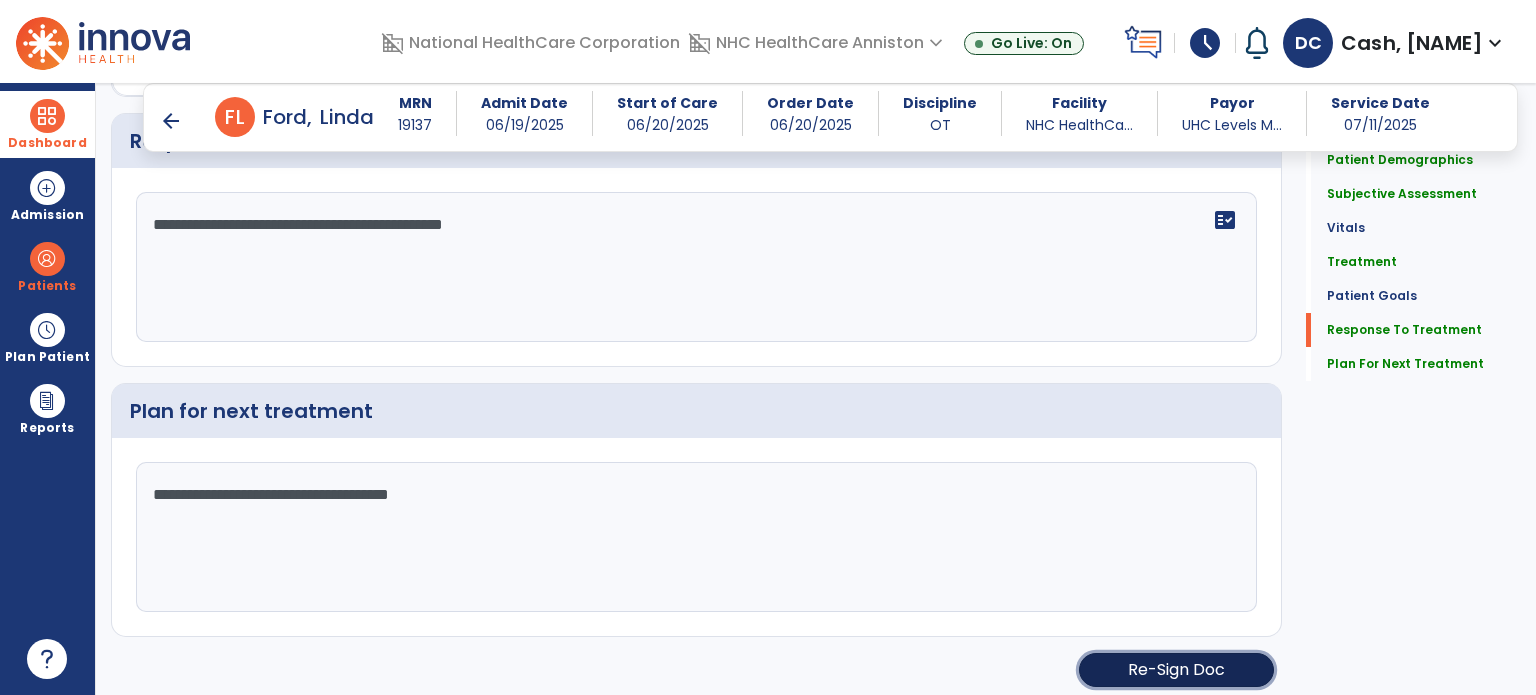 click on "Re-Sign Doc" 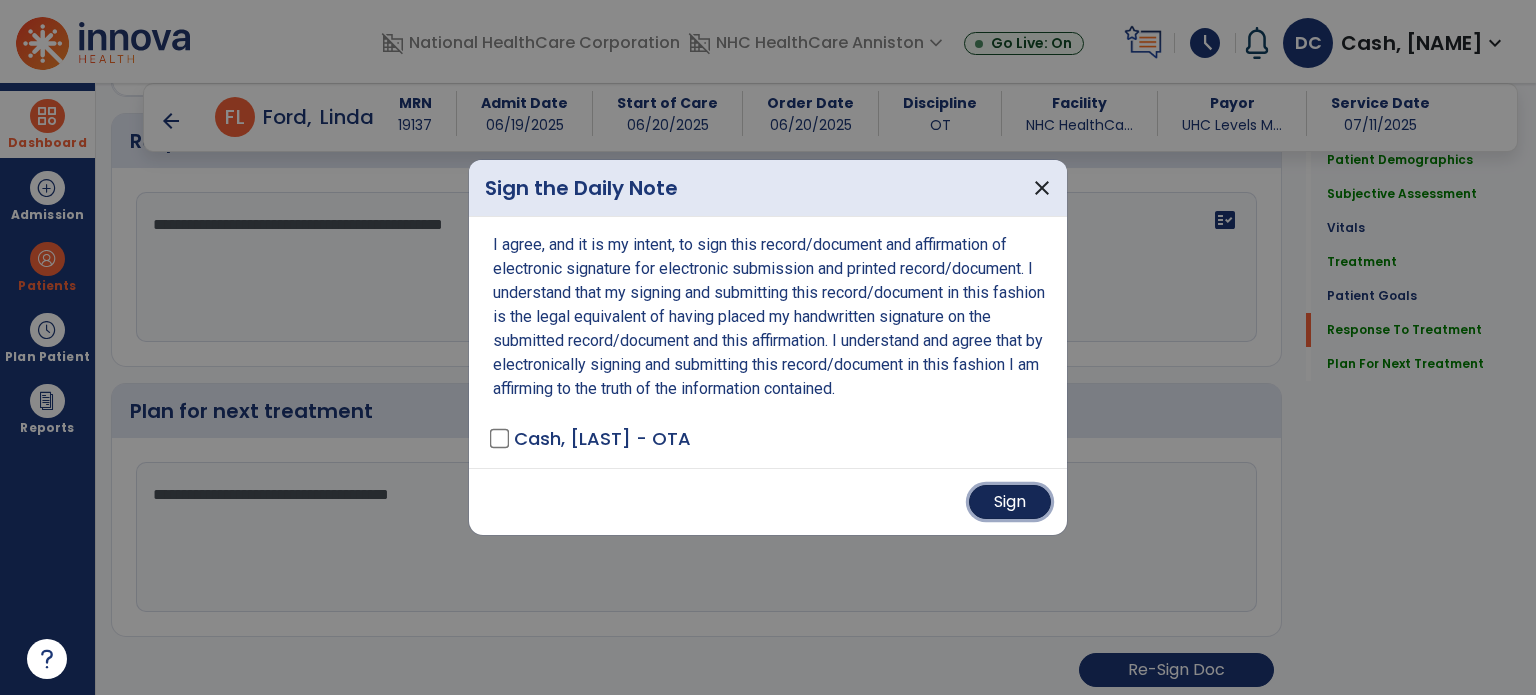 click on "Sign" at bounding box center [1010, 502] 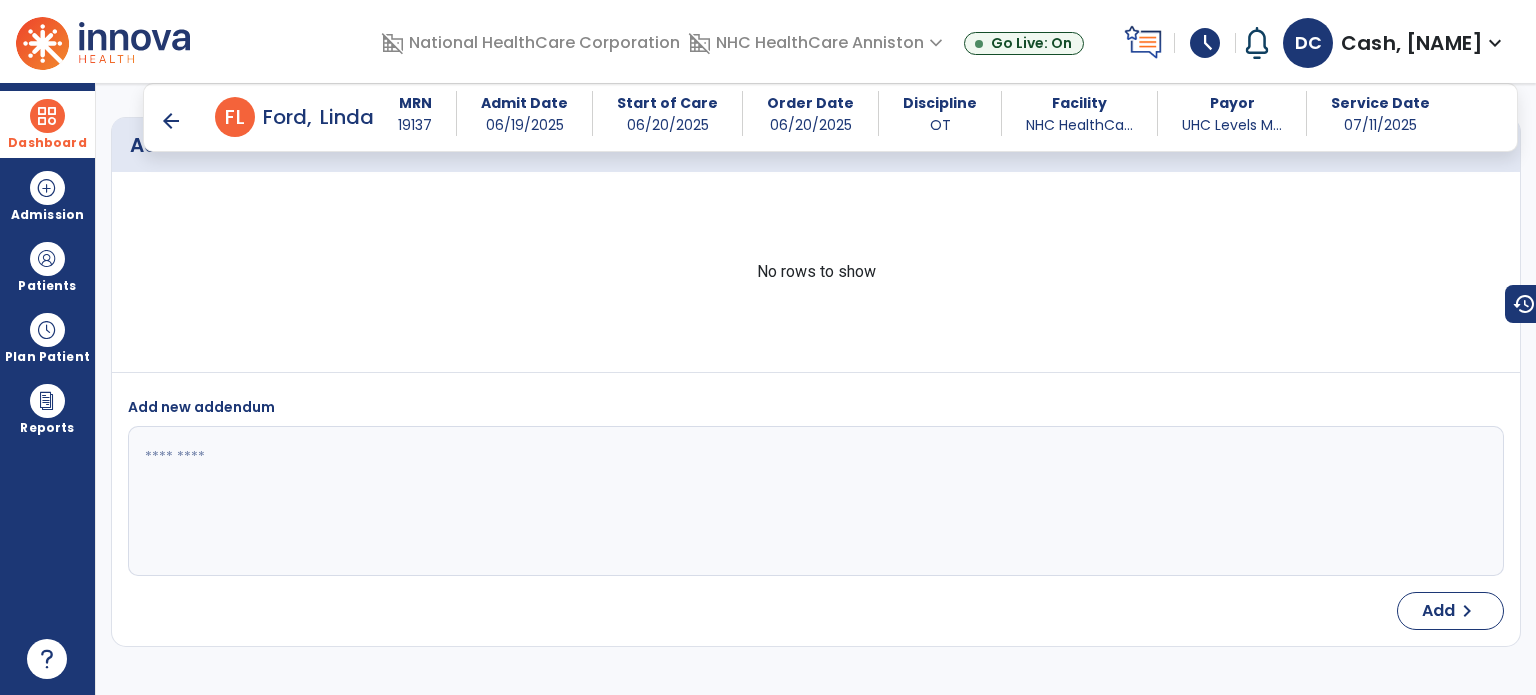 scroll, scrollTop: 6308, scrollLeft: 0, axis: vertical 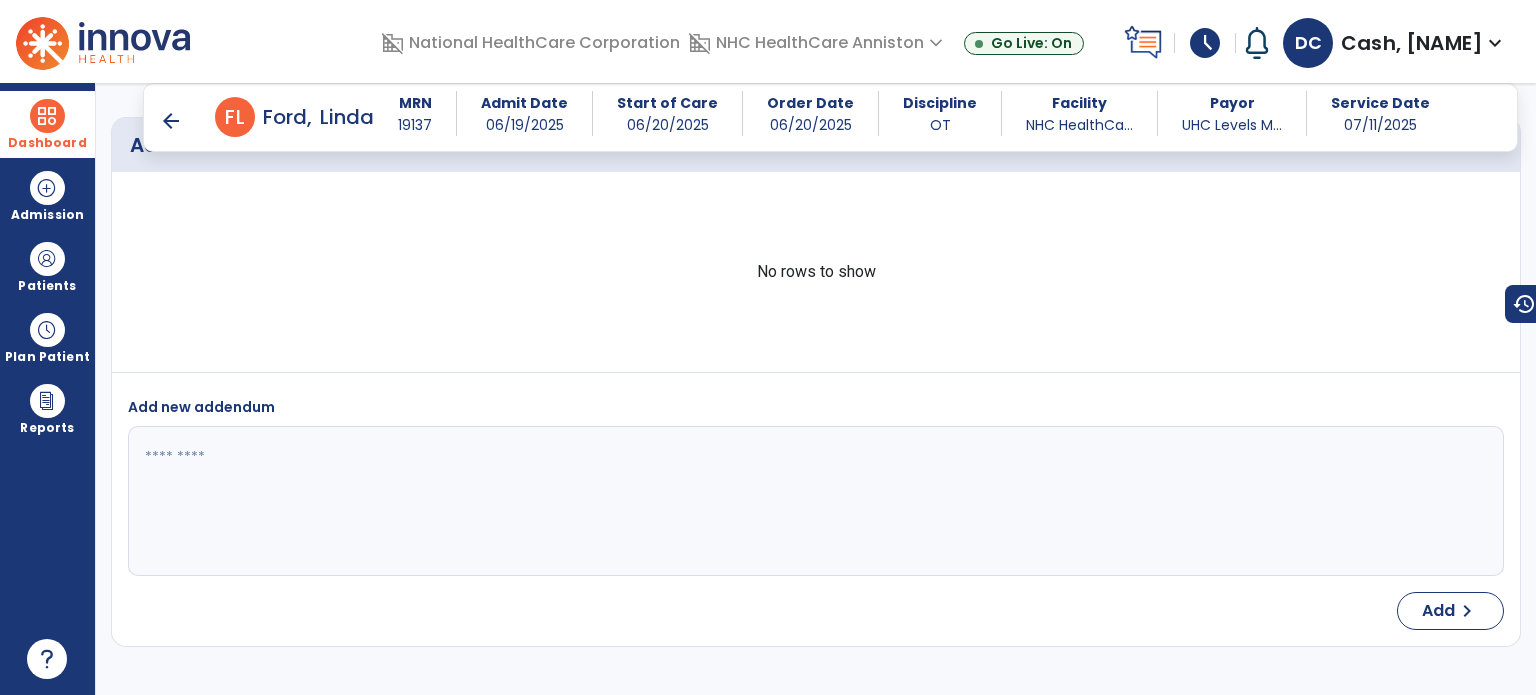 click at bounding box center (47, 116) 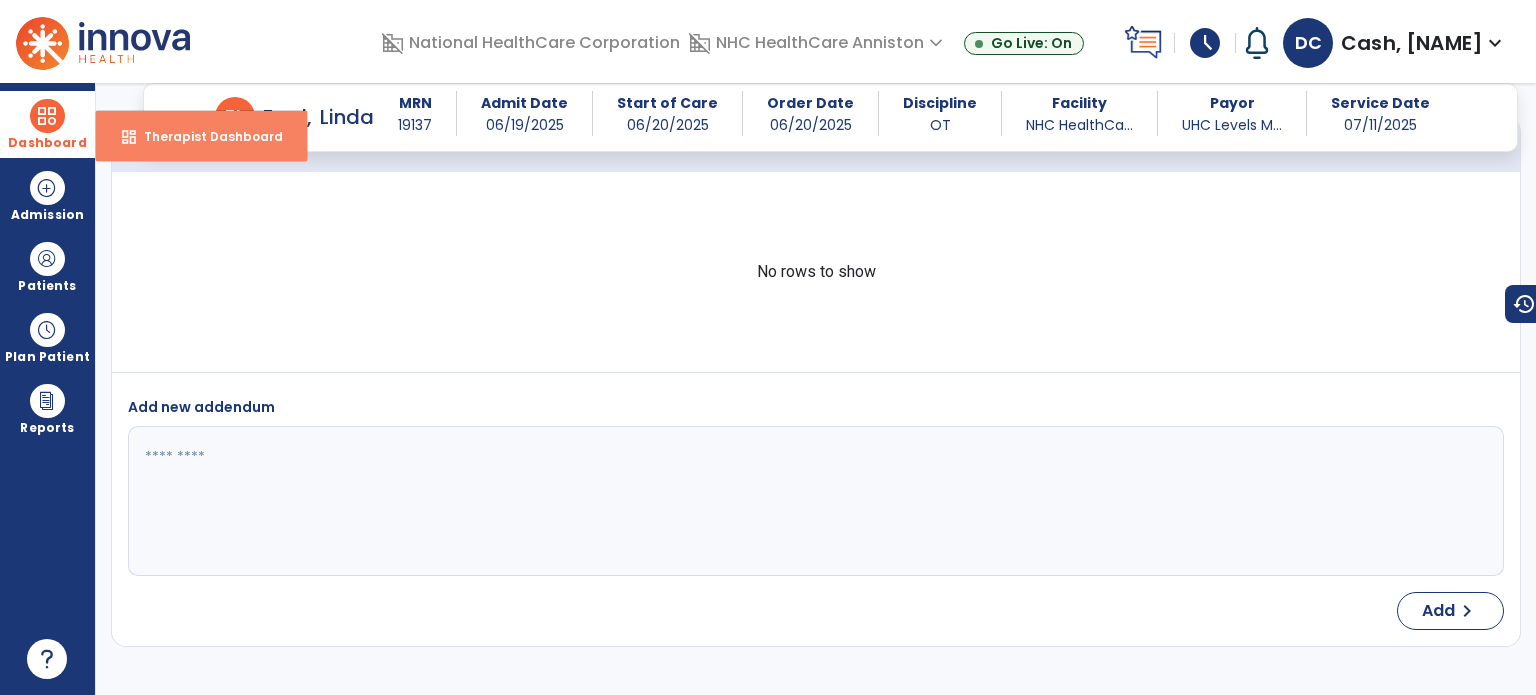 click on "dashboard  Therapist Dashboard" at bounding box center (201, 136) 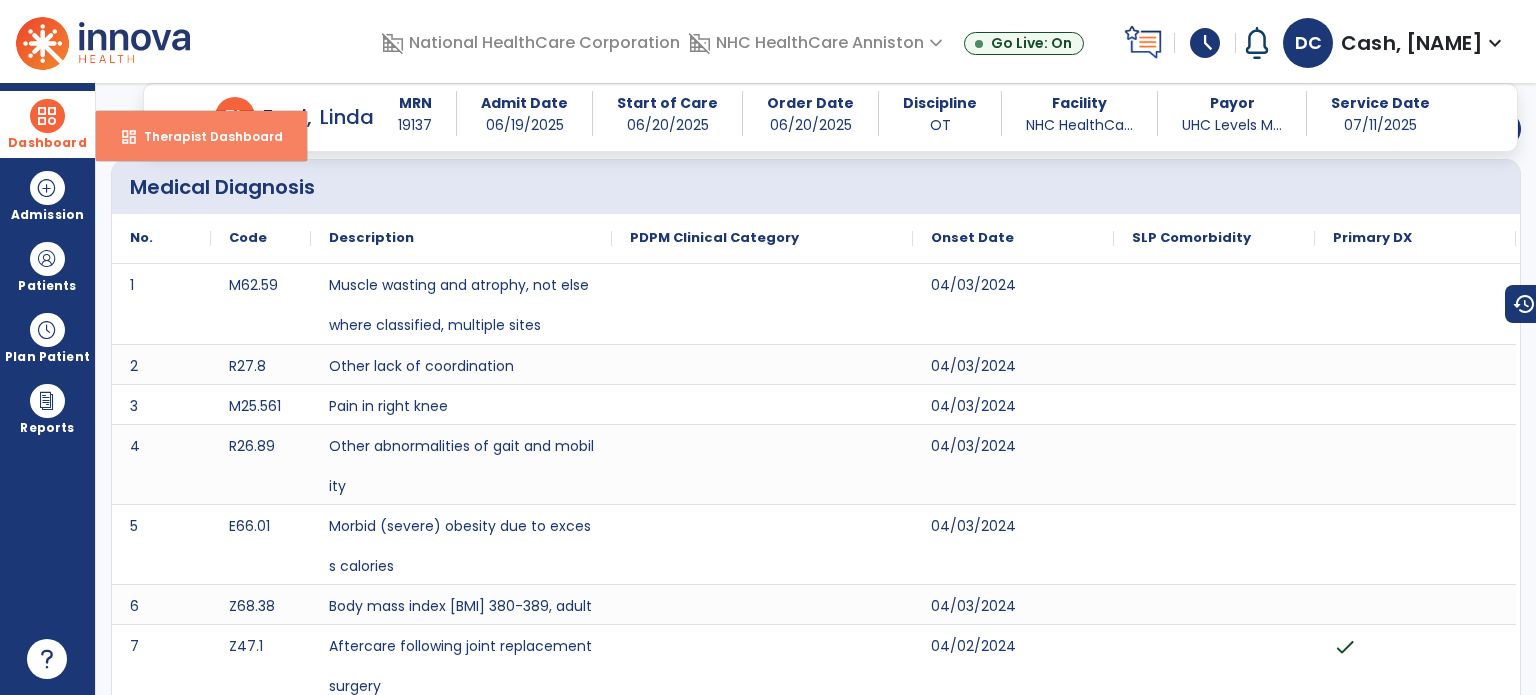 select on "****" 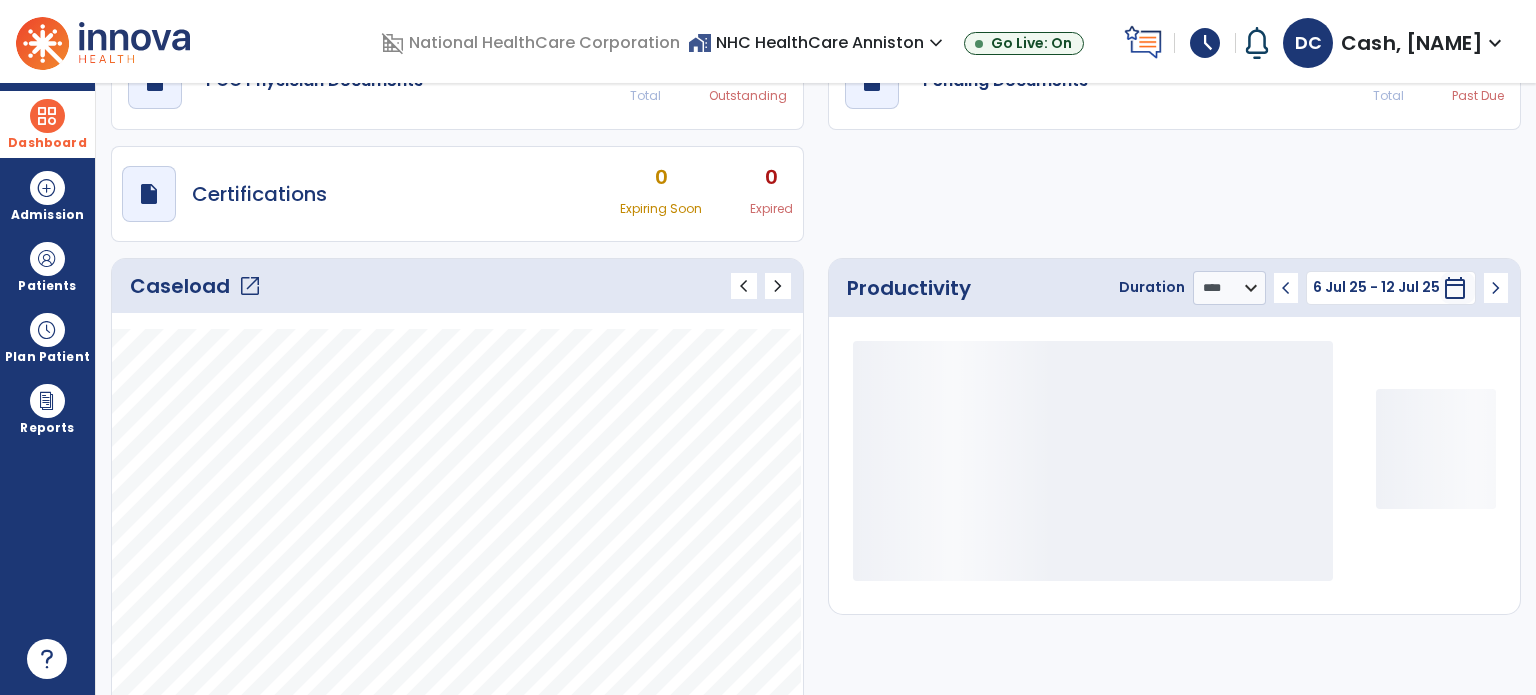 scroll, scrollTop: 0, scrollLeft: 0, axis: both 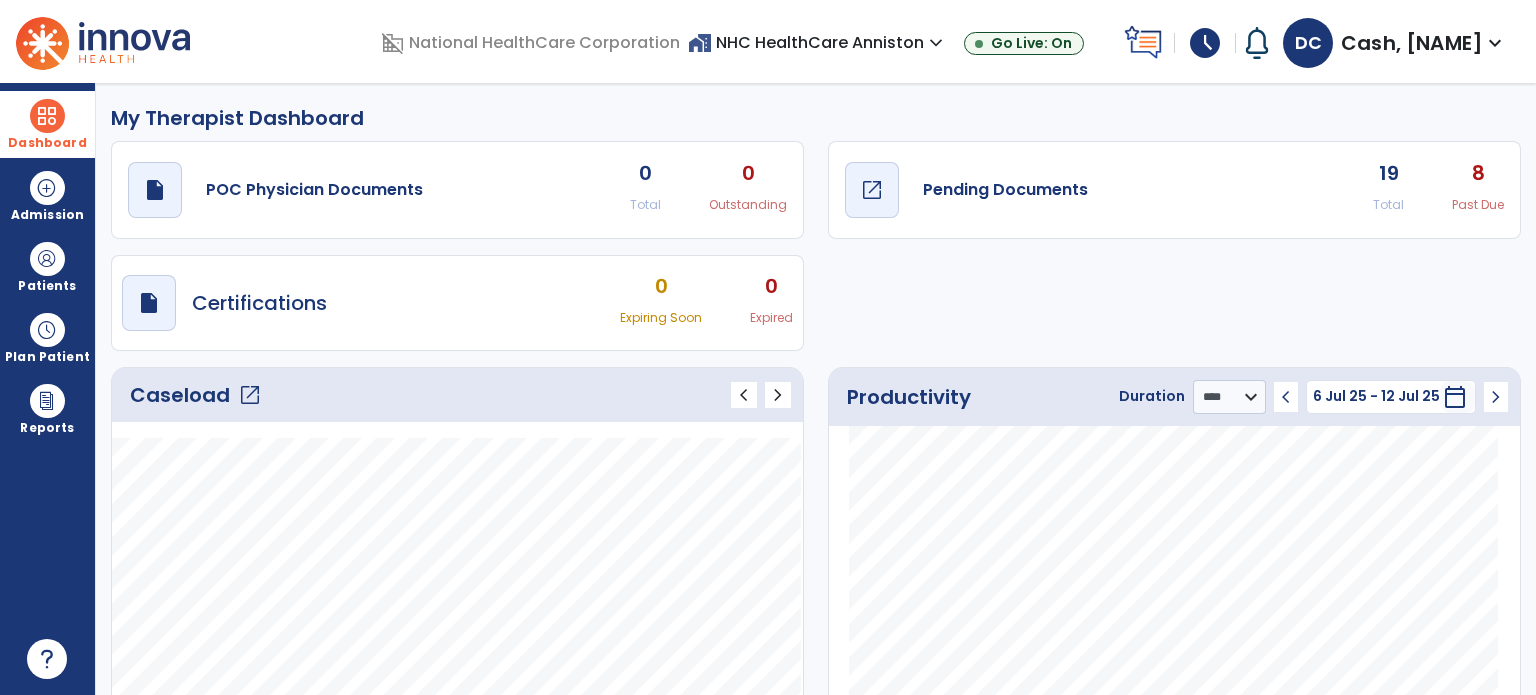 click on "draft   open_in_new" 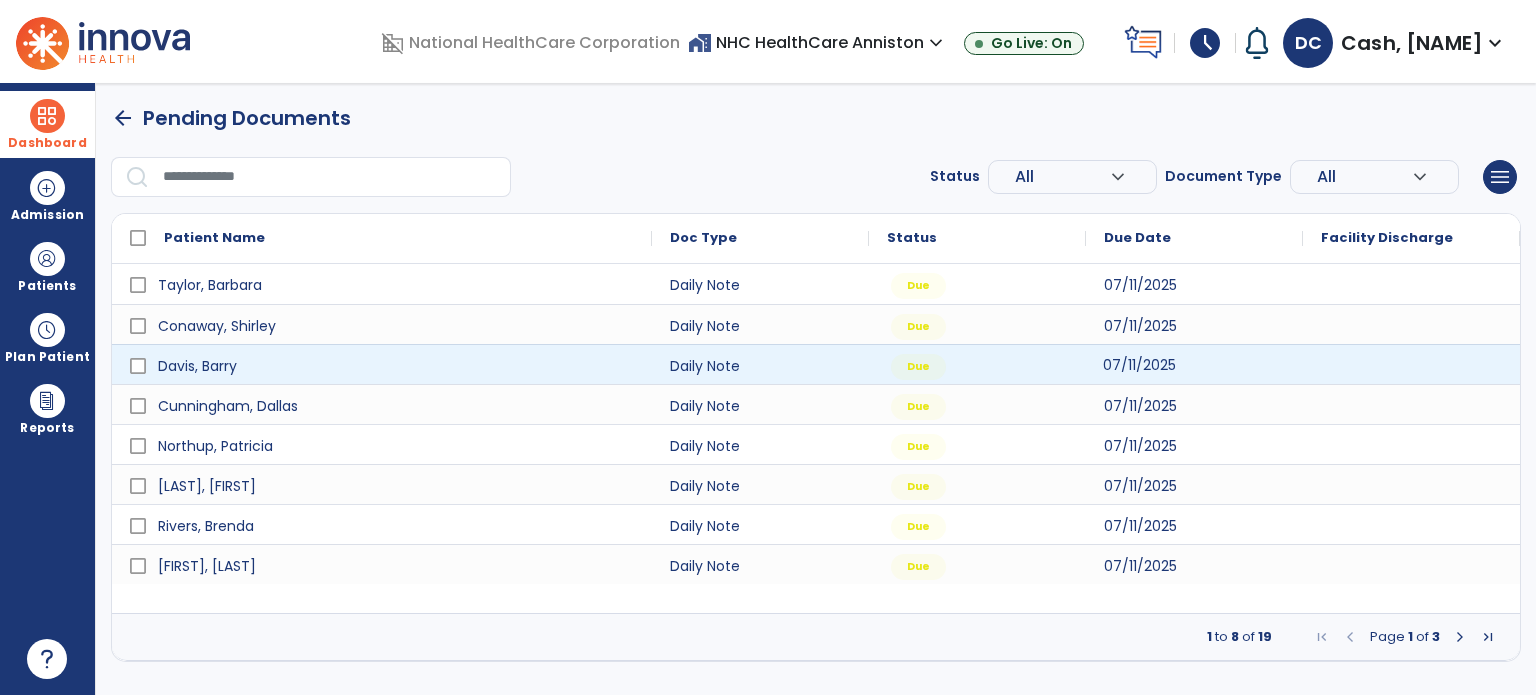 click on "07/11/2025" at bounding box center (1194, 364) 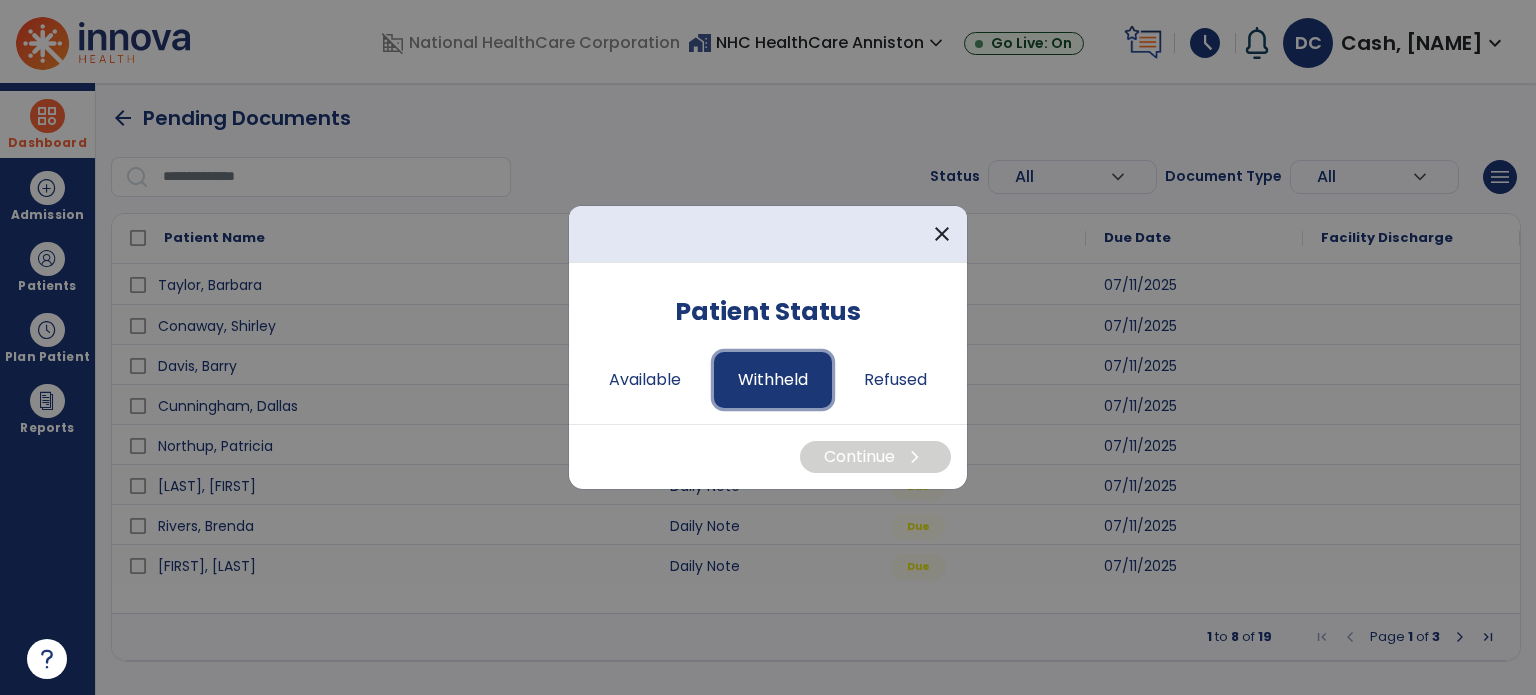 click on "Withheld" at bounding box center [773, 380] 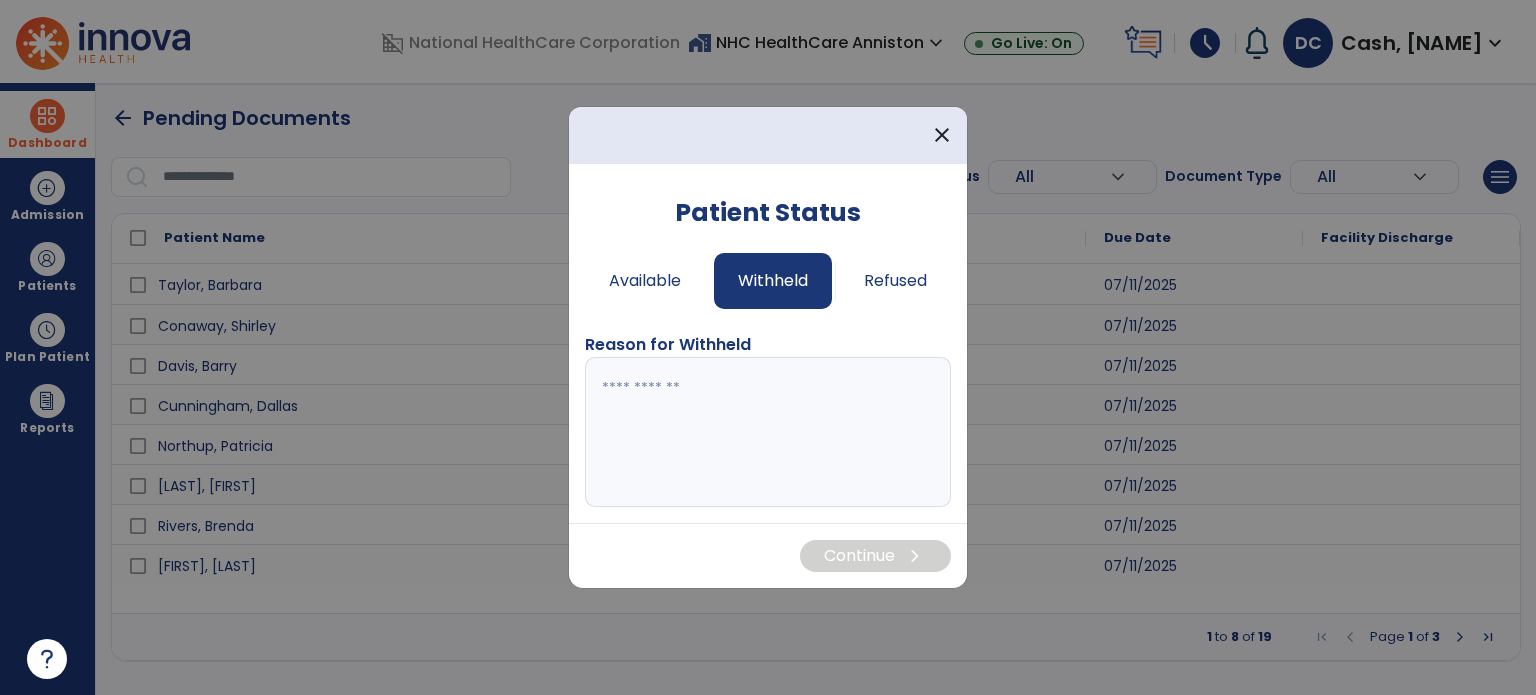 click at bounding box center [768, 432] 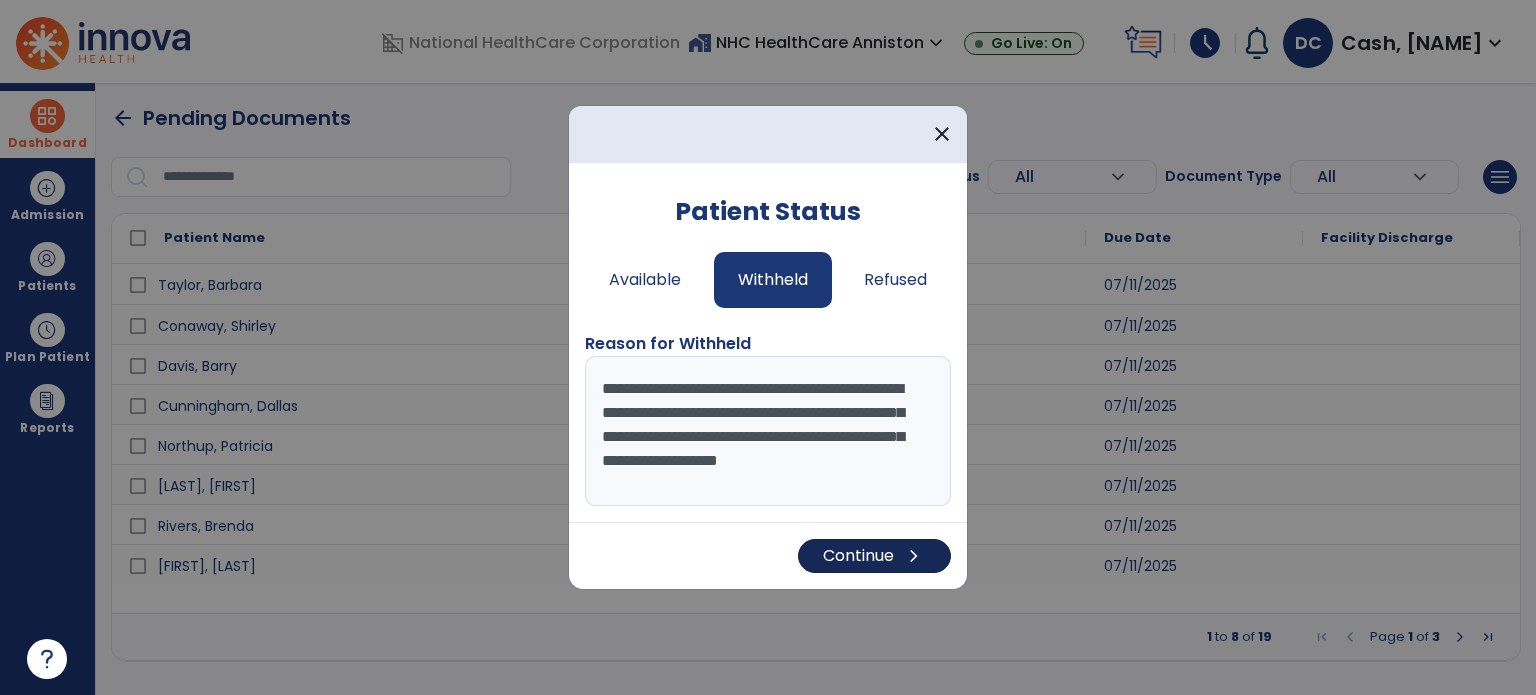 type on "**********" 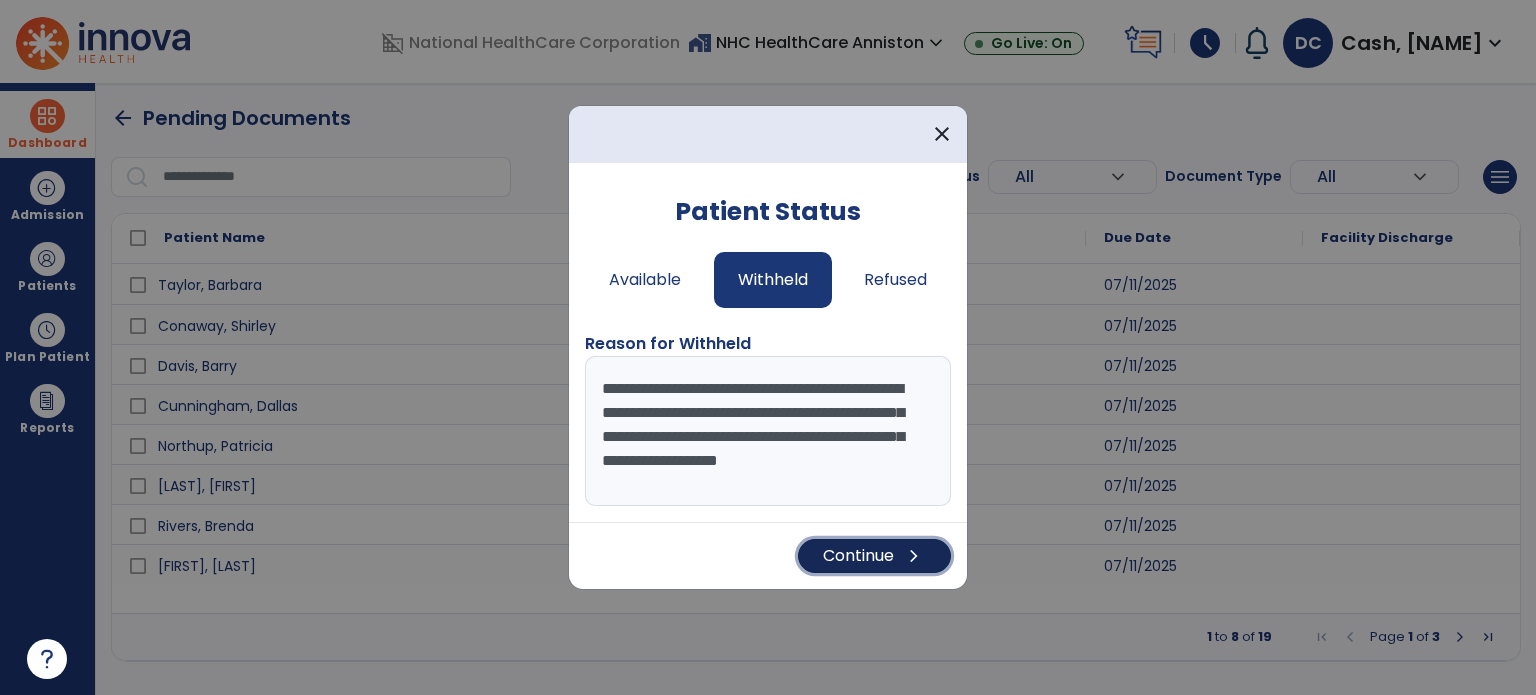 click on "Continue   chevron_right" at bounding box center [874, 556] 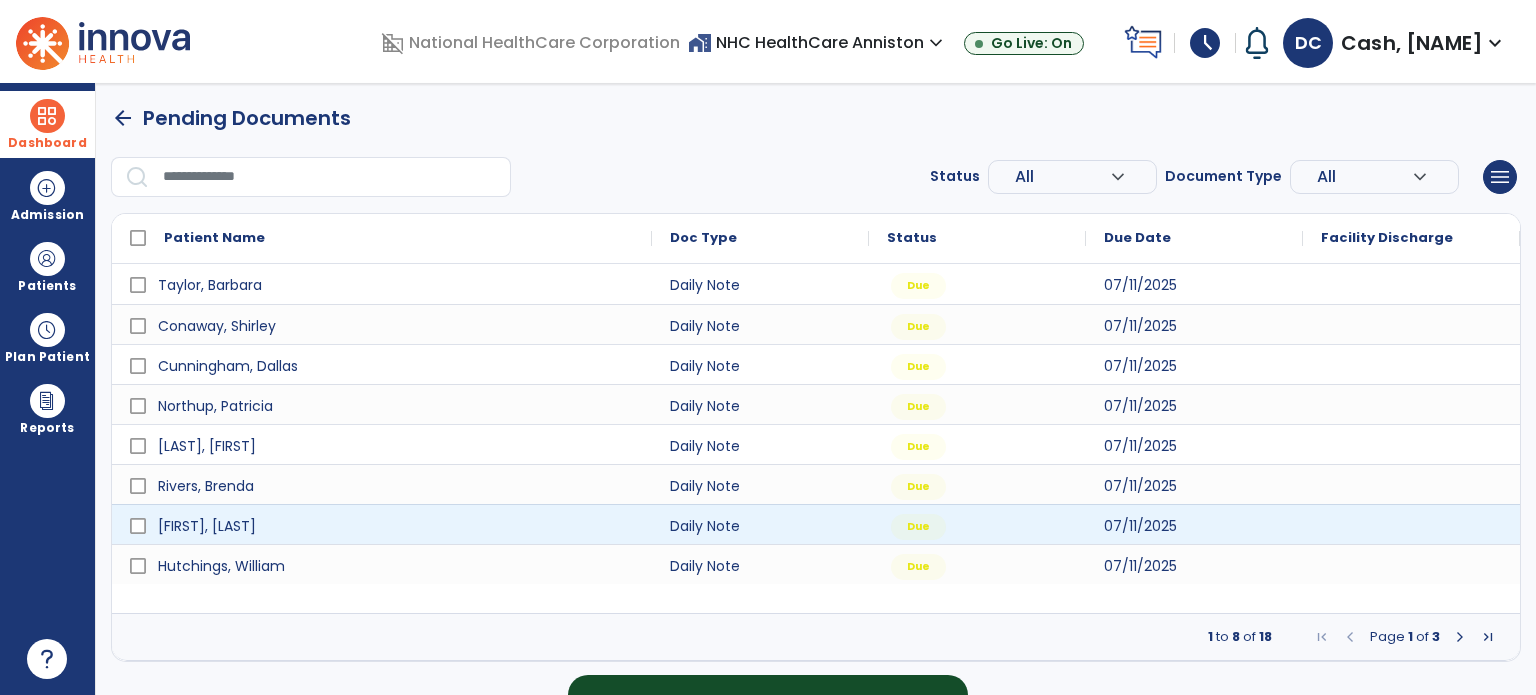 click at bounding box center [1411, 524] 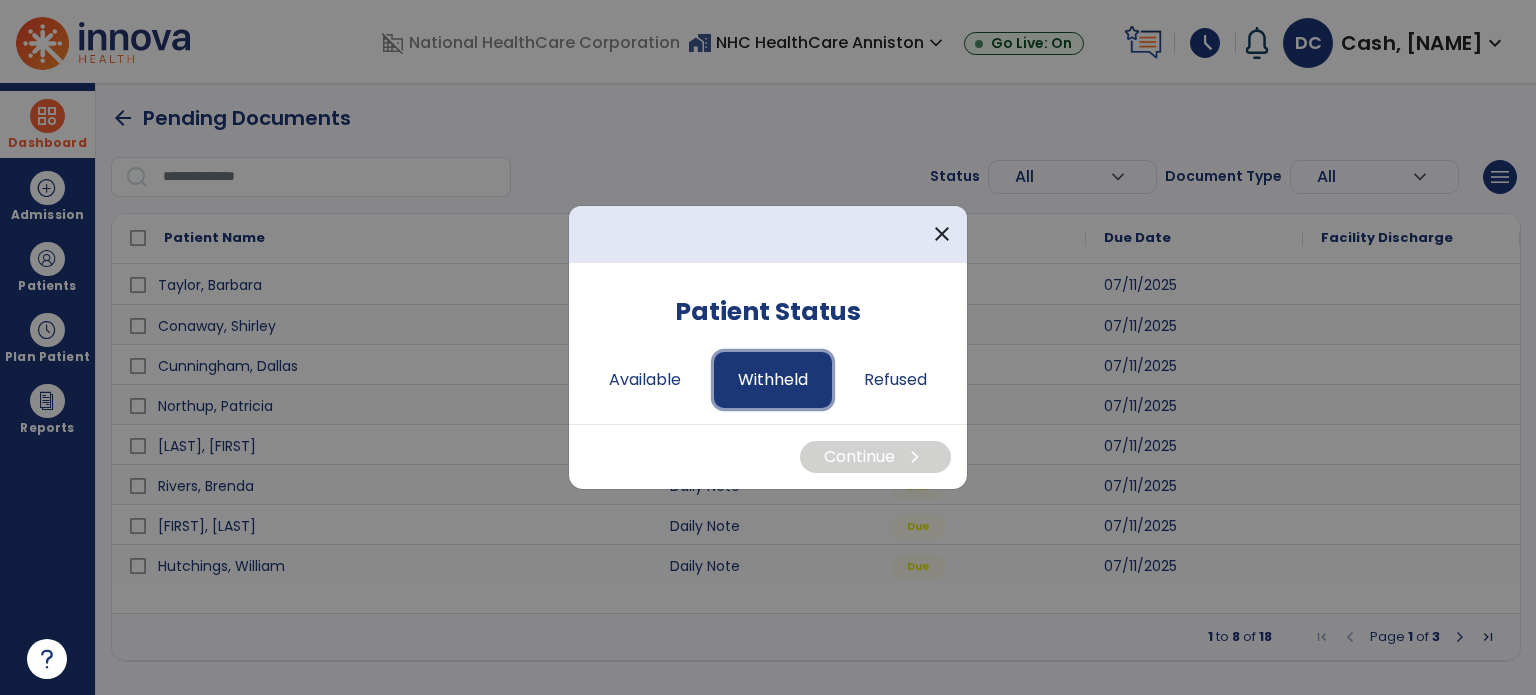 click on "Withheld" at bounding box center (773, 380) 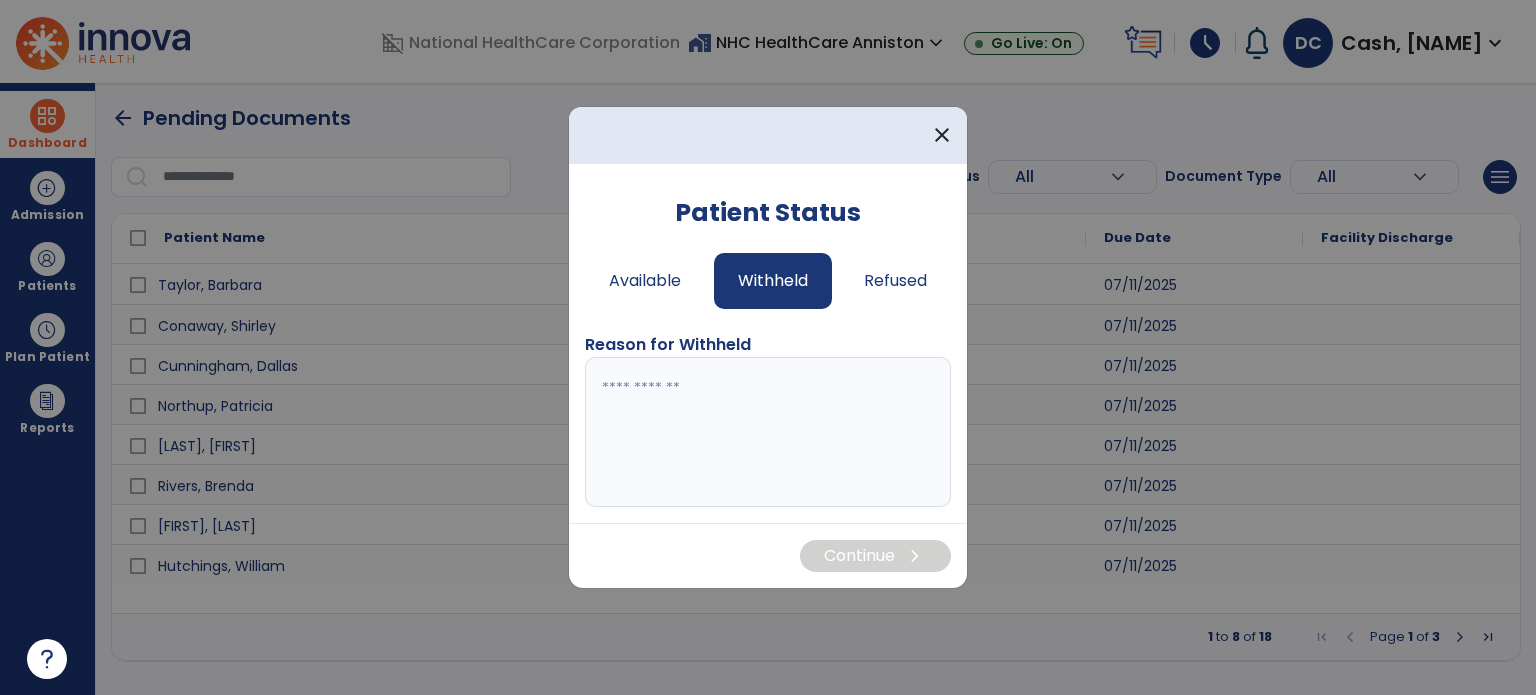 click at bounding box center [768, 432] 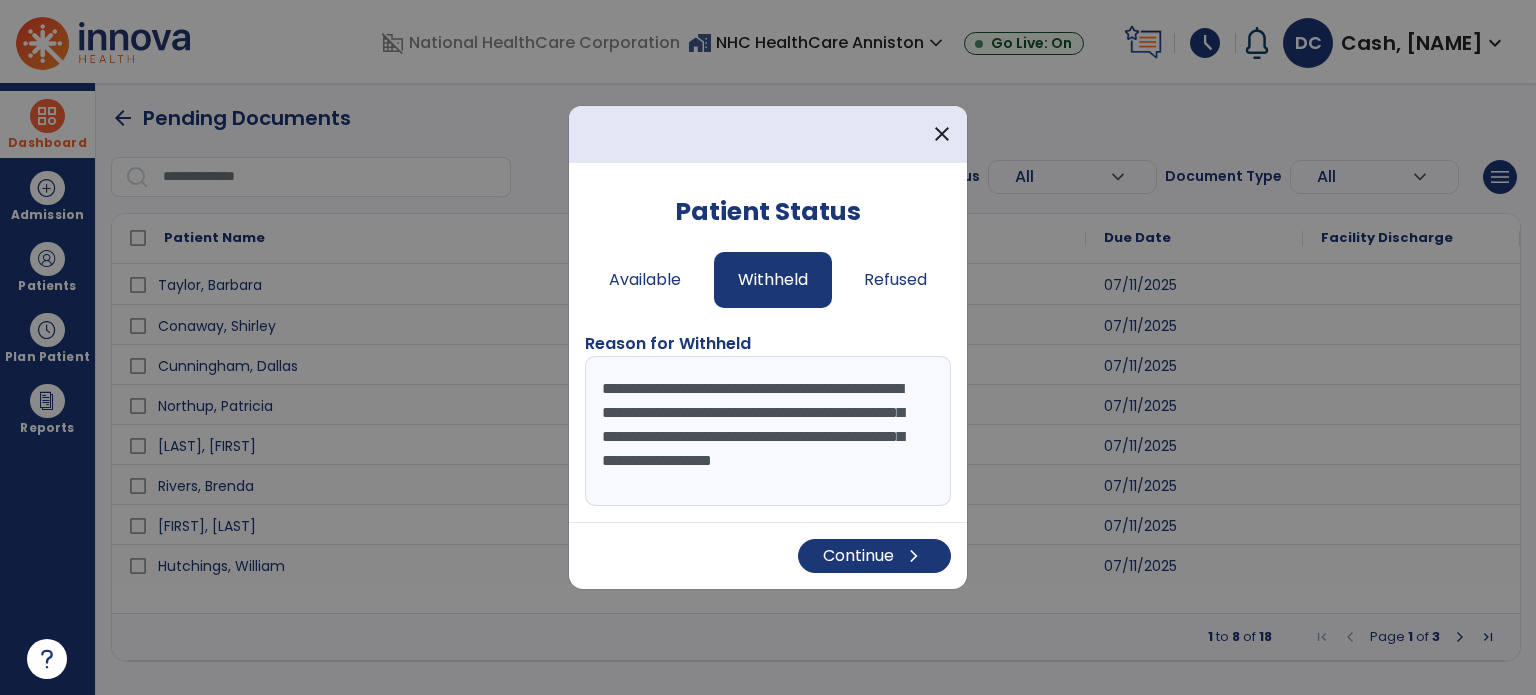 scroll, scrollTop: 15, scrollLeft: 0, axis: vertical 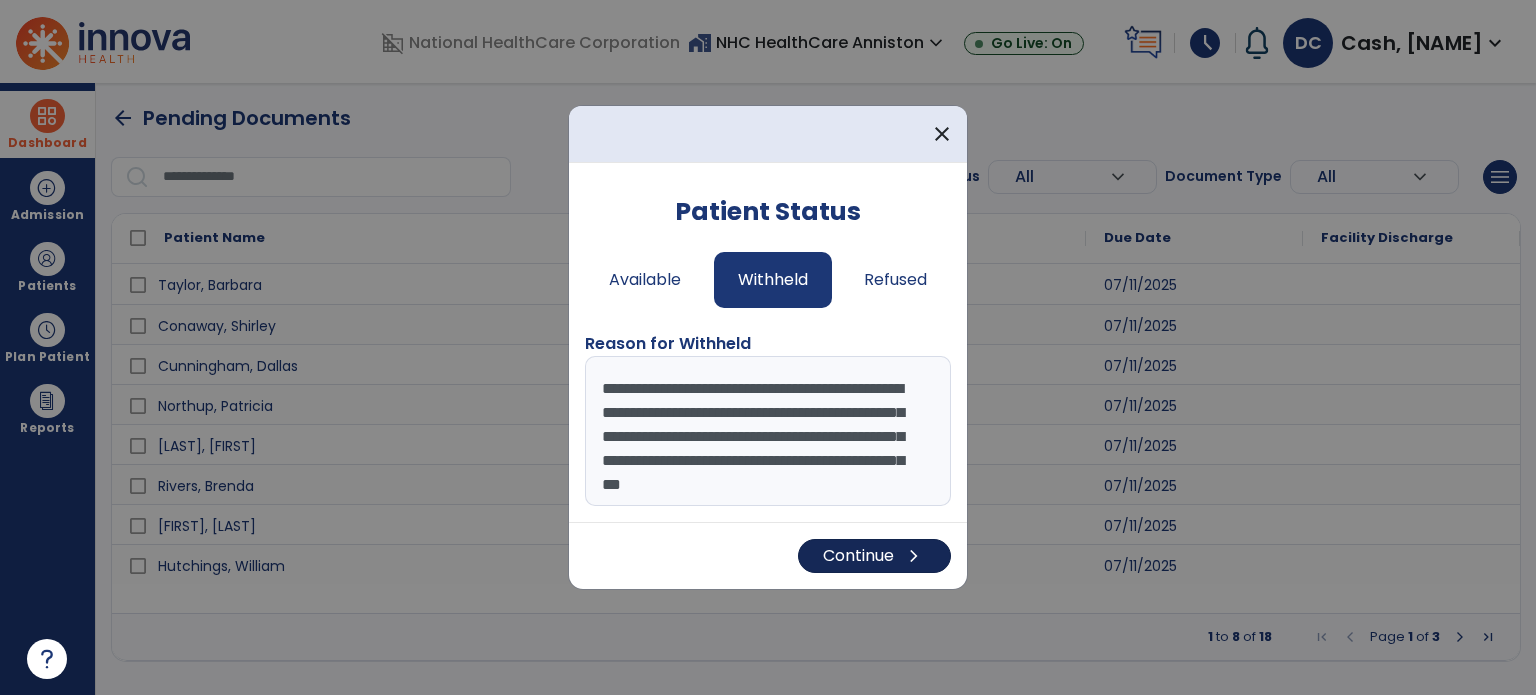 type on "**********" 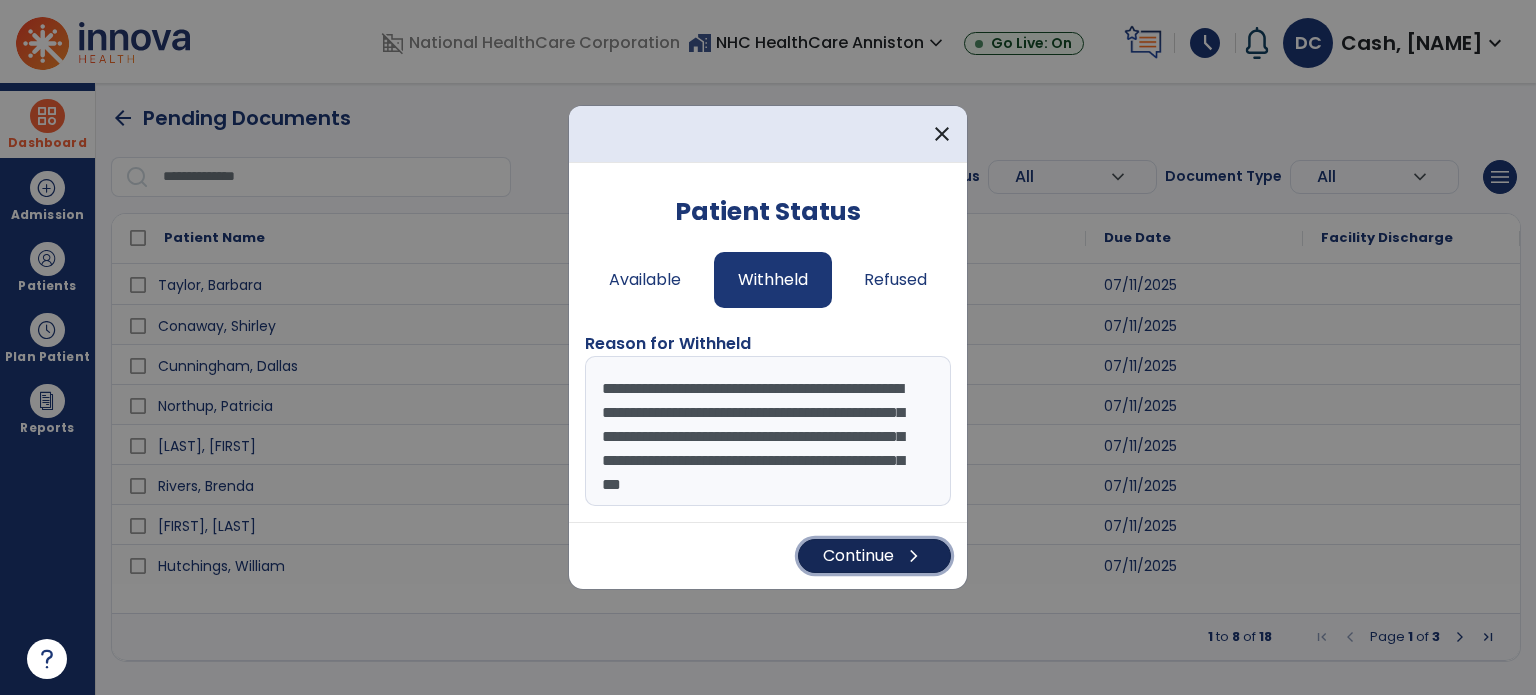 click on "chevron_right" at bounding box center (914, 556) 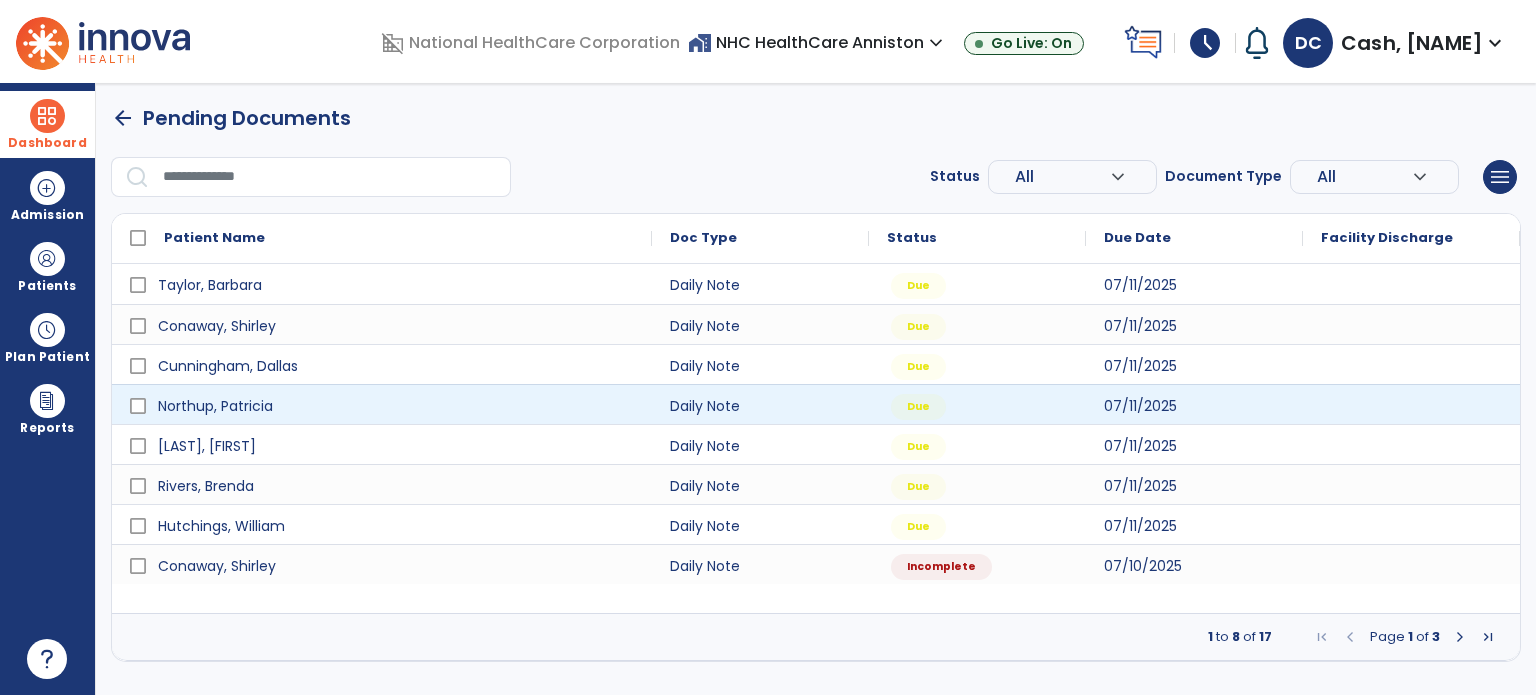 click at bounding box center (1411, 404) 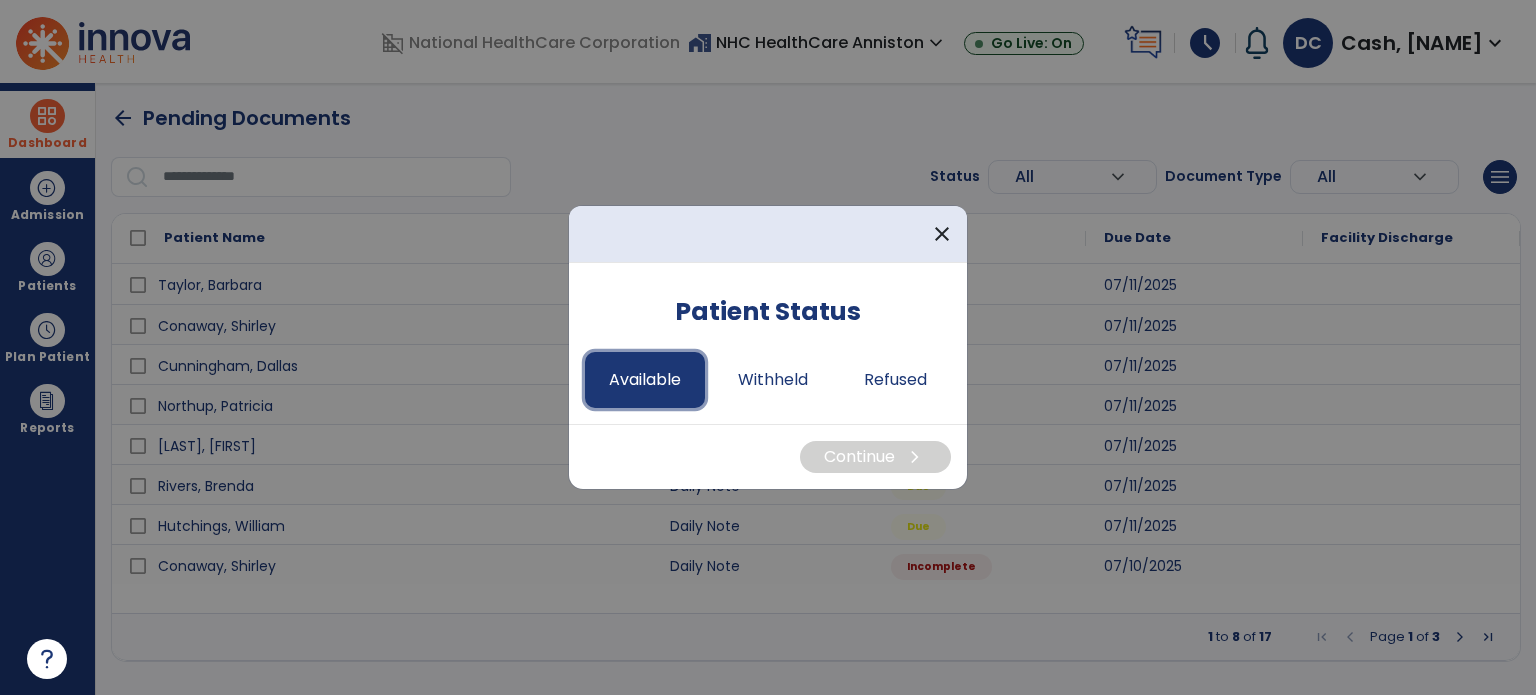 click on "Available" at bounding box center [645, 380] 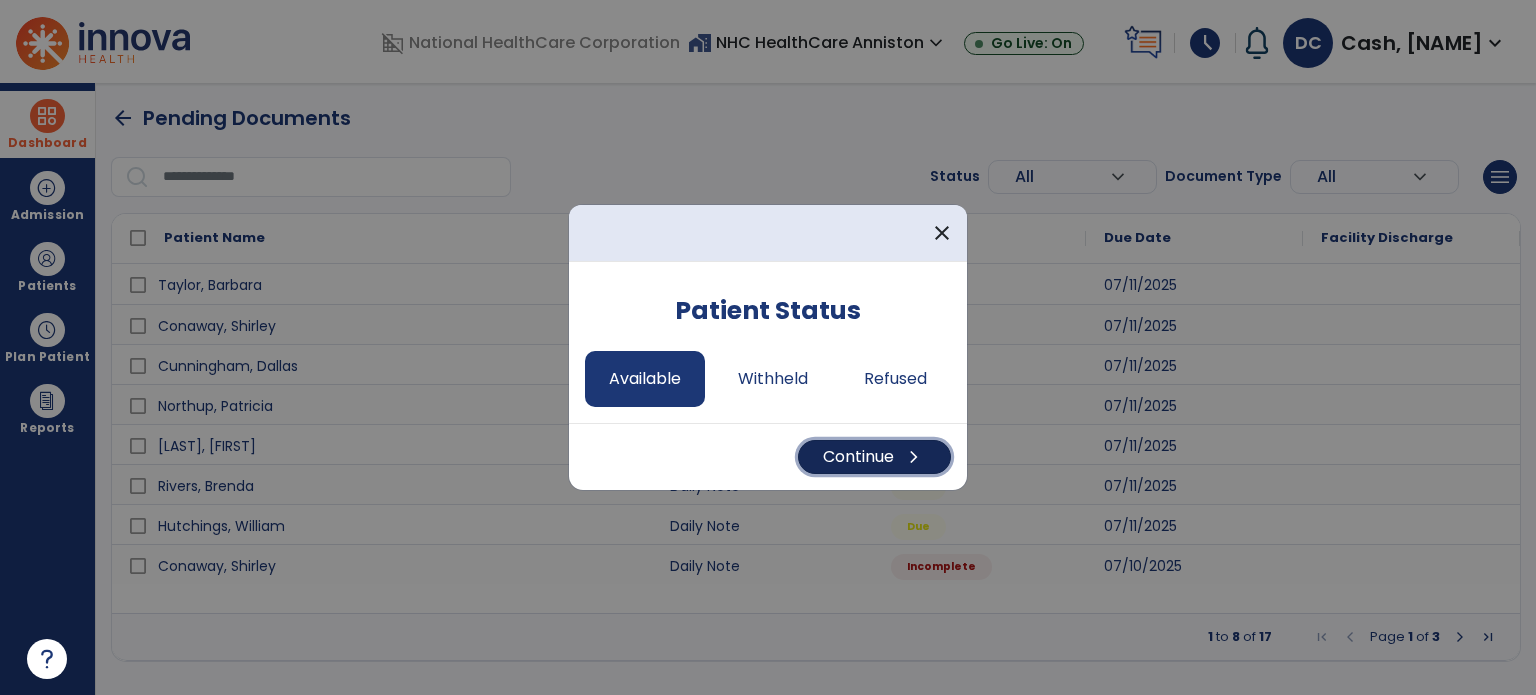 click on "Continue   chevron_right" at bounding box center [874, 457] 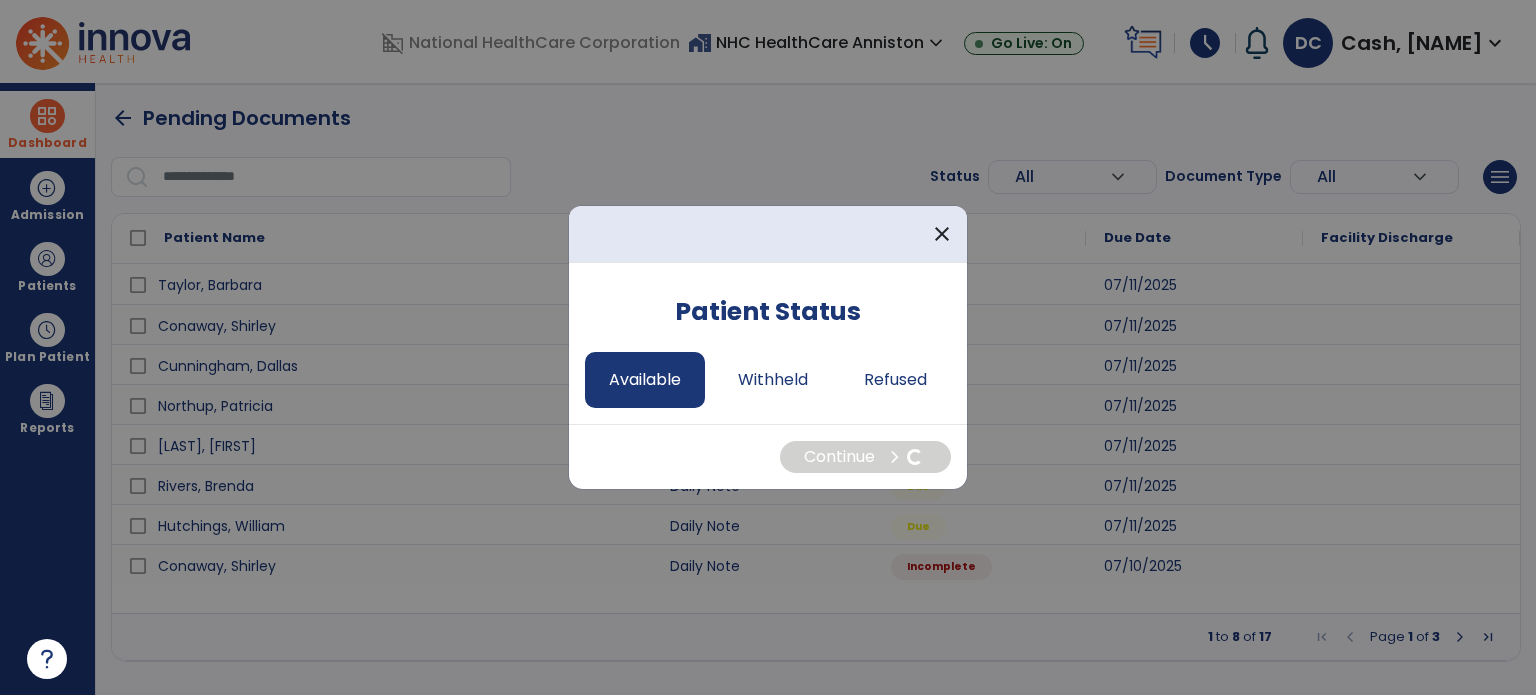 select on "*" 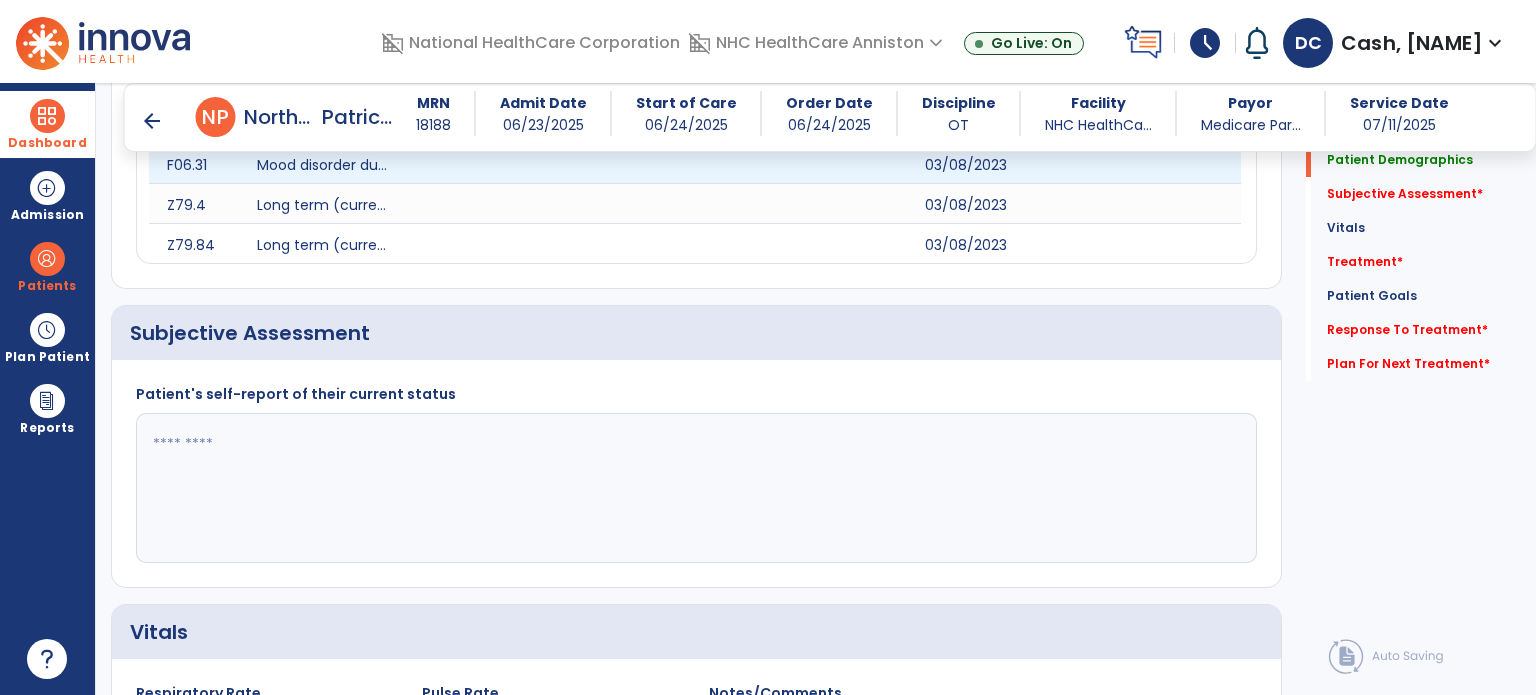 scroll, scrollTop: 786, scrollLeft: 0, axis: vertical 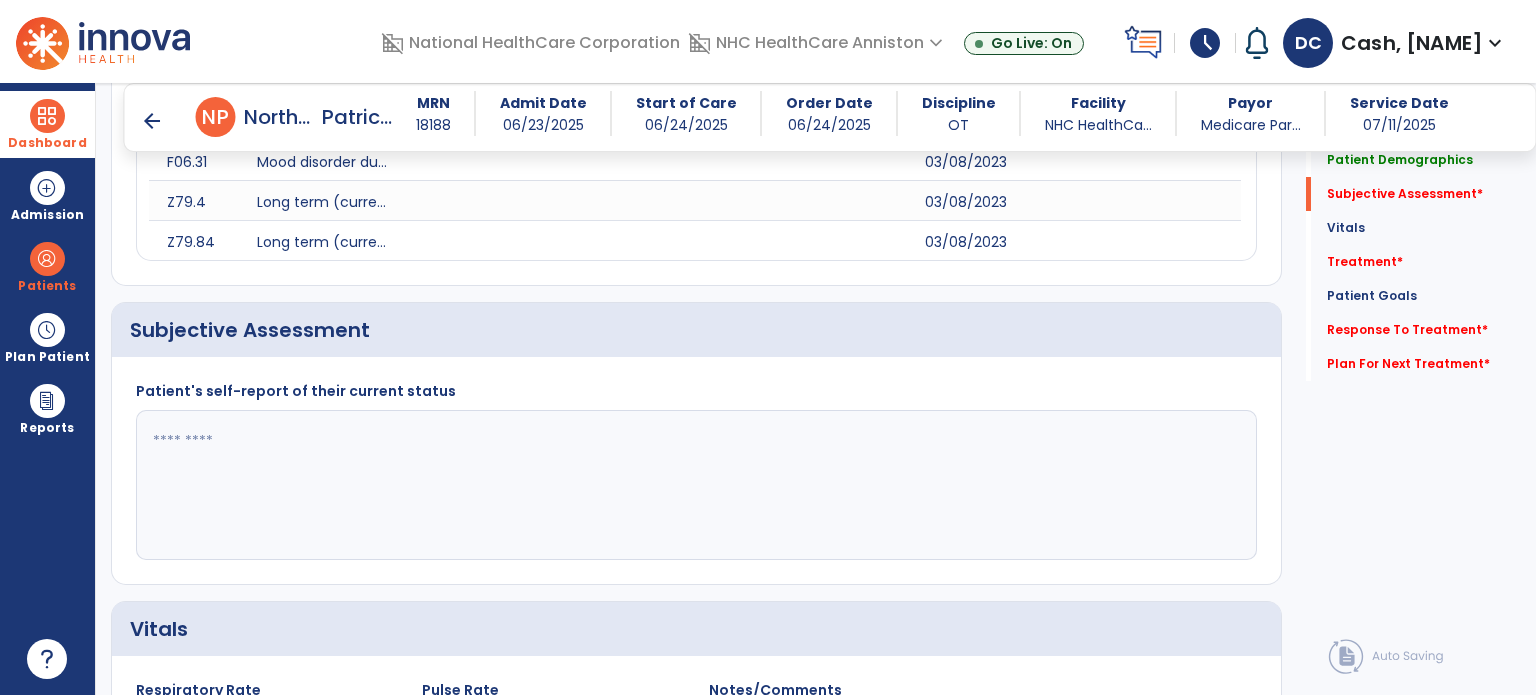 click 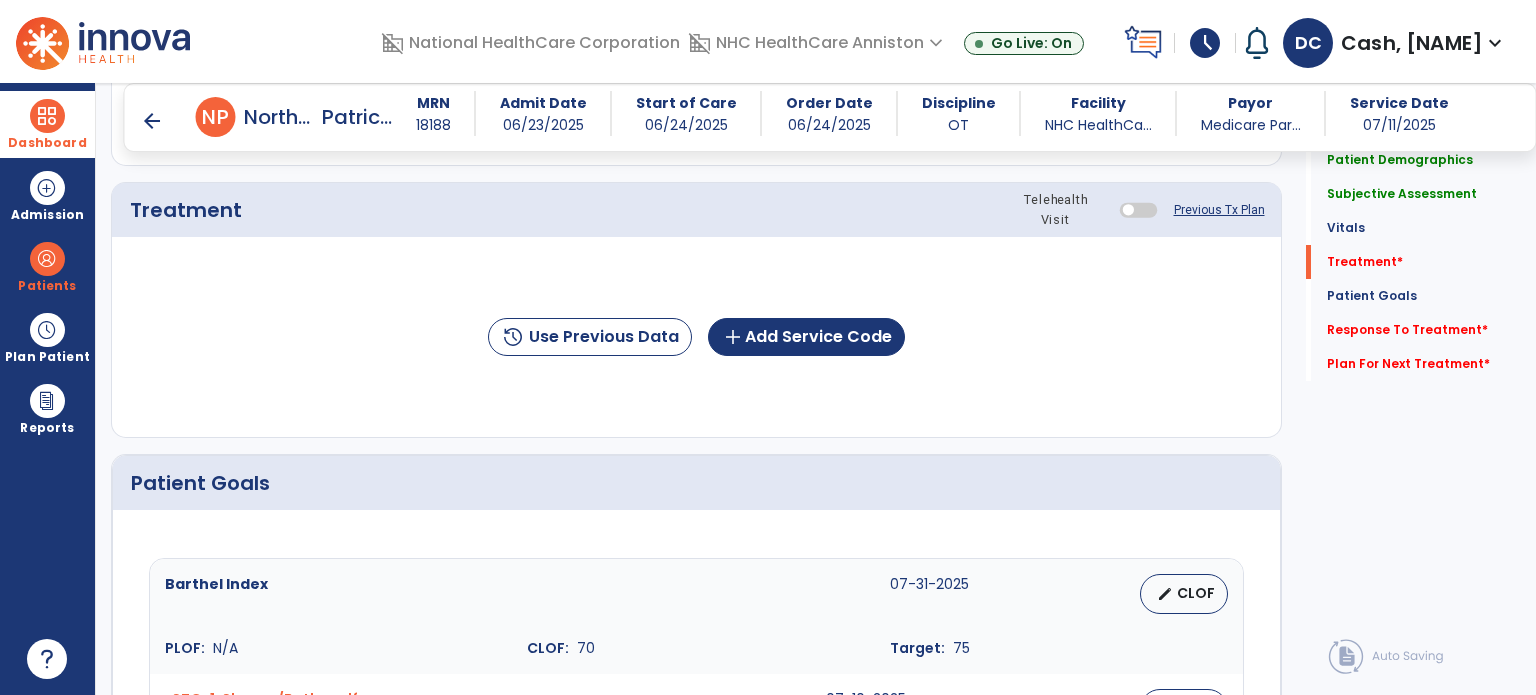 scroll, scrollTop: 1628, scrollLeft: 0, axis: vertical 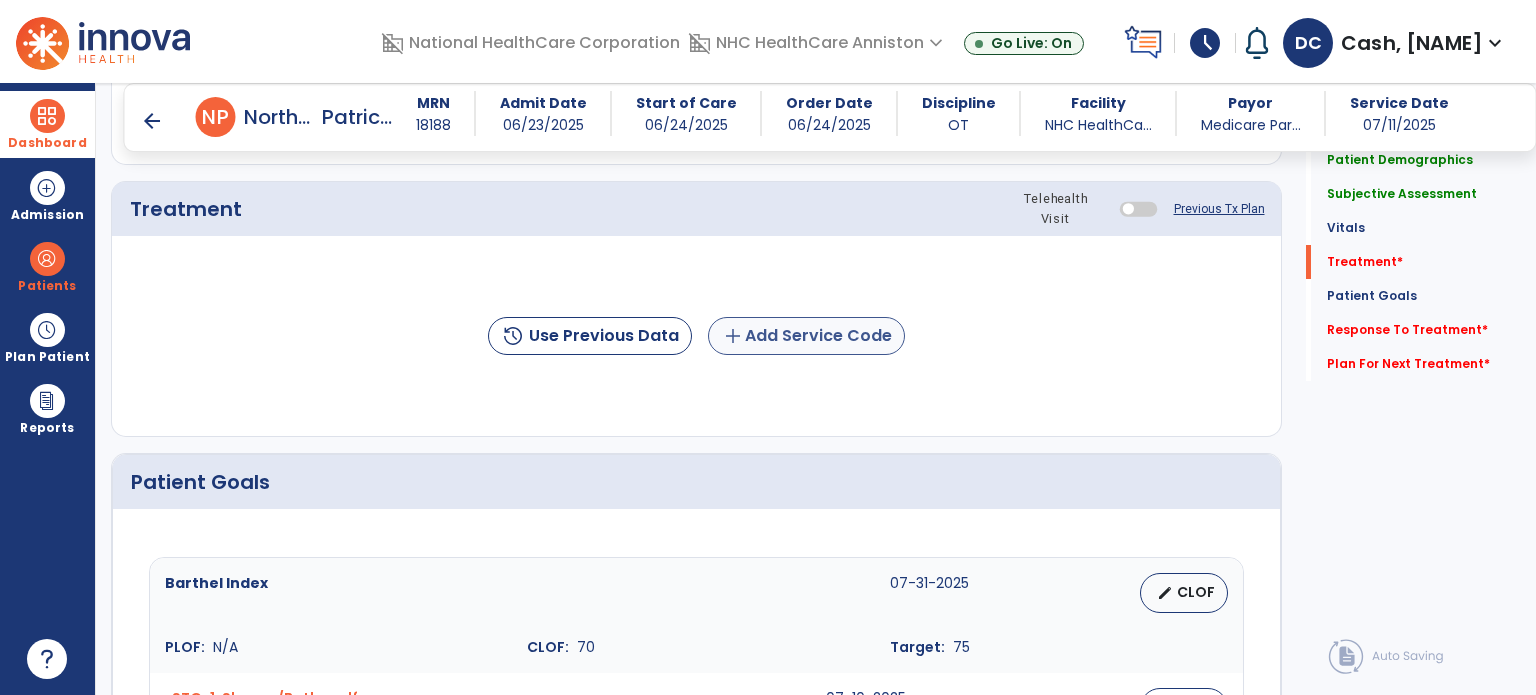 type on "**********" 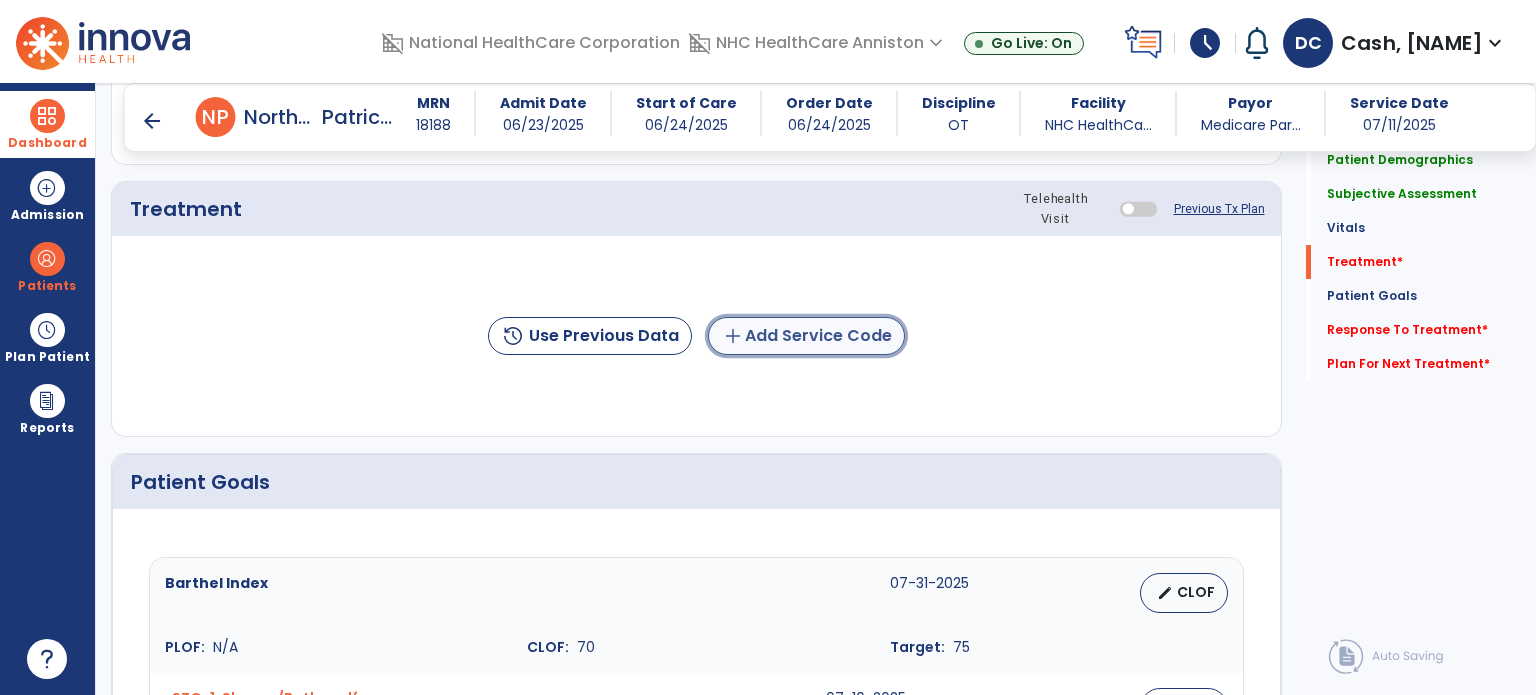 click on "add  Add Service Code" 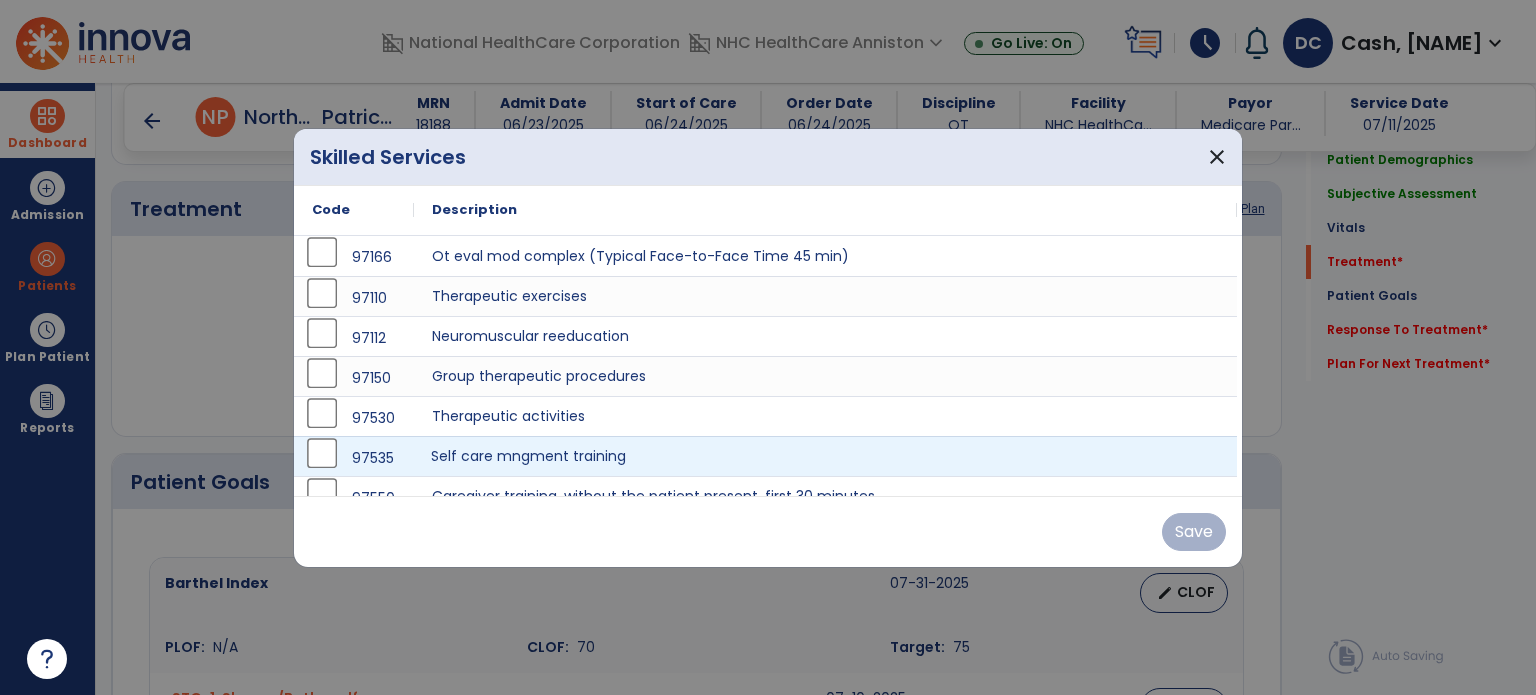 click on "Self care mngment training" at bounding box center [825, 456] 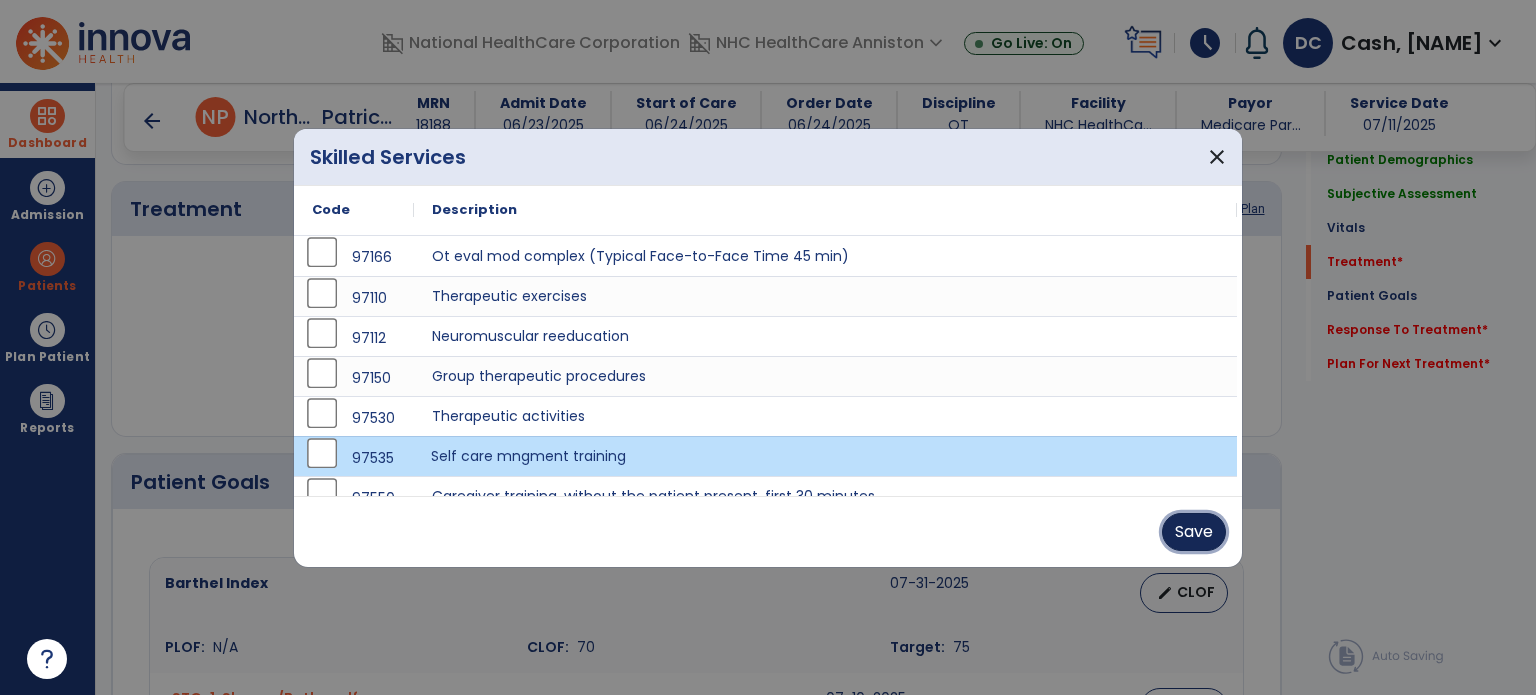 click on "Save" at bounding box center (1194, 532) 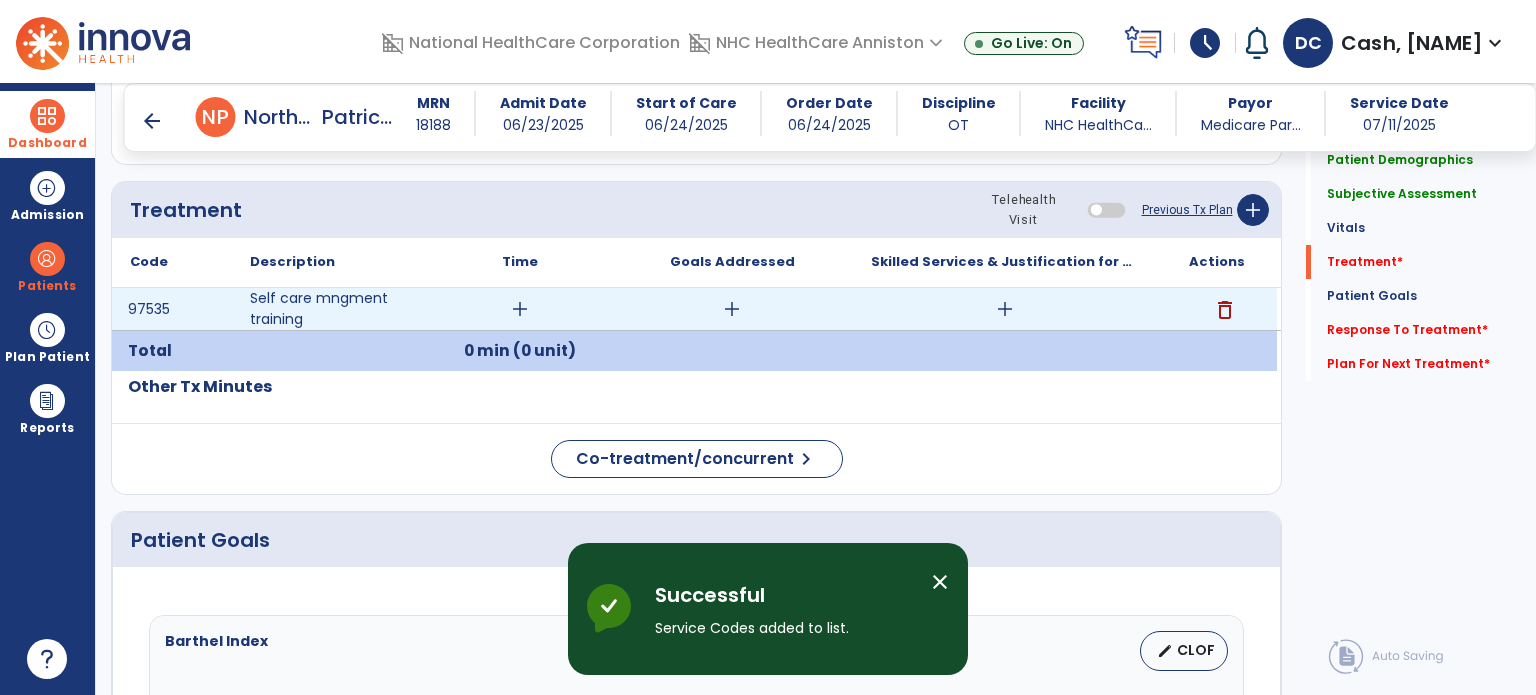 click on "add" at bounding box center [520, 309] 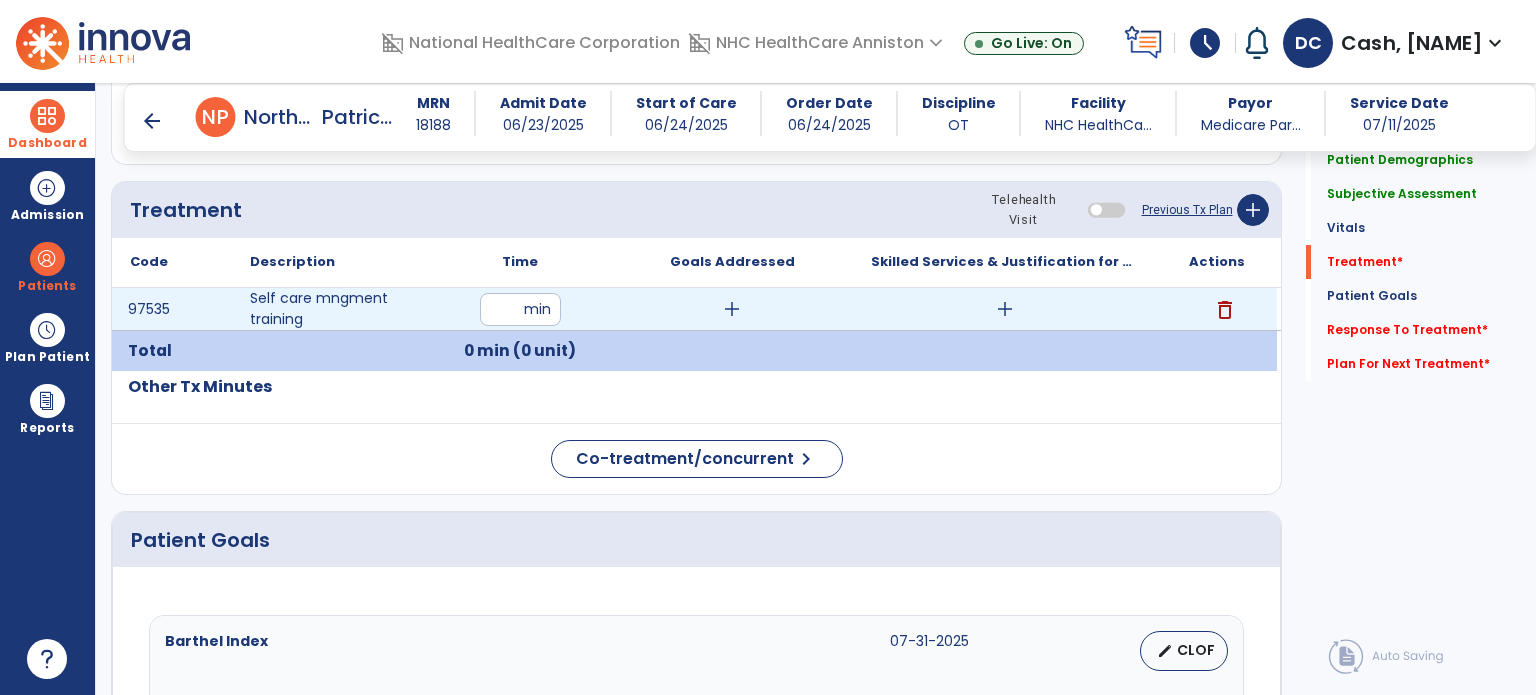 type on "**" 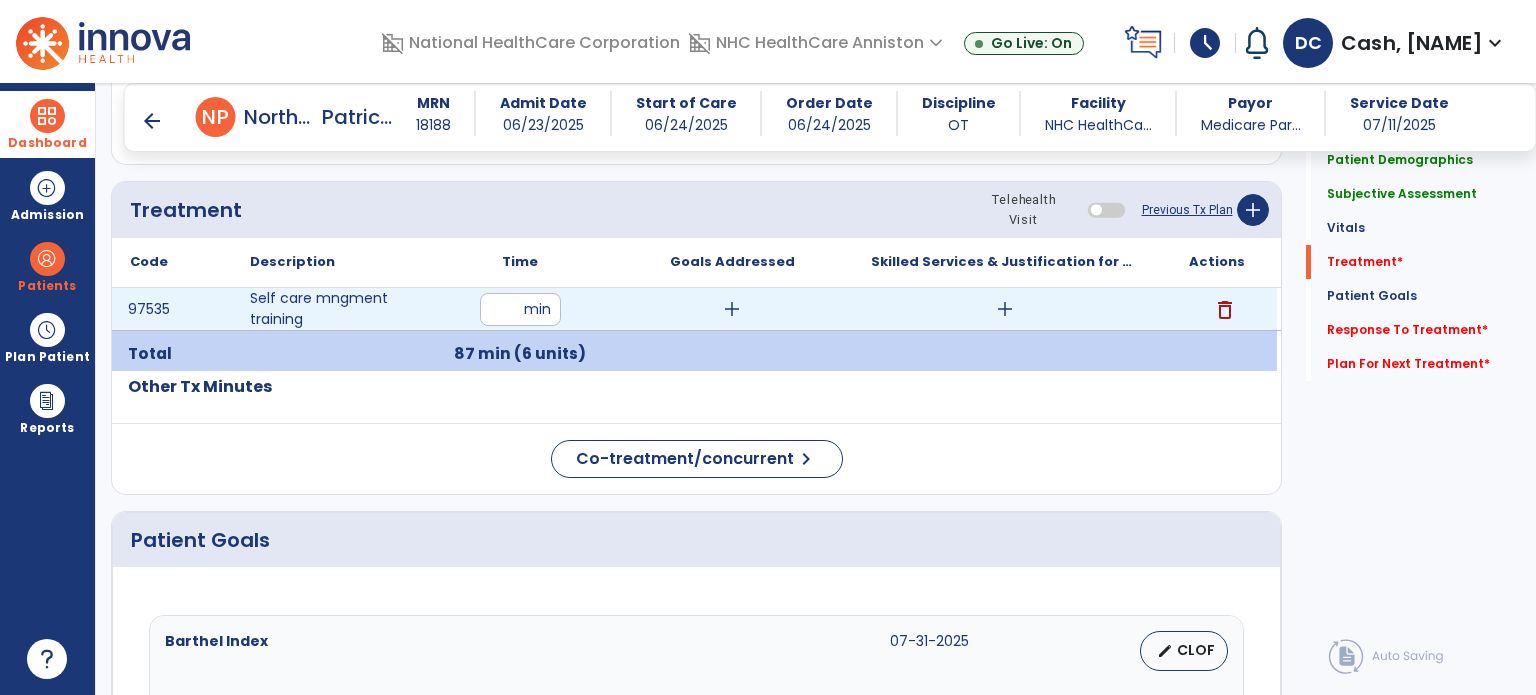 click on "add" at bounding box center (1005, 309) 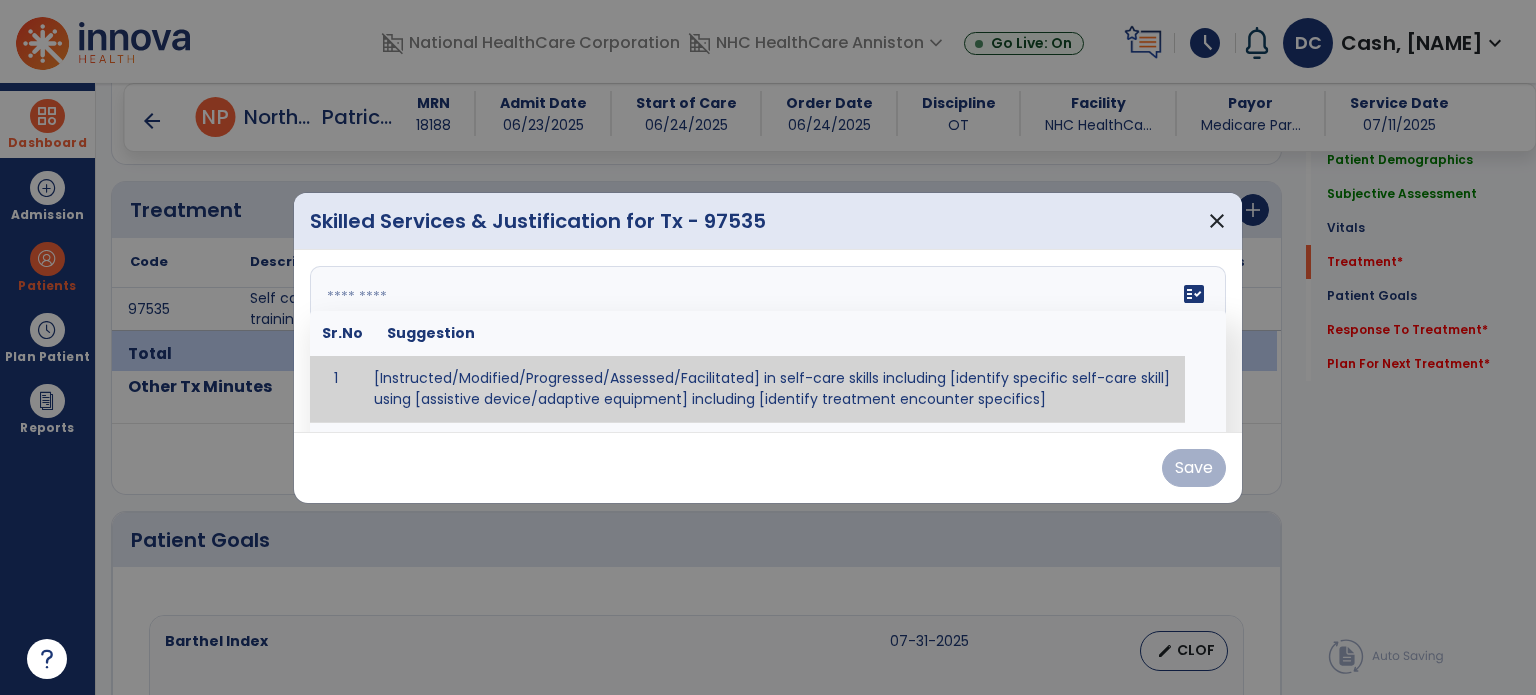 click on "fact_check  Sr.No Suggestion 1 [Instructed/Modified/Progressed/Assessed/Facilitated] in self-care skills including [identify specific self-care skill] using [assistive device/adaptive equipment] including [identify treatment encounter specifics]" at bounding box center [768, 341] 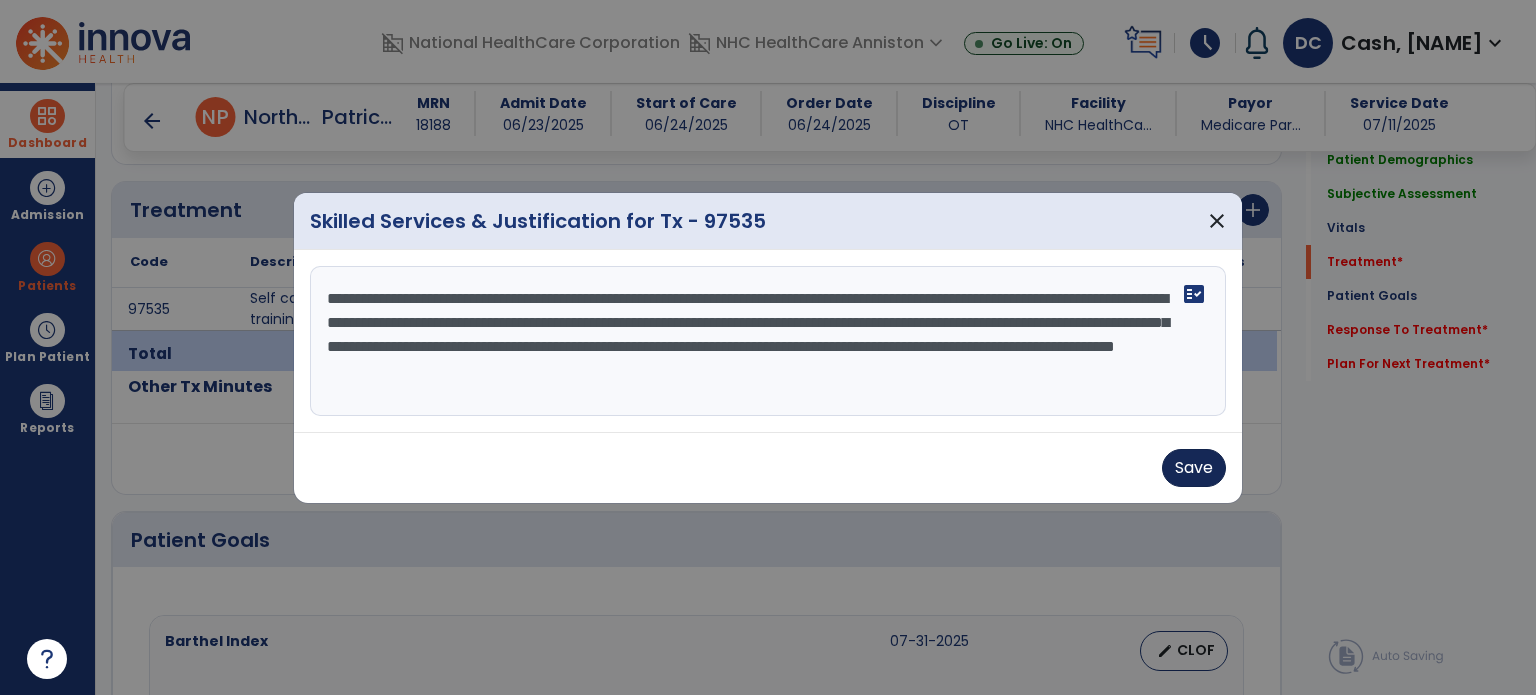 type on "**********" 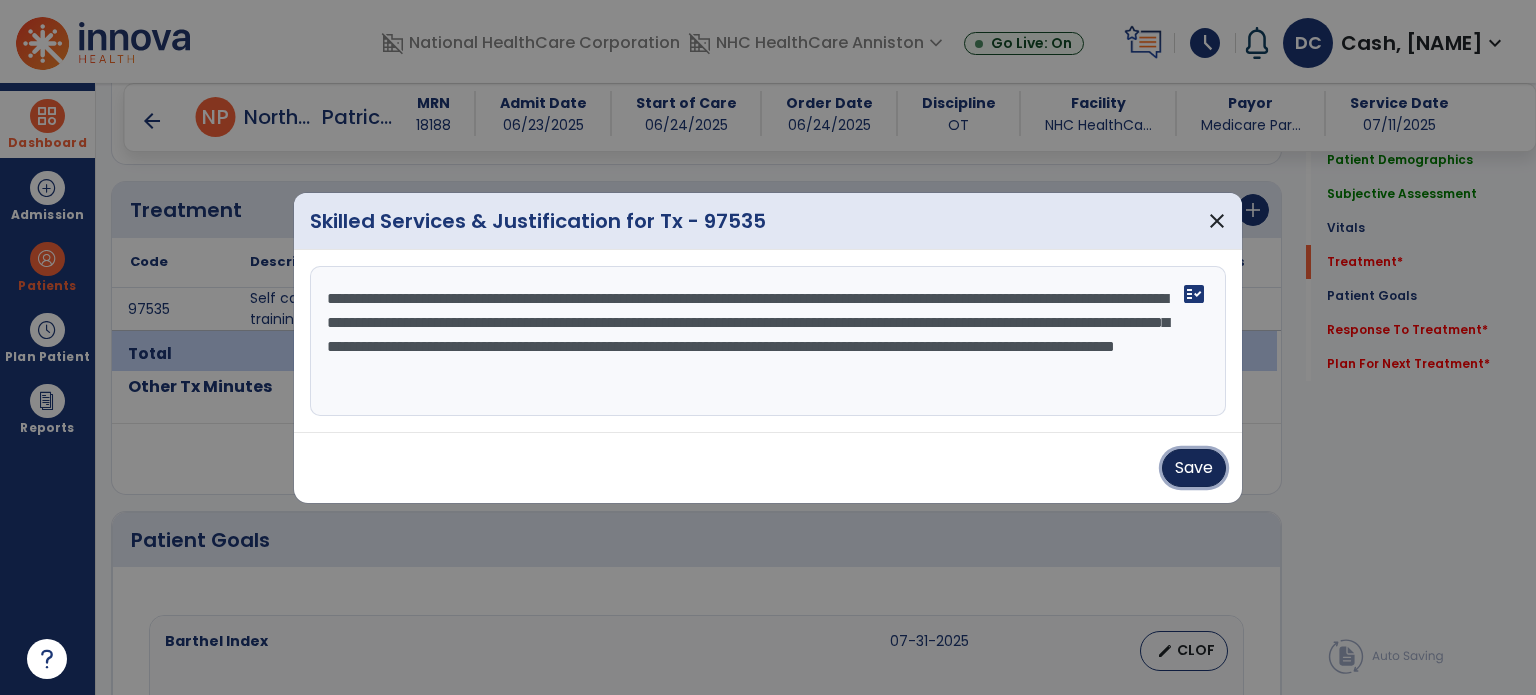 click on "Save" at bounding box center [1194, 468] 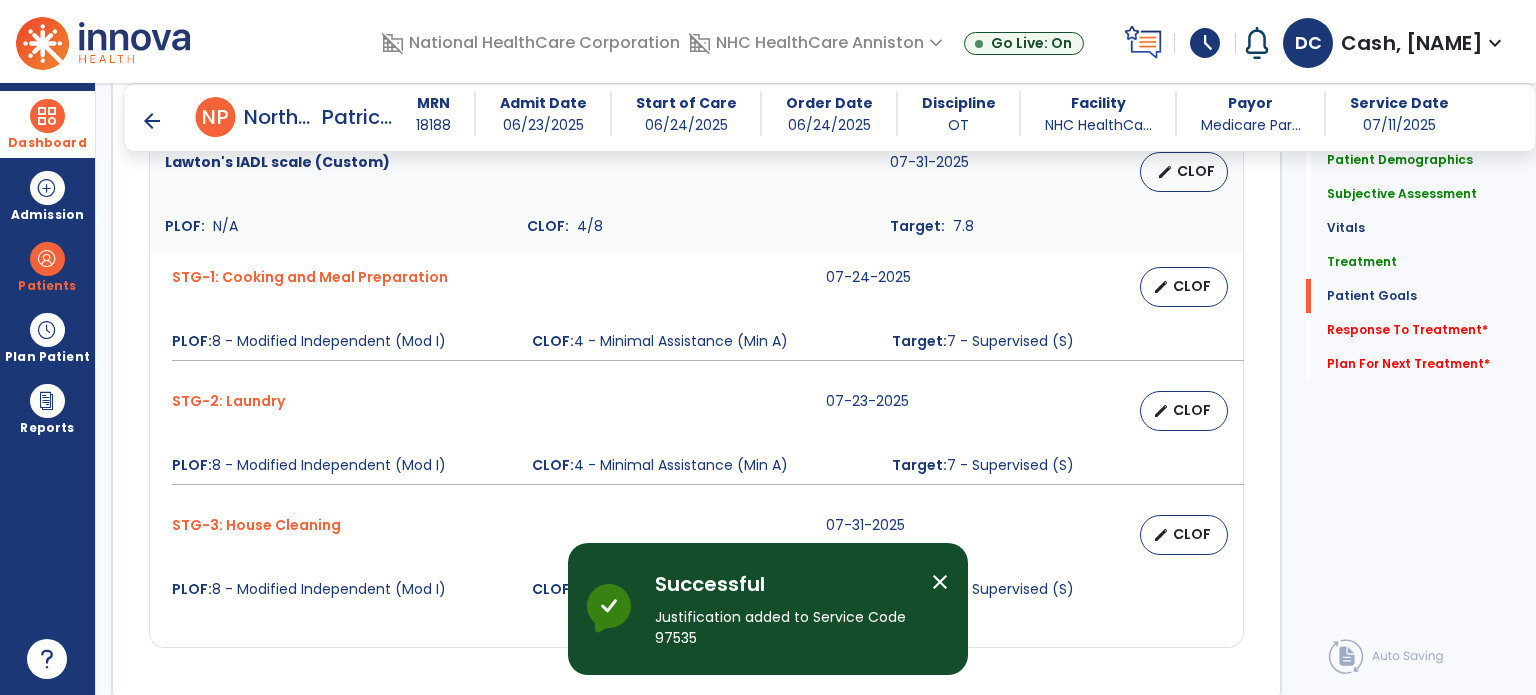 scroll, scrollTop: 3053, scrollLeft: 0, axis: vertical 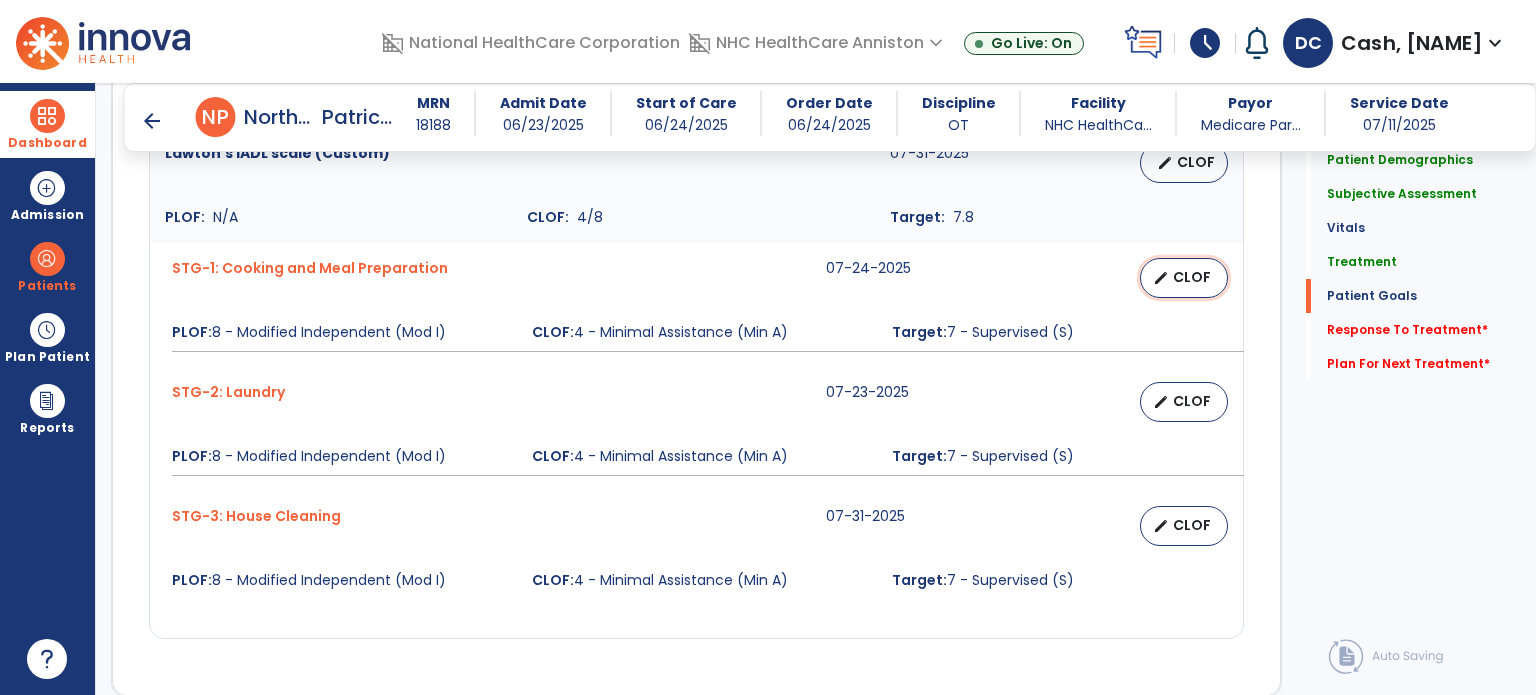 click on "CLOF" at bounding box center [1192, 277] 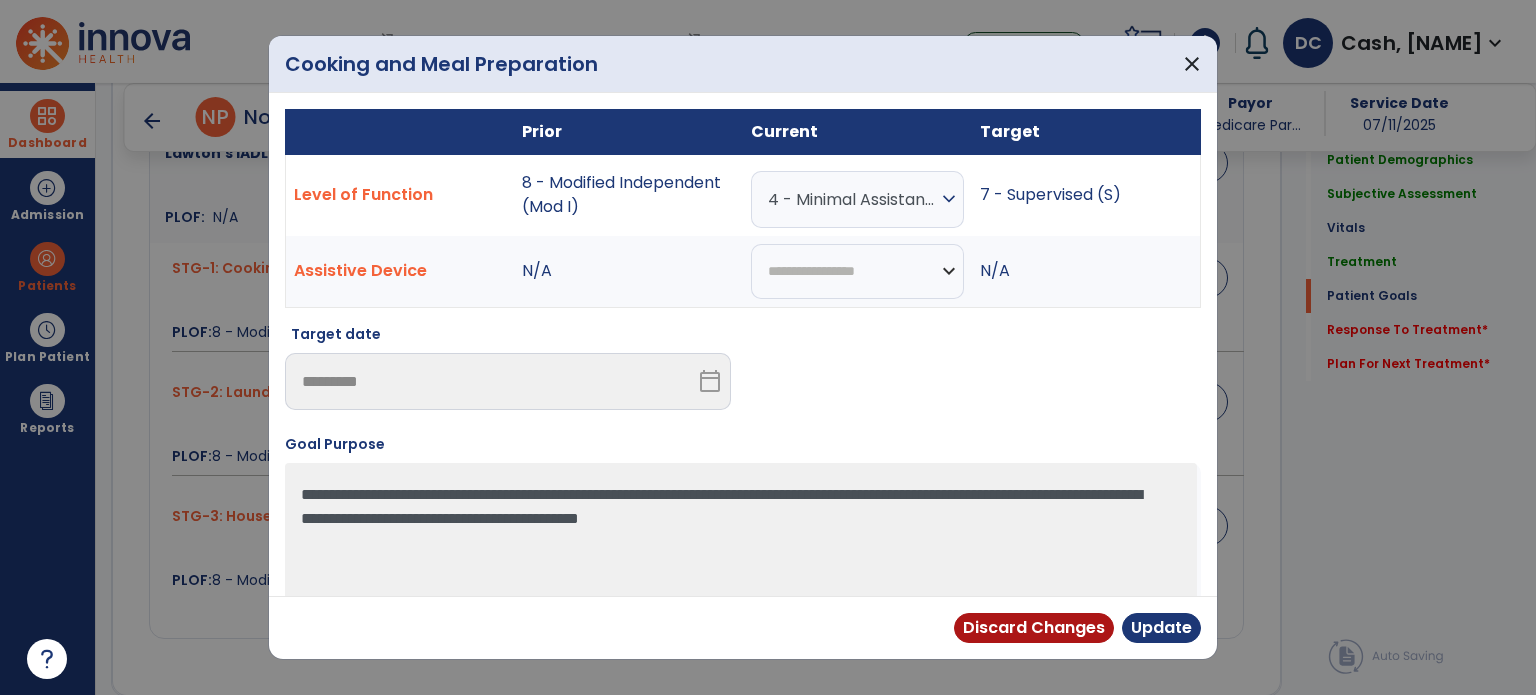 click on "expand_more" at bounding box center [949, 199] 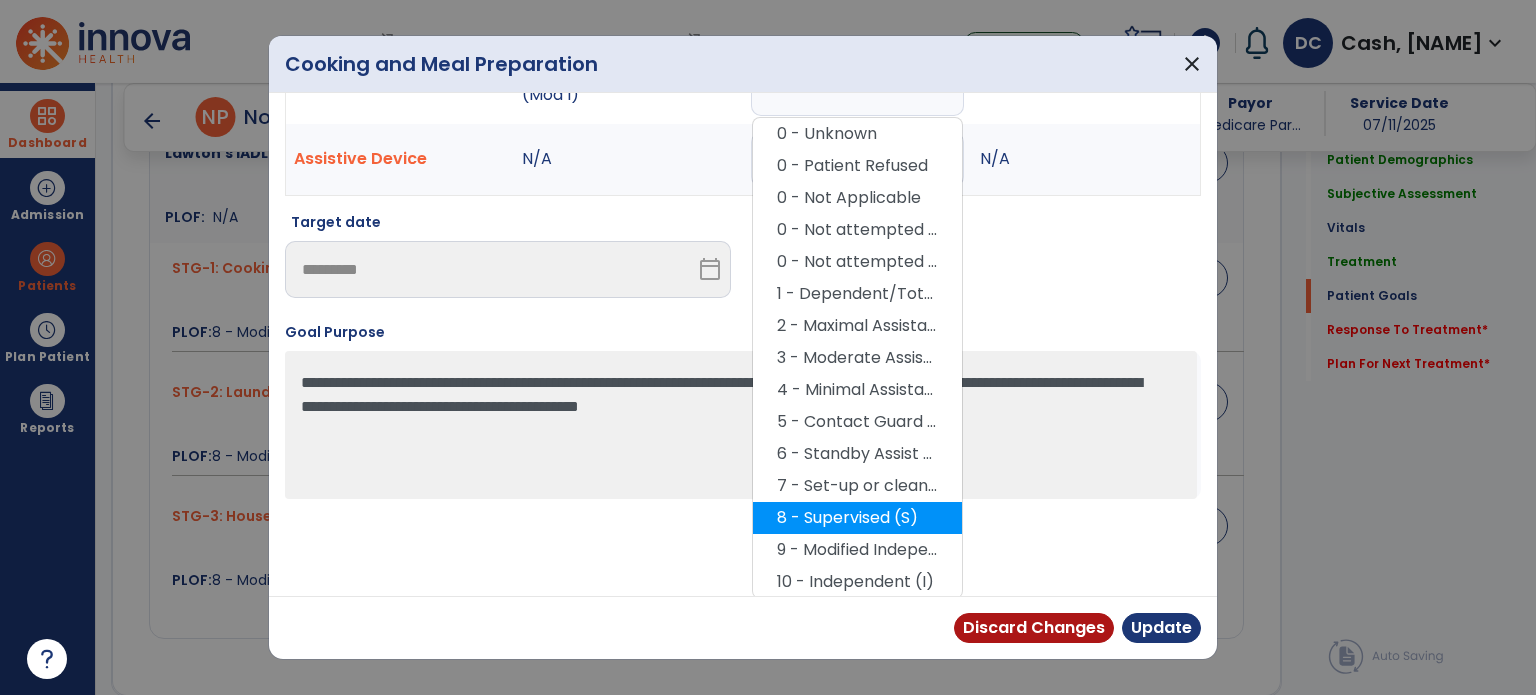 click on "8 - Supervised (S)" at bounding box center (857, 518) 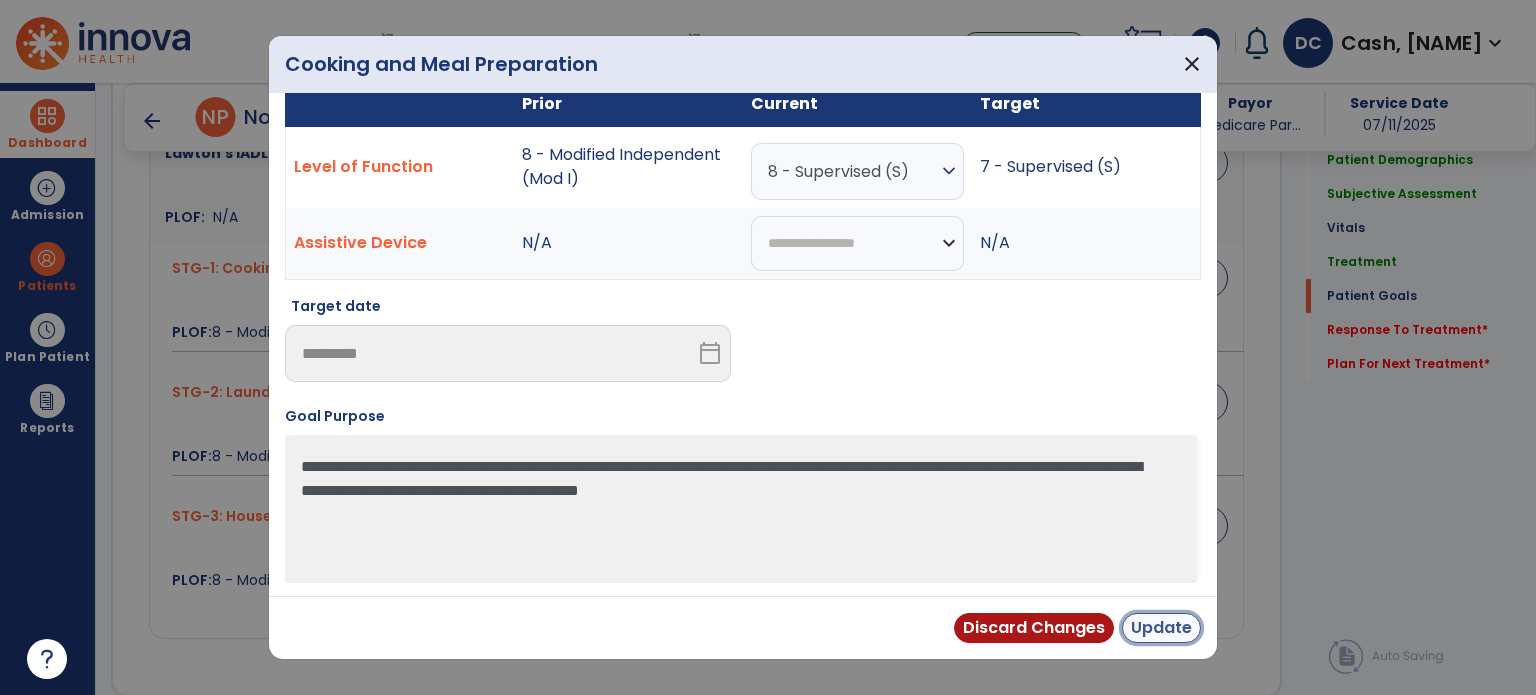 click on "Update" at bounding box center (1161, 628) 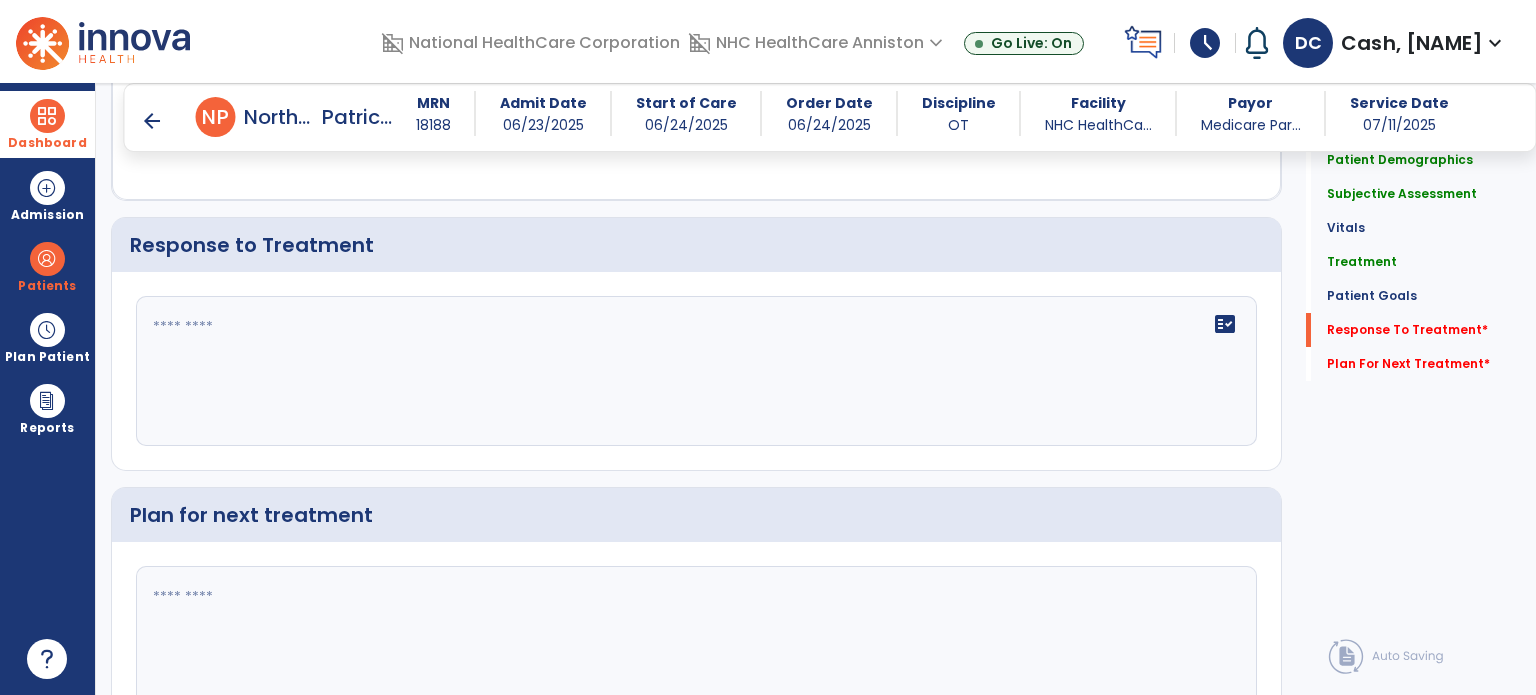 scroll, scrollTop: 3453, scrollLeft: 0, axis: vertical 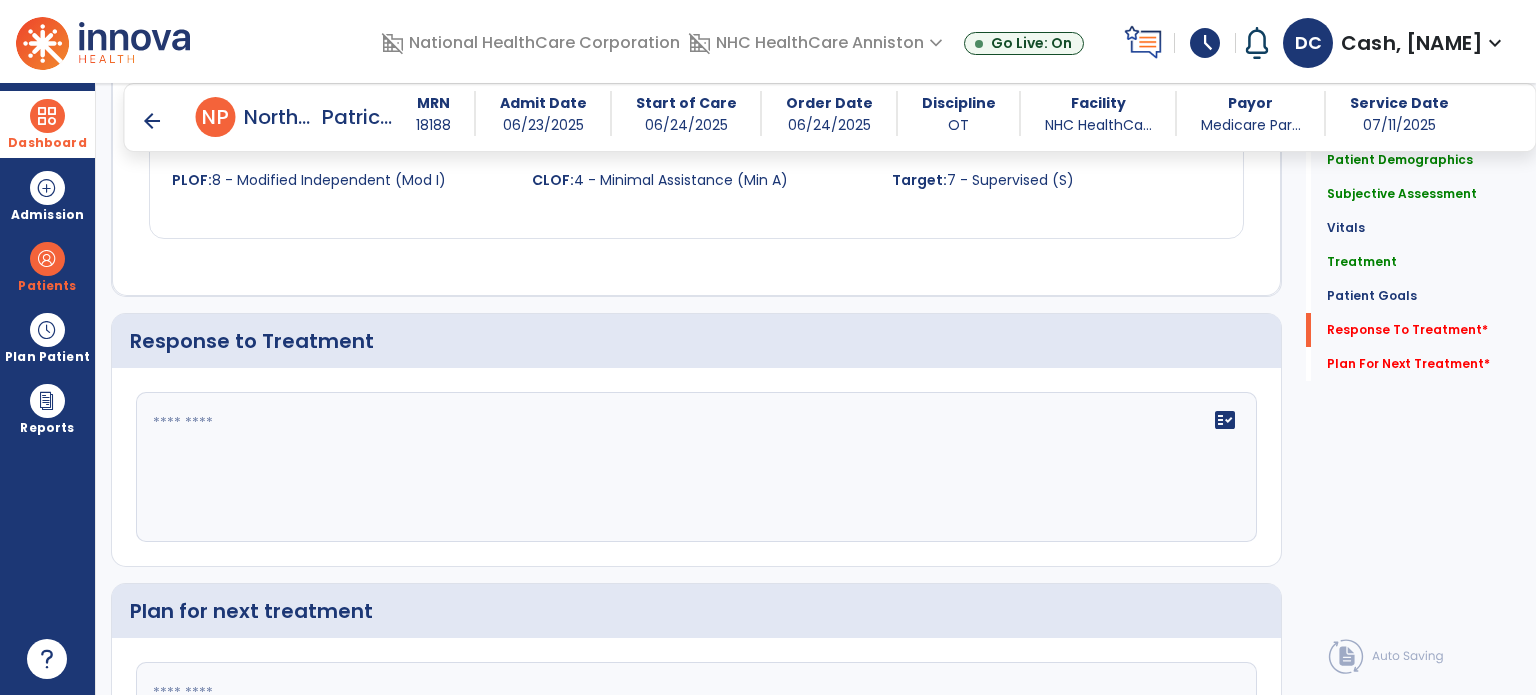 click on "fact_check" 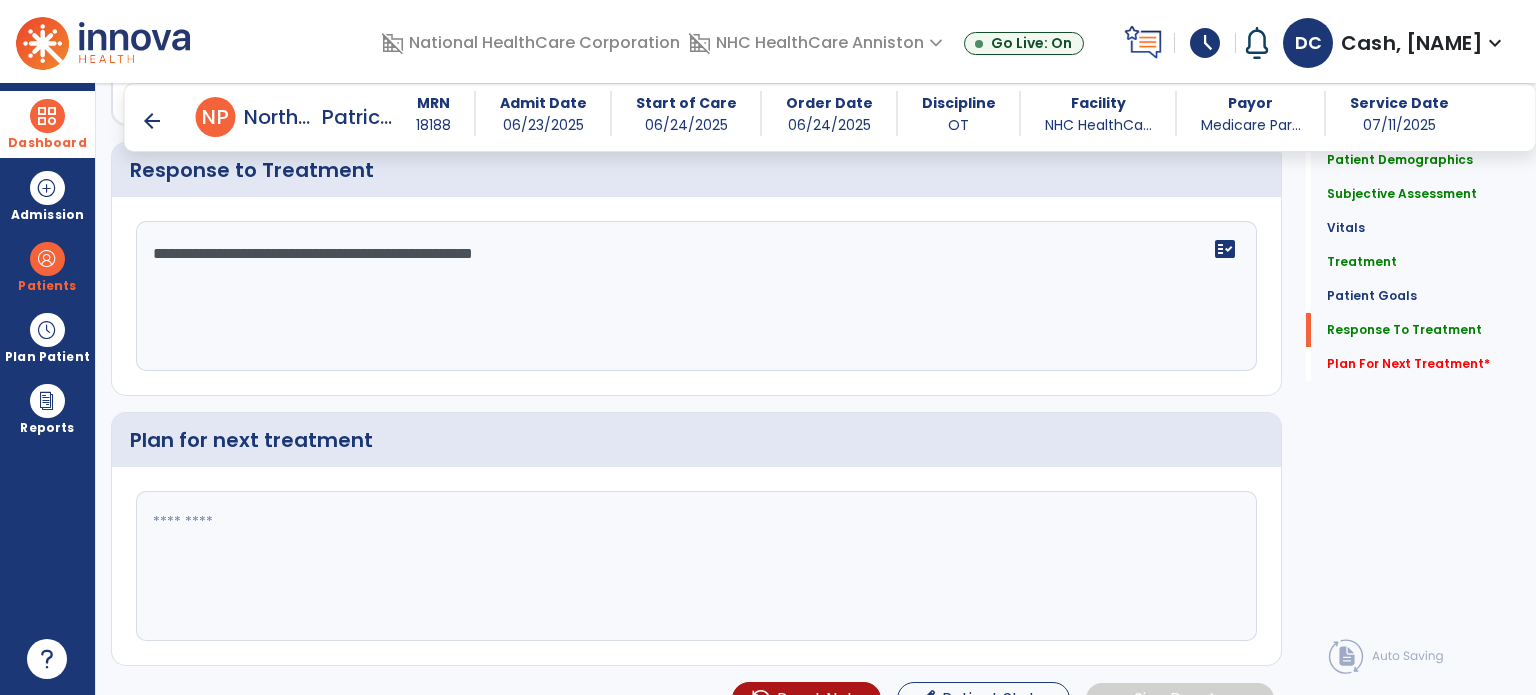 scroll, scrollTop: 3653, scrollLeft: 0, axis: vertical 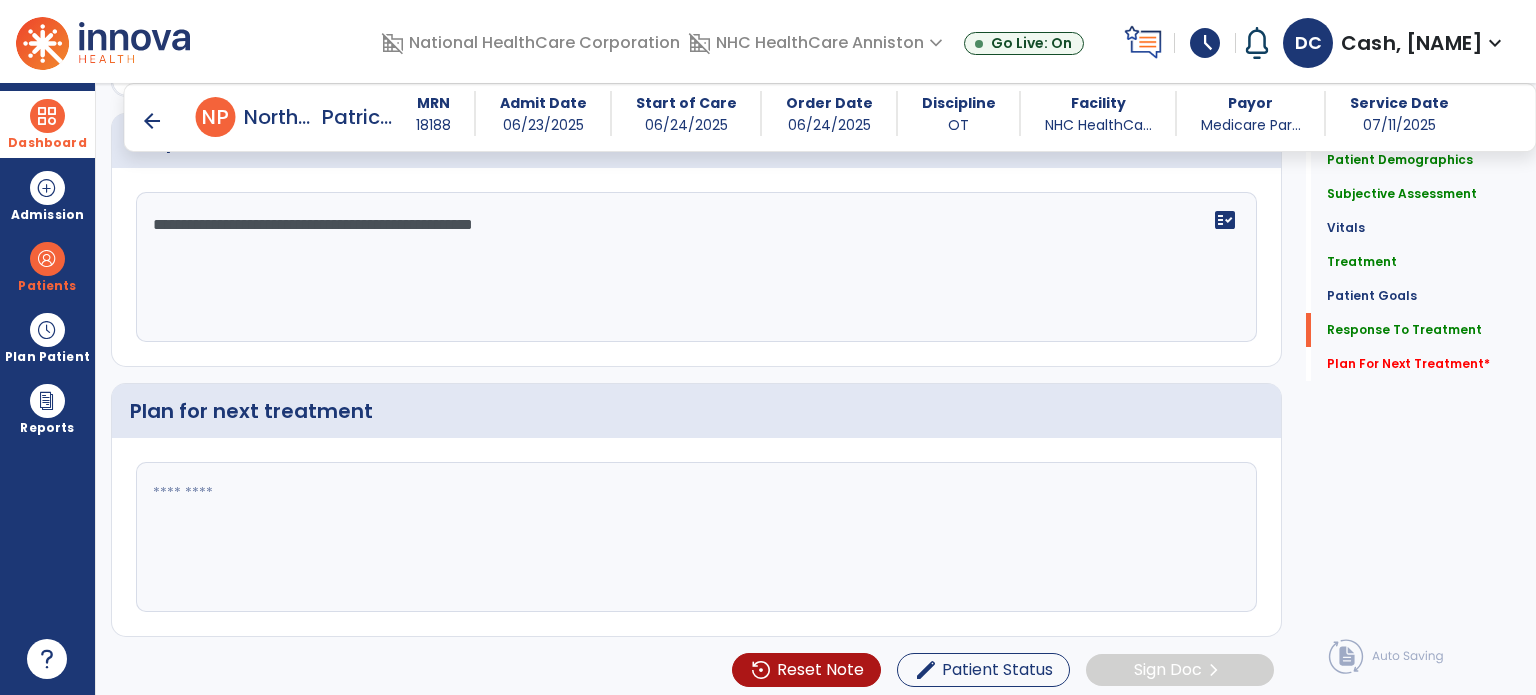 type on "**********" 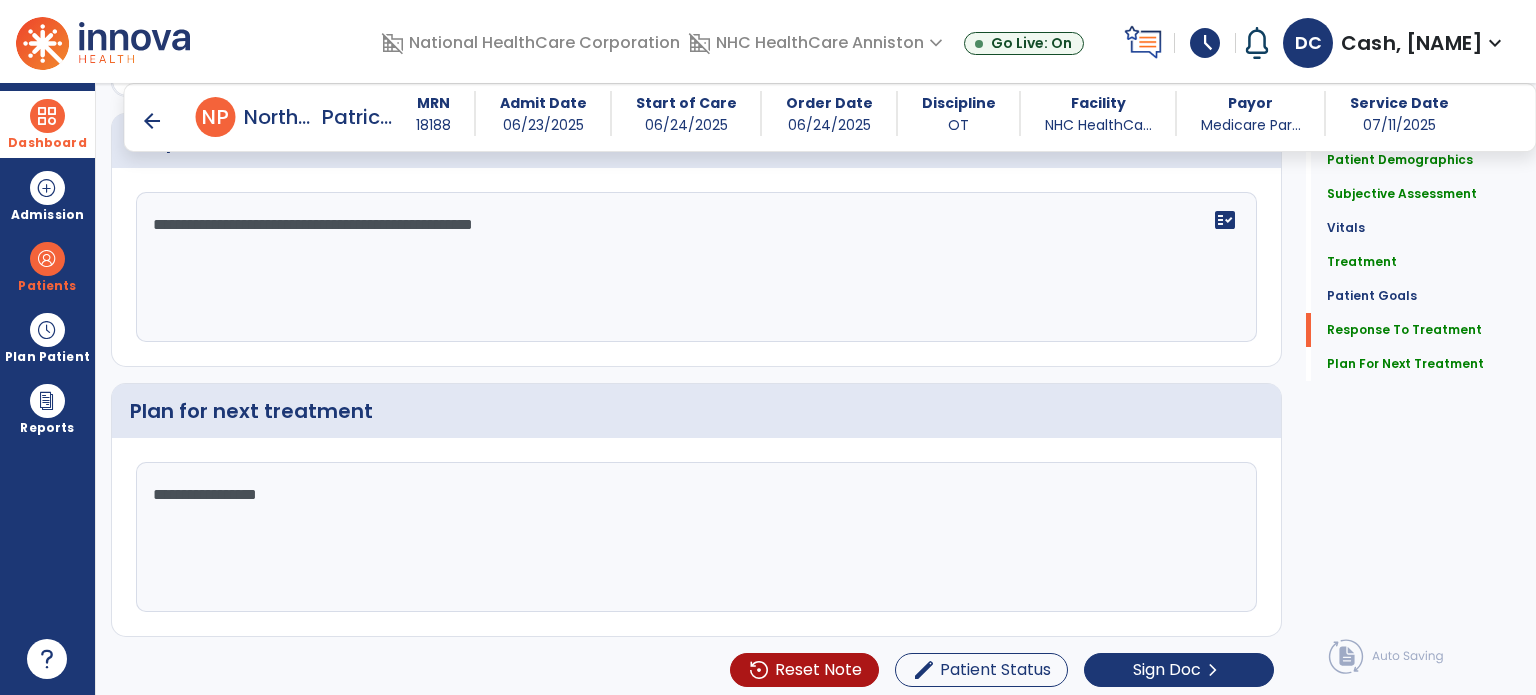 scroll, scrollTop: 3653, scrollLeft: 0, axis: vertical 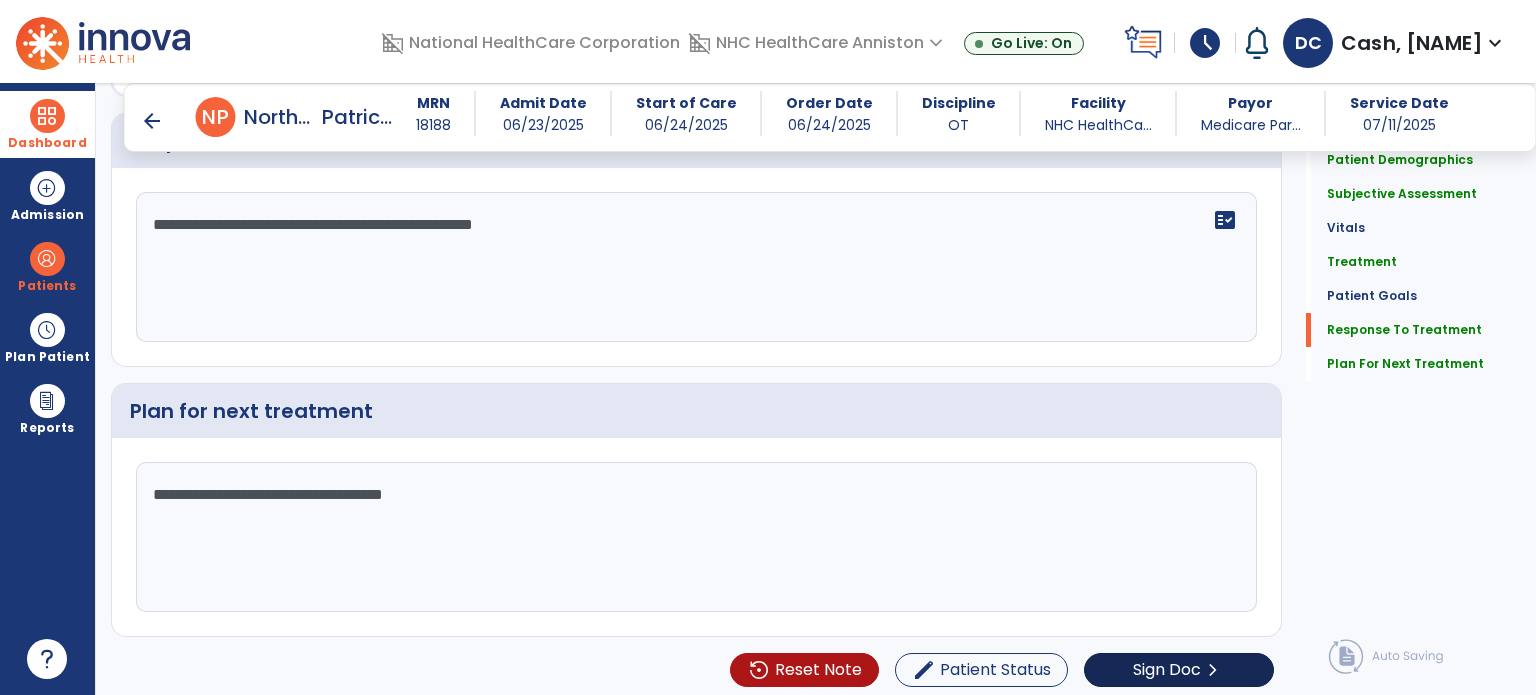 type on "**********" 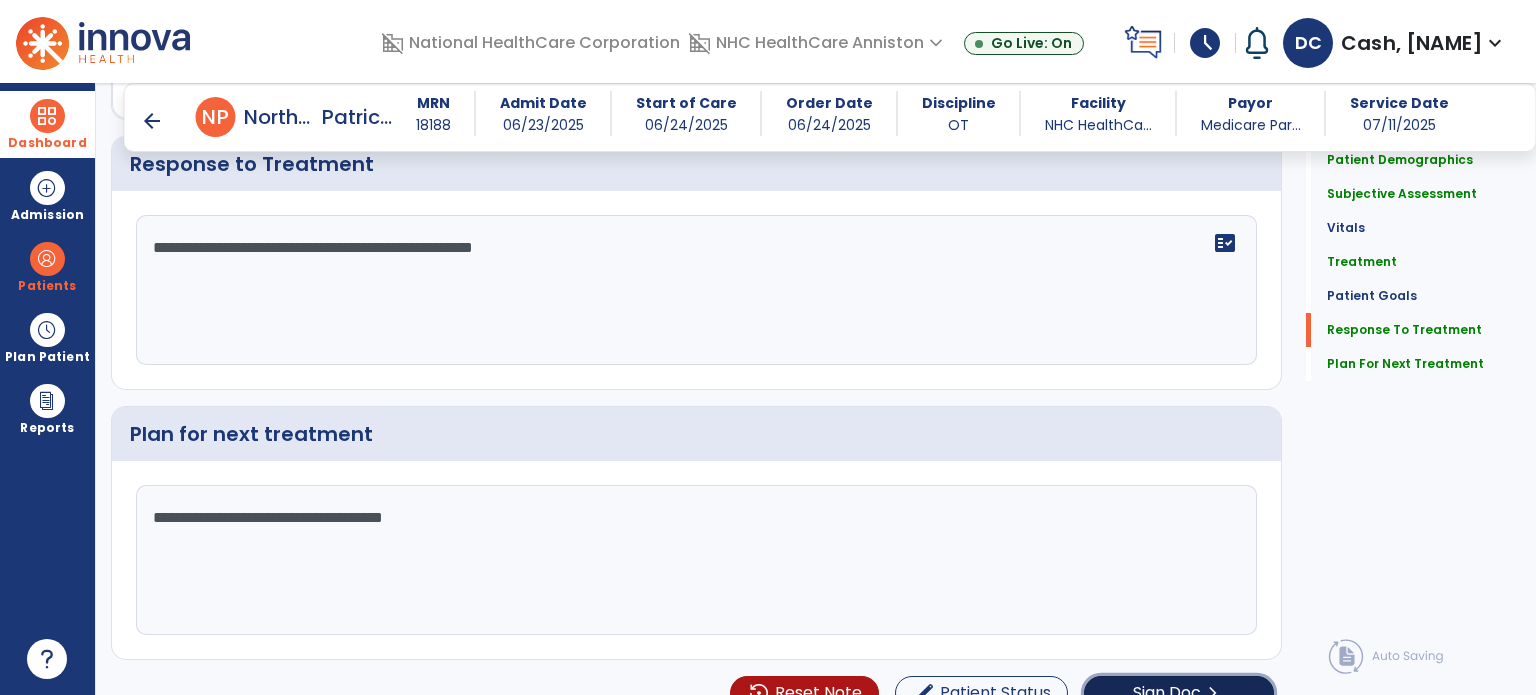 scroll, scrollTop: 3653, scrollLeft: 0, axis: vertical 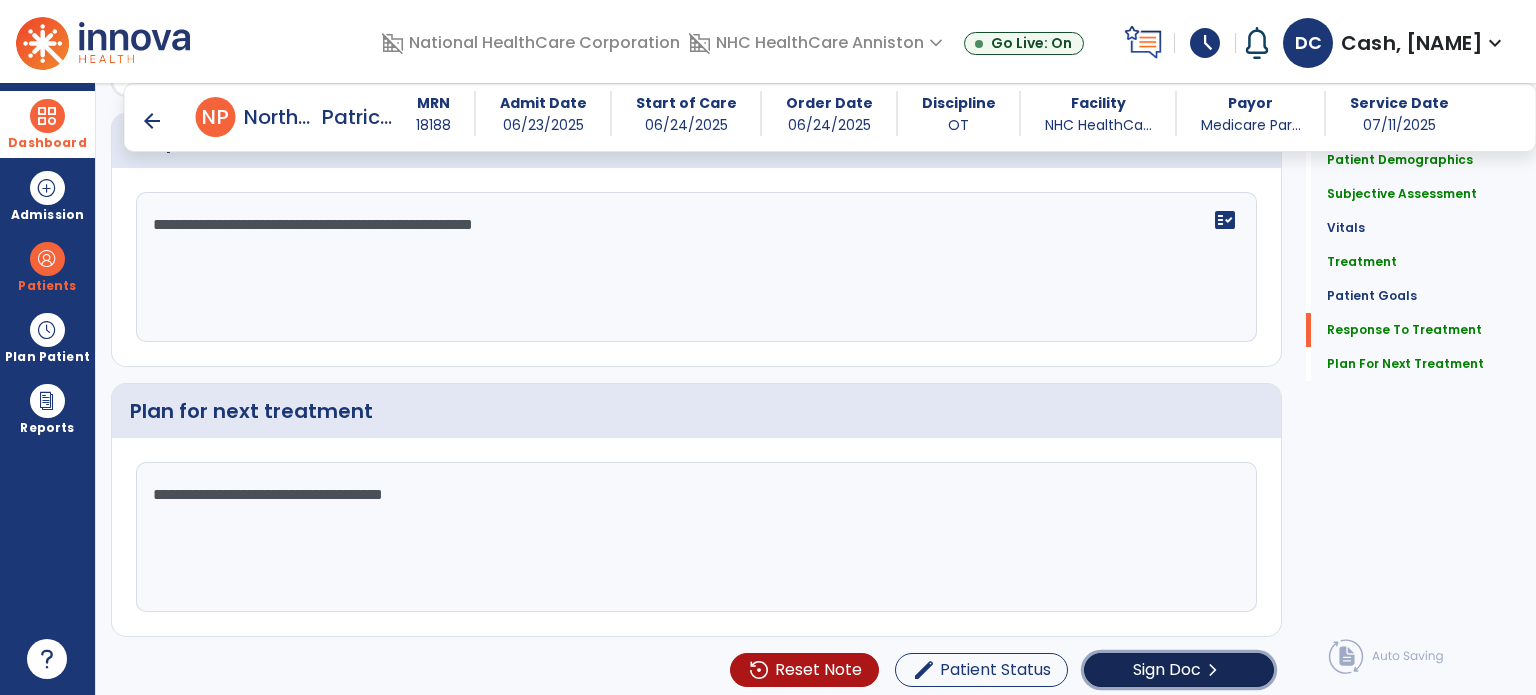 click on "chevron_right" 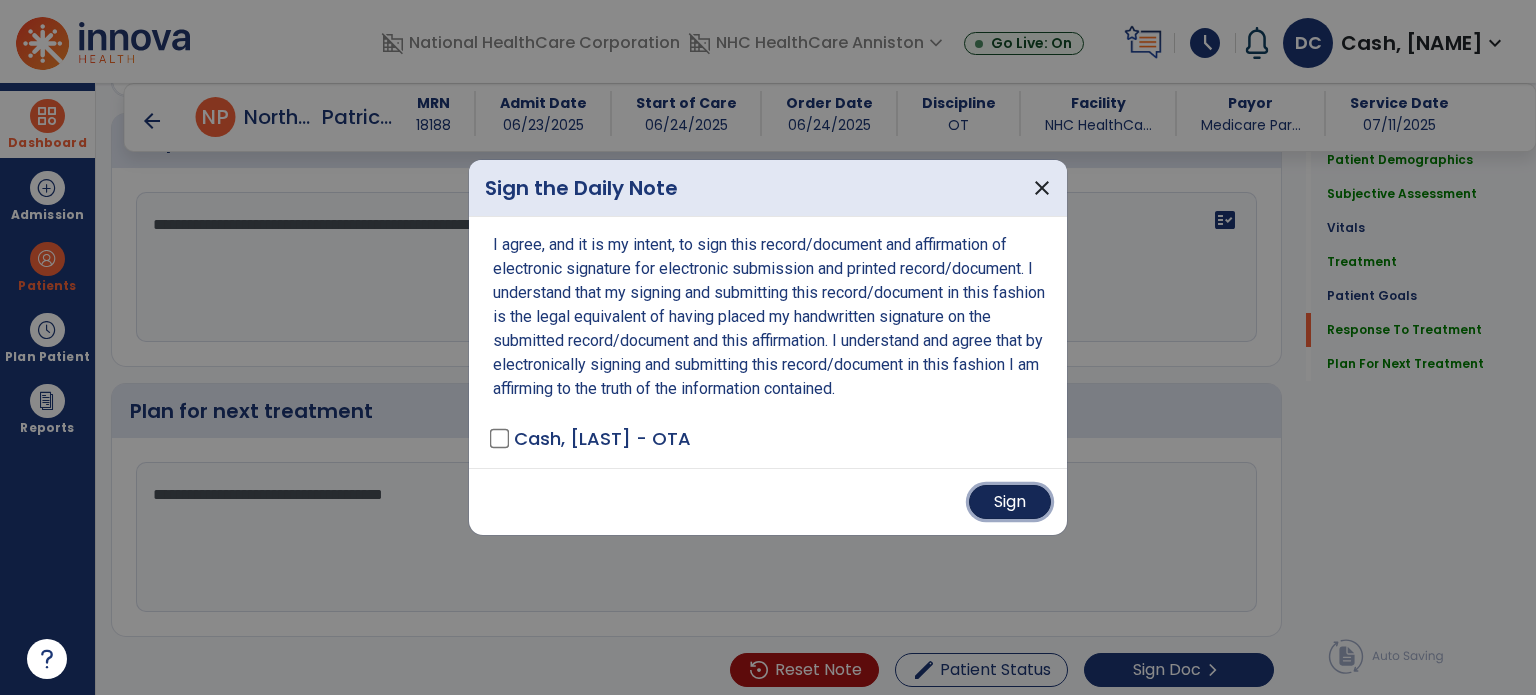 click on "Sign" at bounding box center [1010, 502] 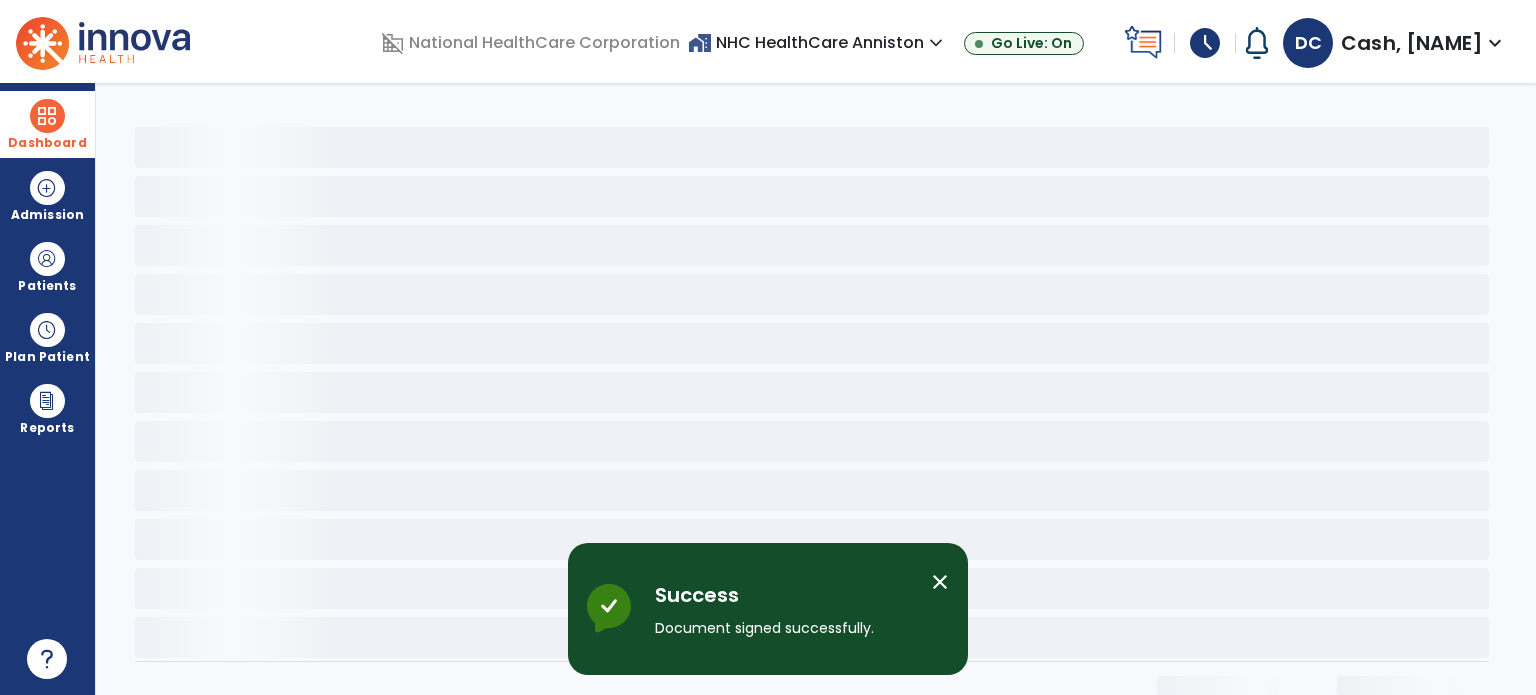scroll, scrollTop: 0, scrollLeft: 0, axis: both 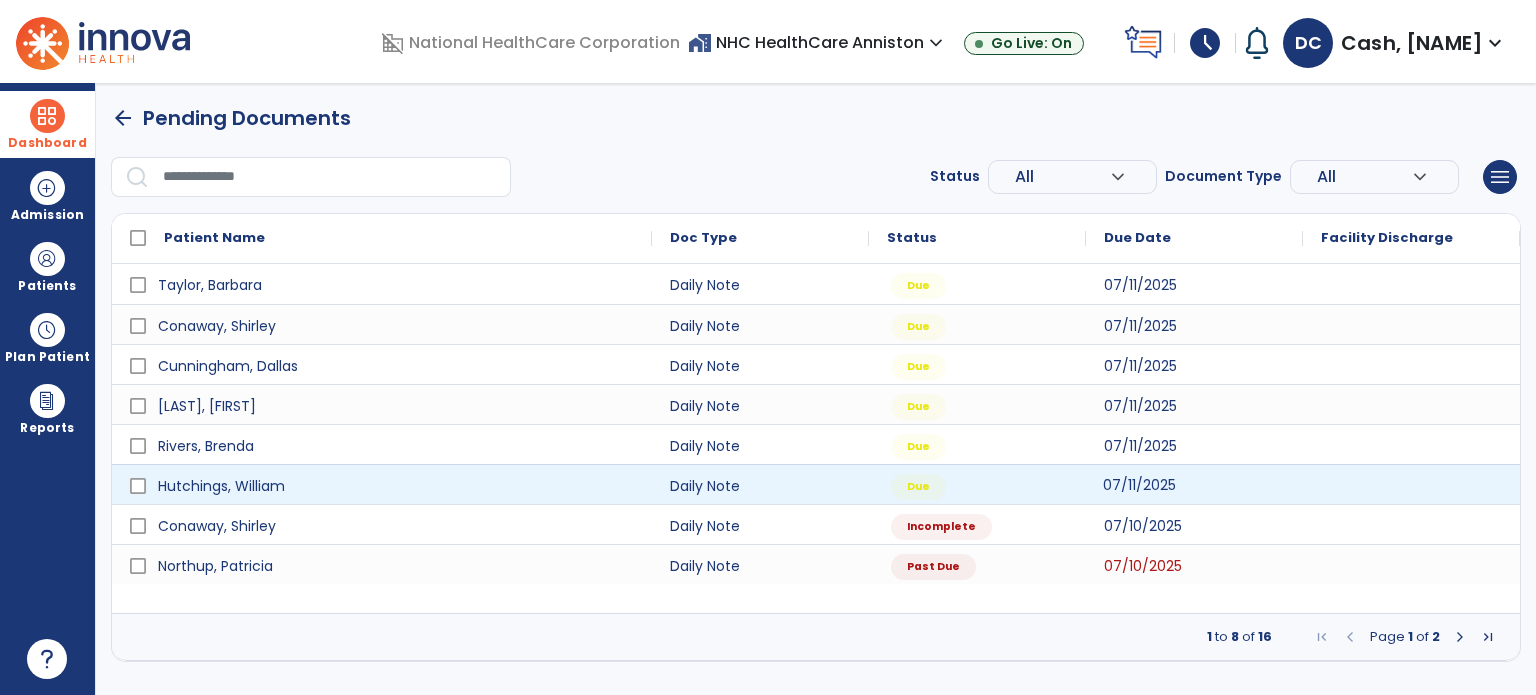 click on "07/11/2025" at bounding box center [1194, 484] 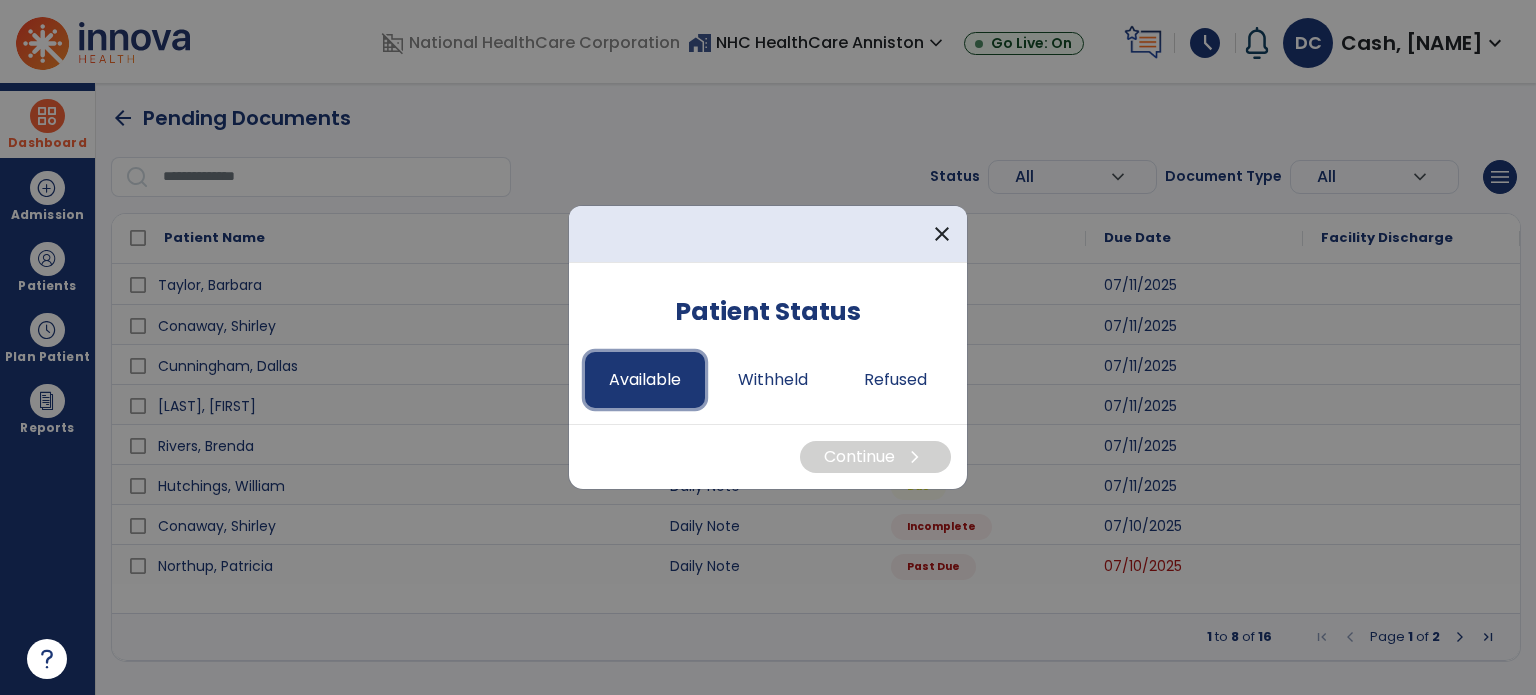 click on "Available" at bounding box center (645, 380) 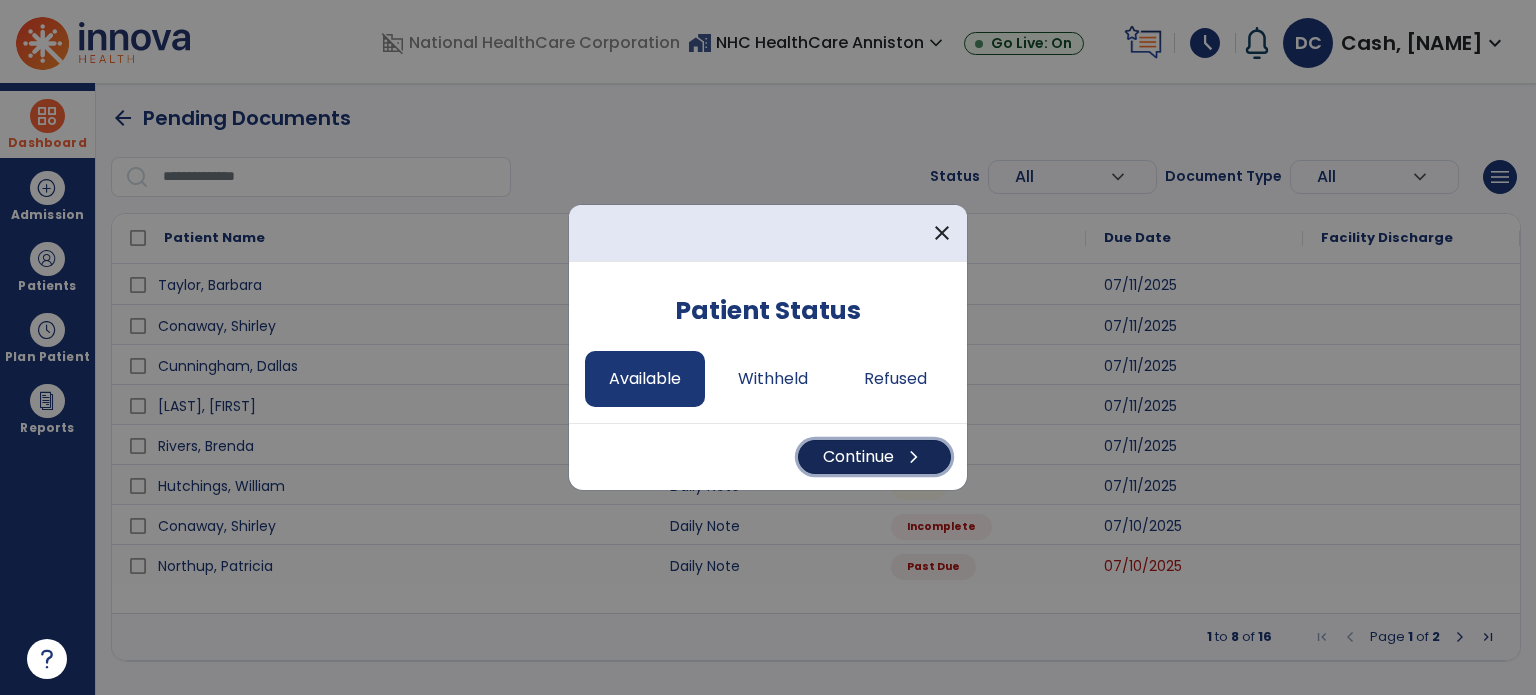 click on "Continue   chevron_right" at bounding box center [874, 457] 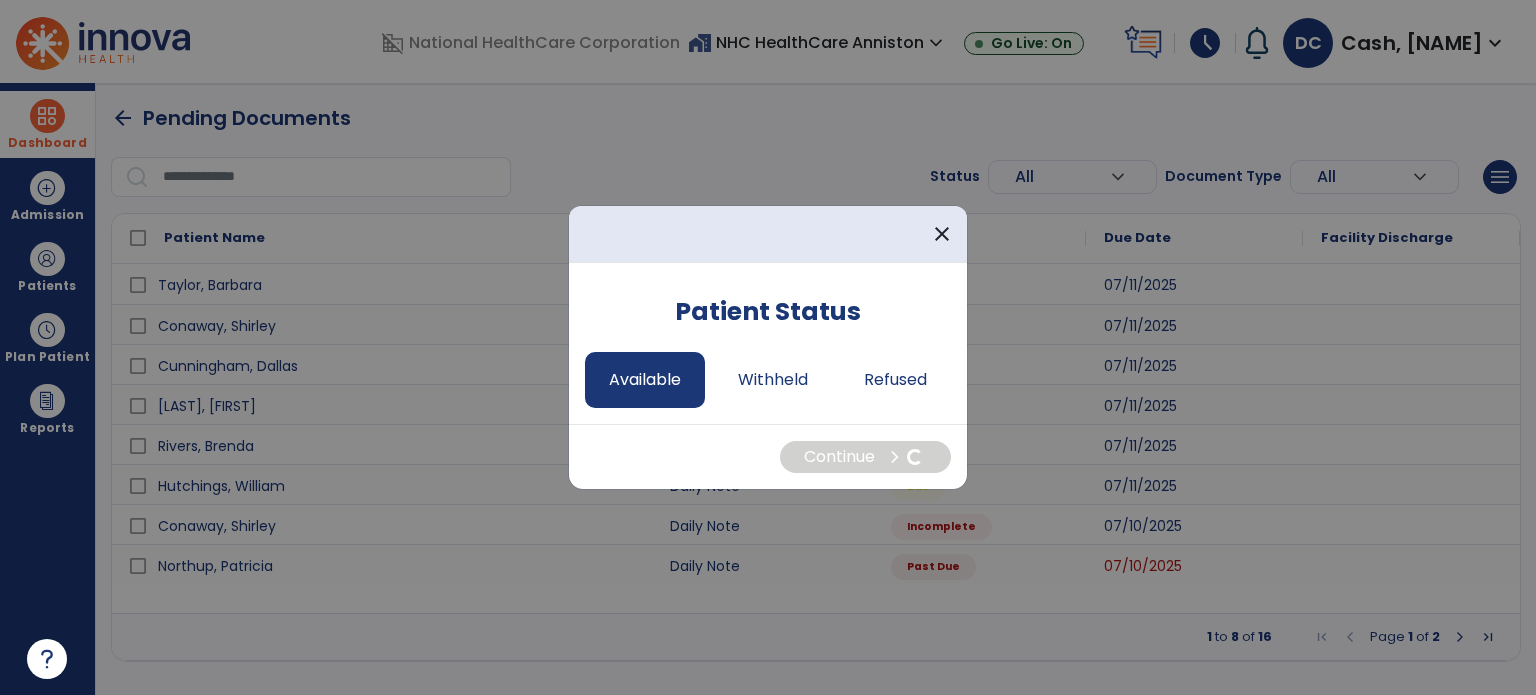 select on "*" 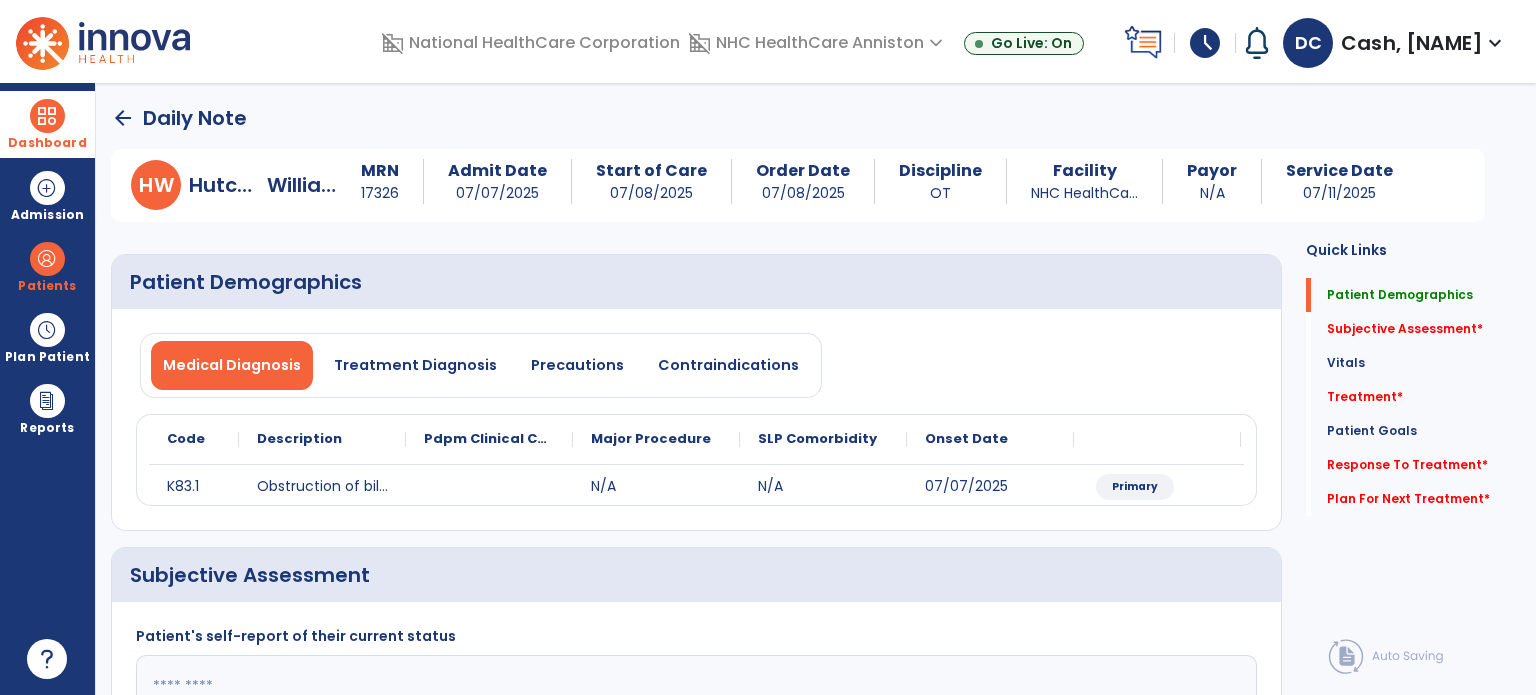 click at bounding box center [161, 41] 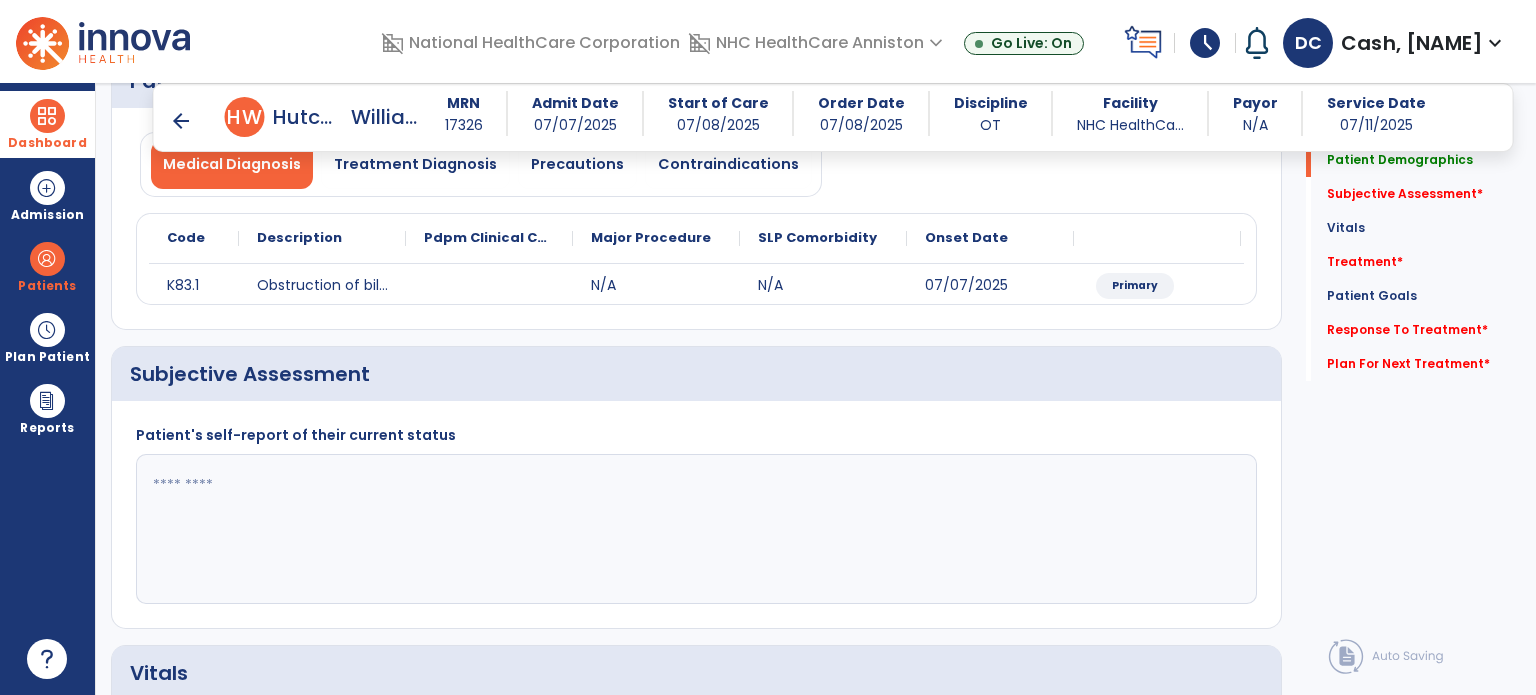 scroll, scrollTop: 200, scrollLeft: 0, axis: vertical 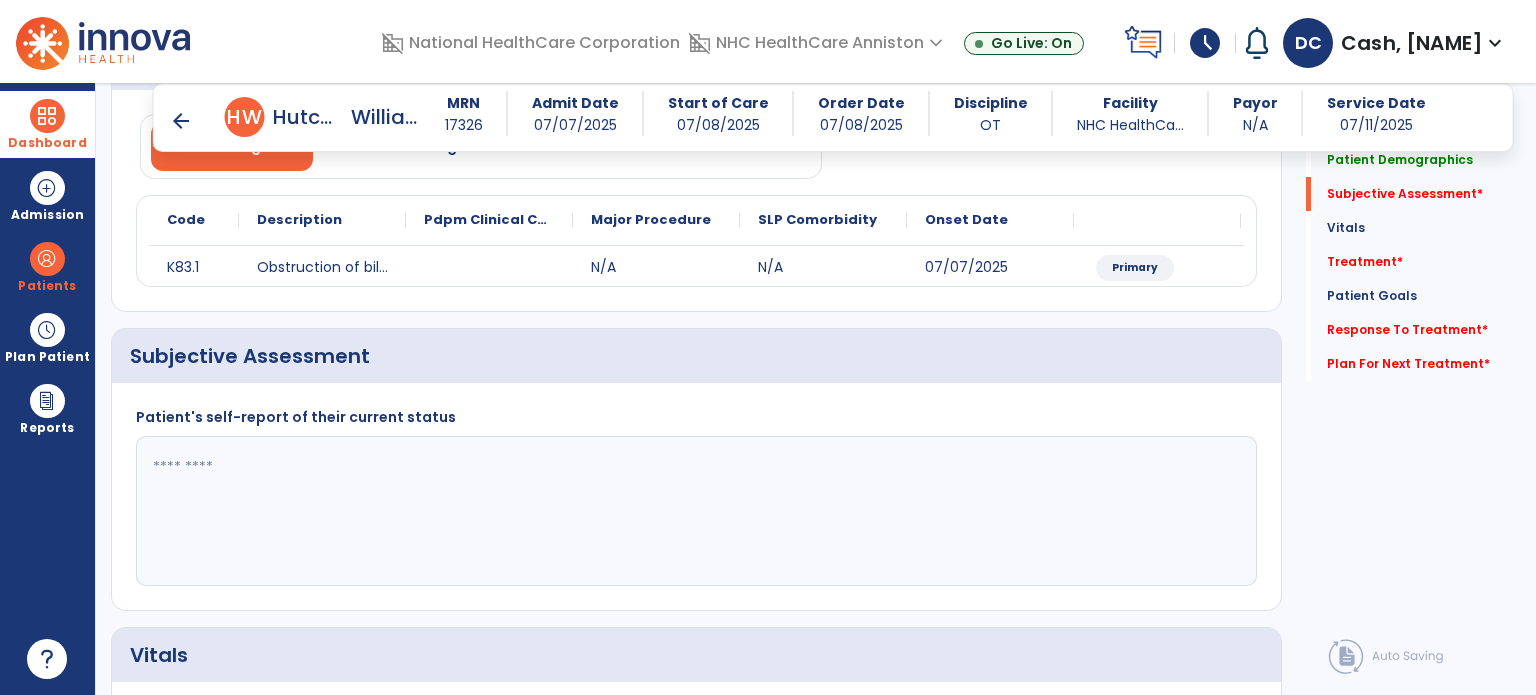 click 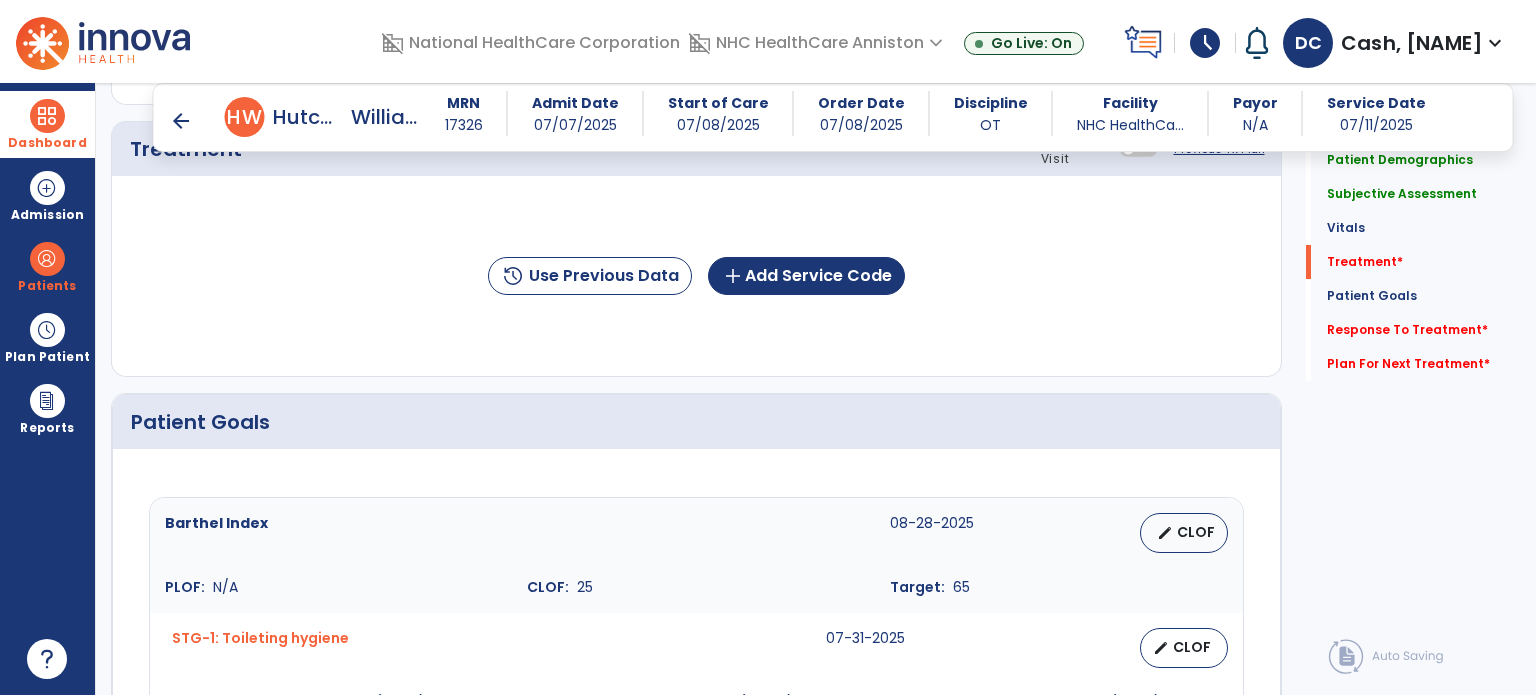 scroll, scrollTop: 1100, scrollLeft: 0, axis: vertical 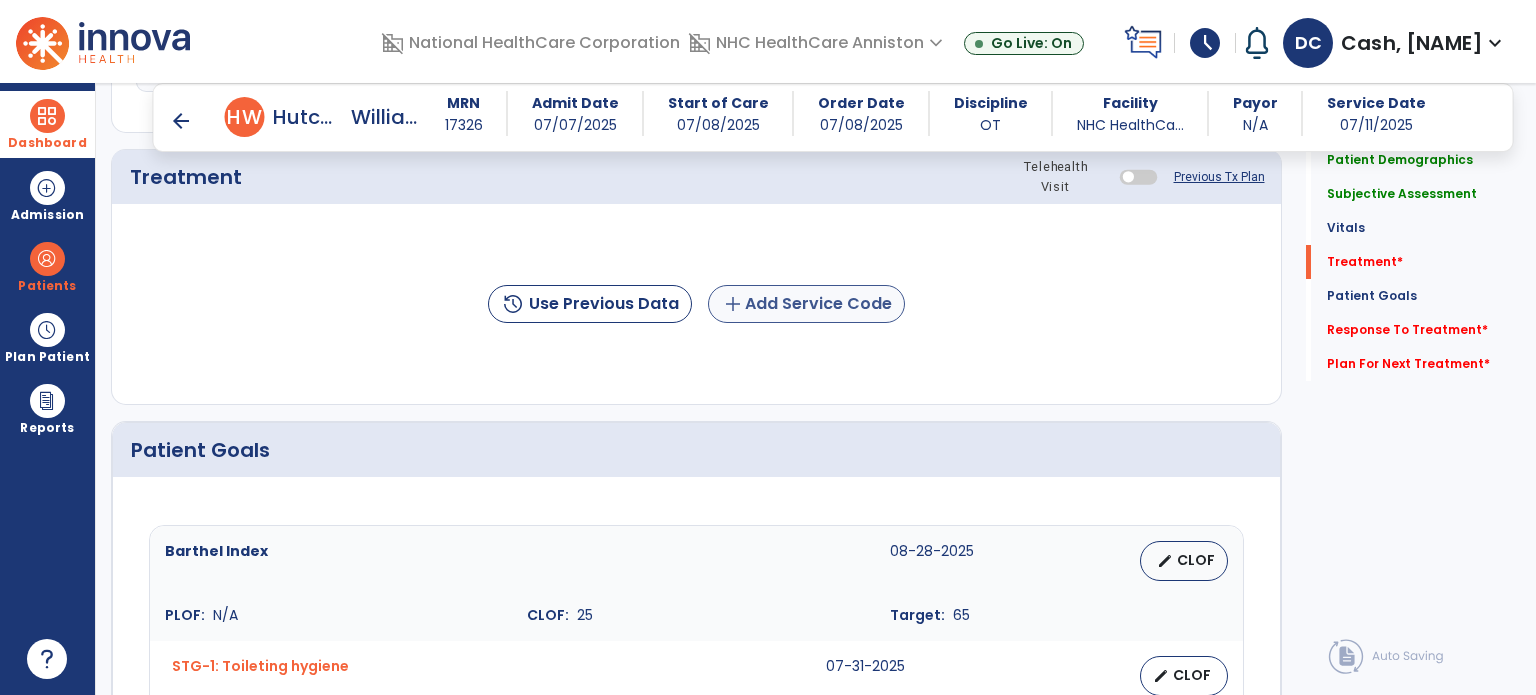 type on "**********" 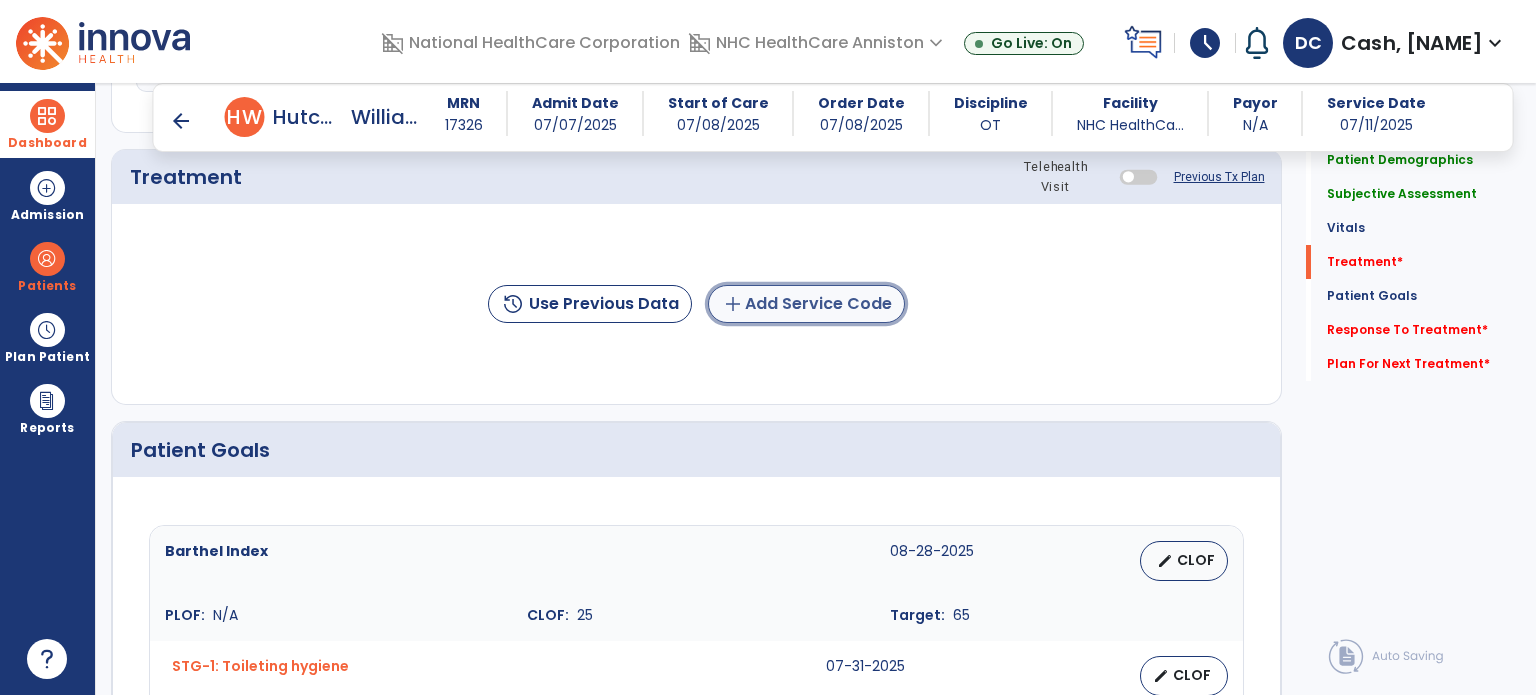 click on "add  Add Service Code" 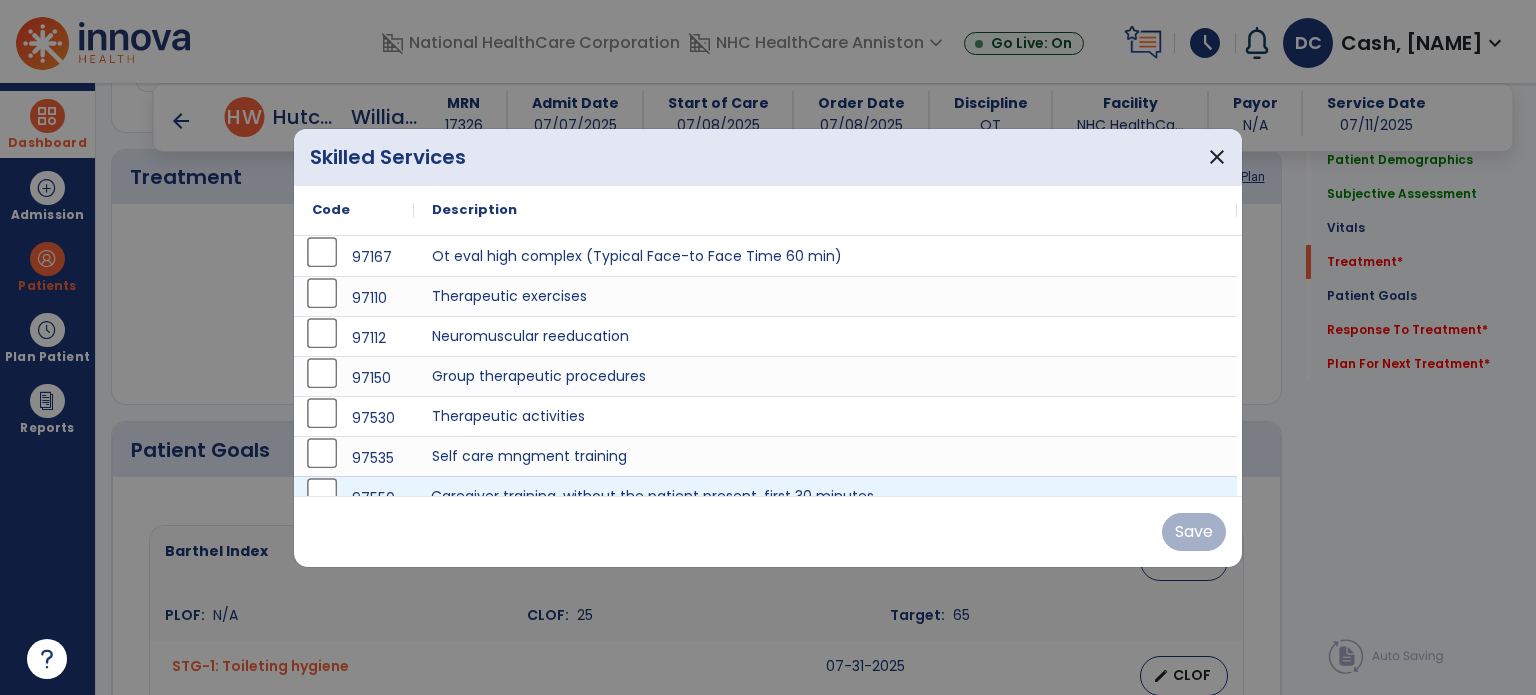 click on "Caregiver training, without the patient present, first 30 minutes." at bounding box center (825, 496) 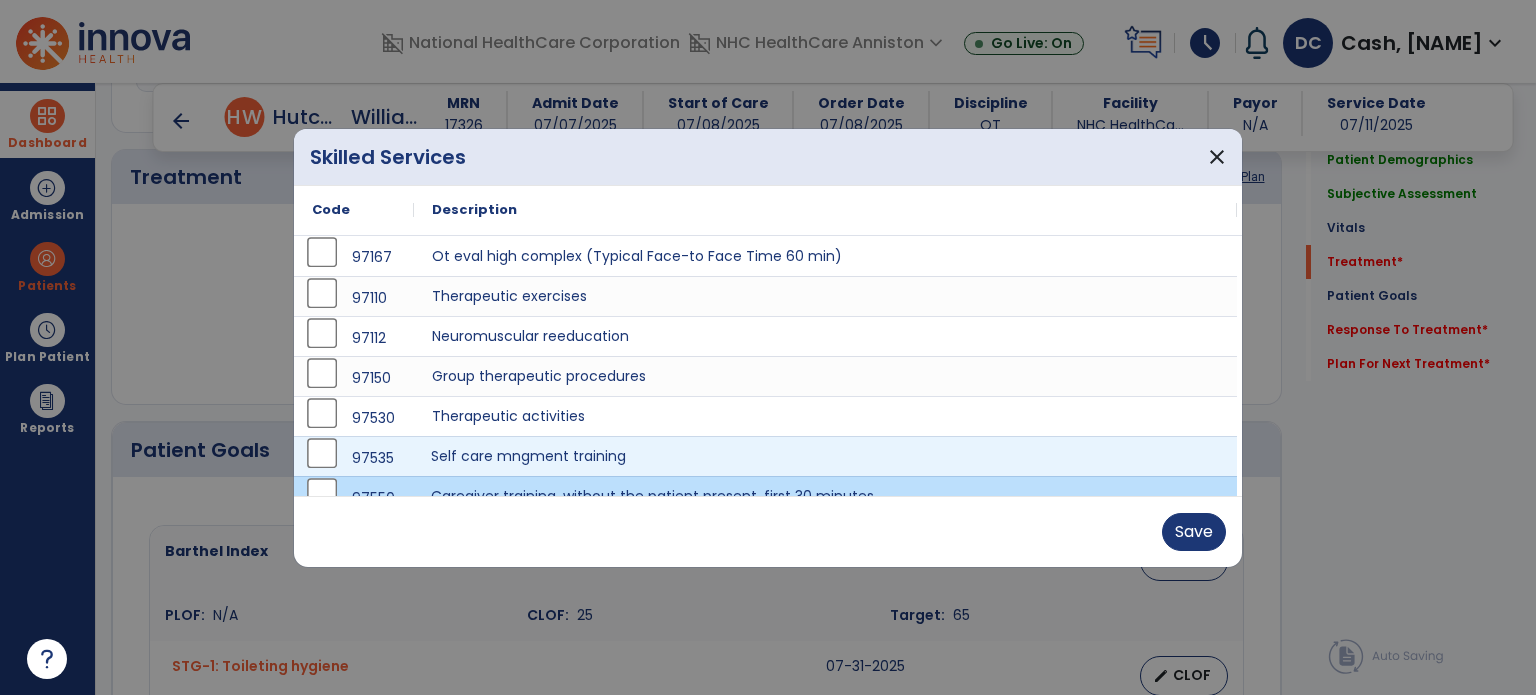 click on "Self care mngment training" at bounding box center (825, 456) 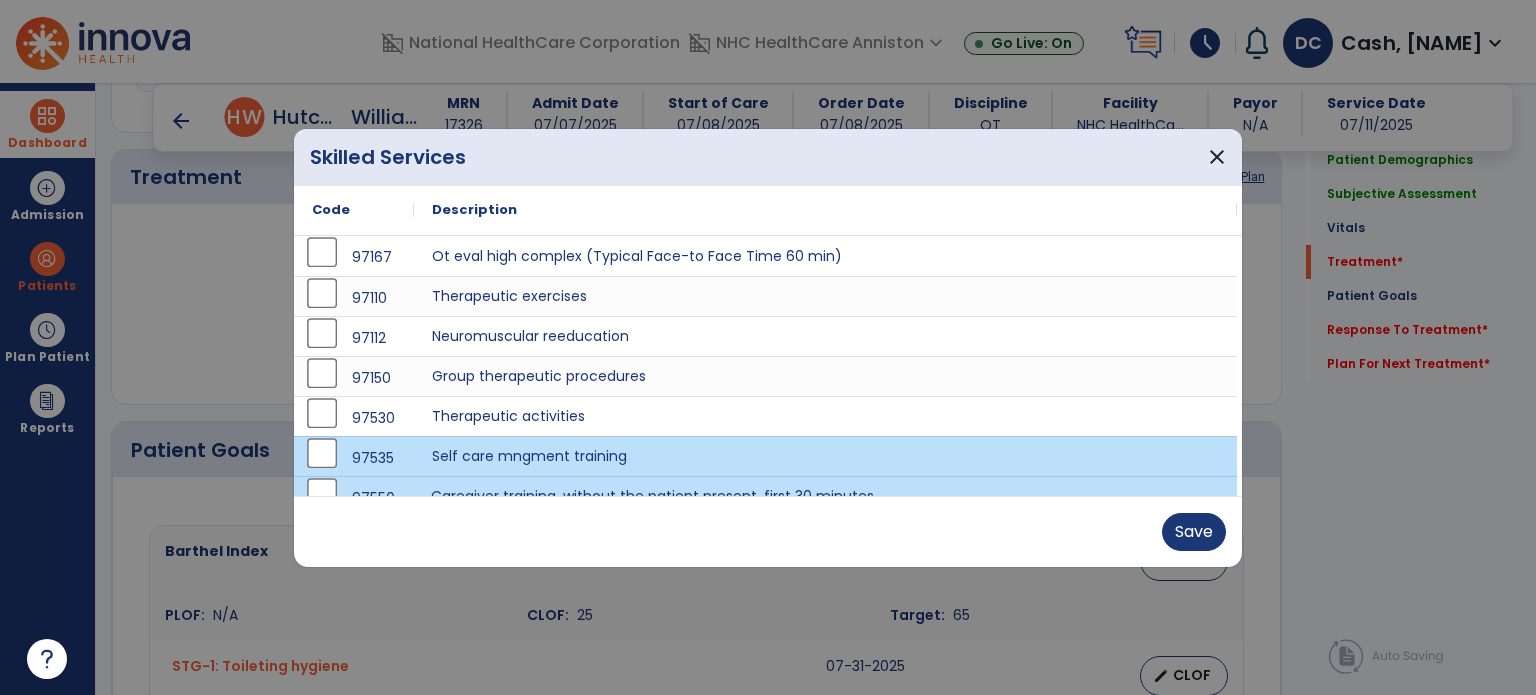click on "Caregiver training, without the patient present, first 30 minutes." at bounding box center [825, 496] 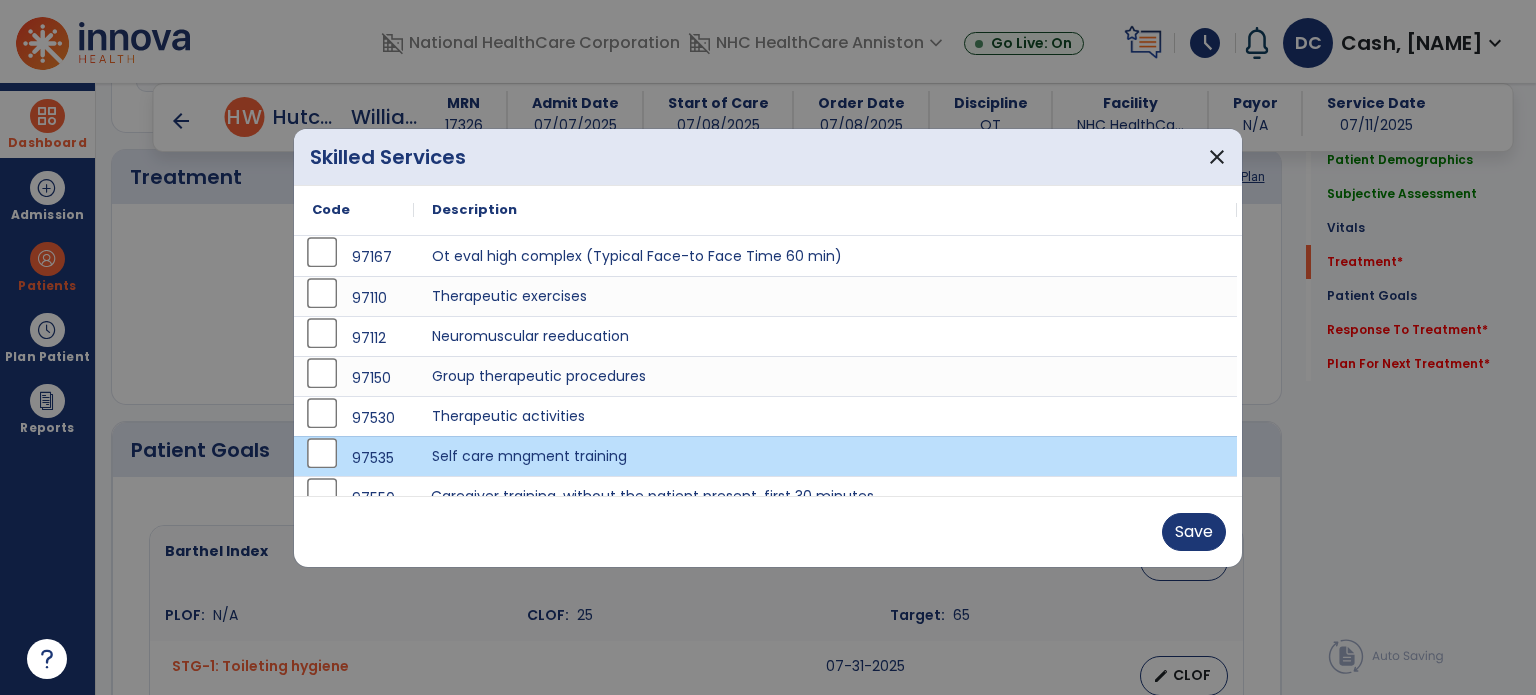 click on "Save" at bounding box center [768, 531] 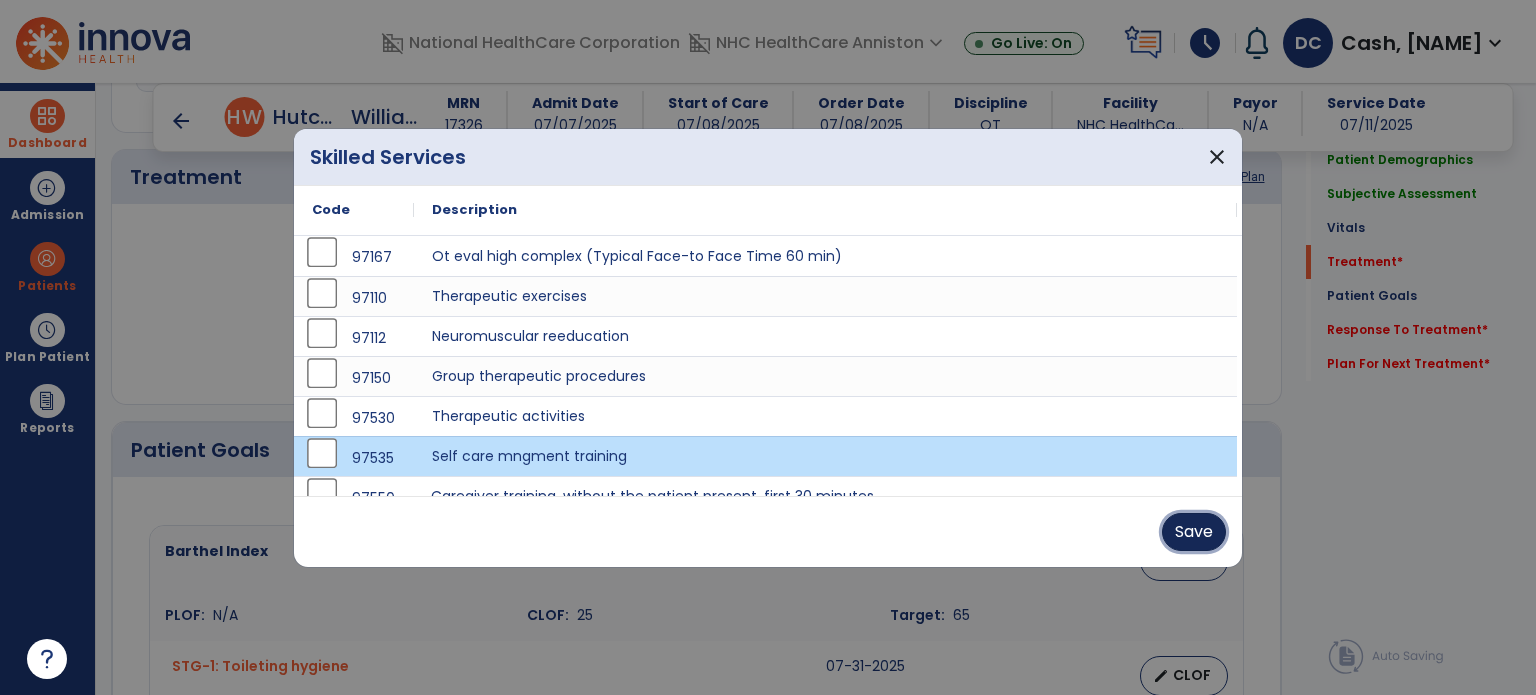 click on "Save" at bounding box center (1194, 532) 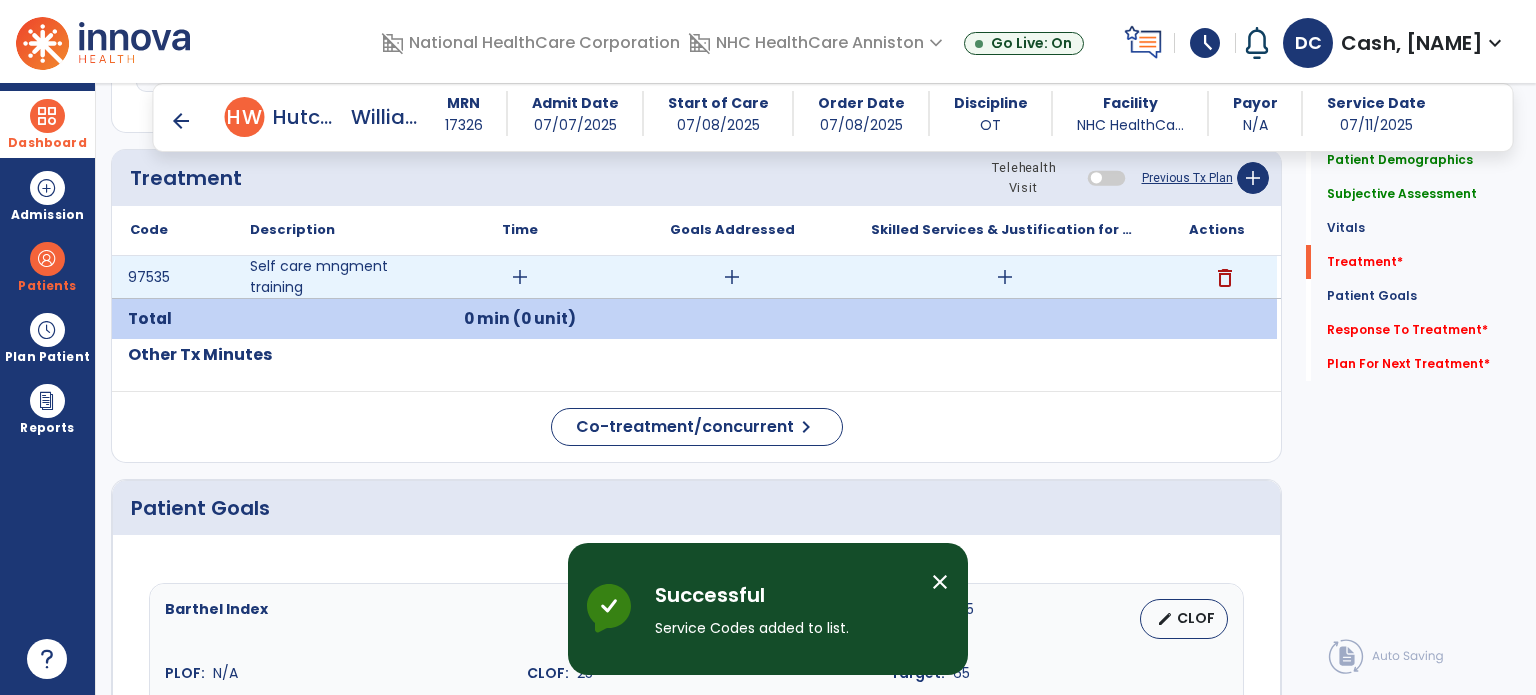 click on "add" at bounding box center (520, 277) 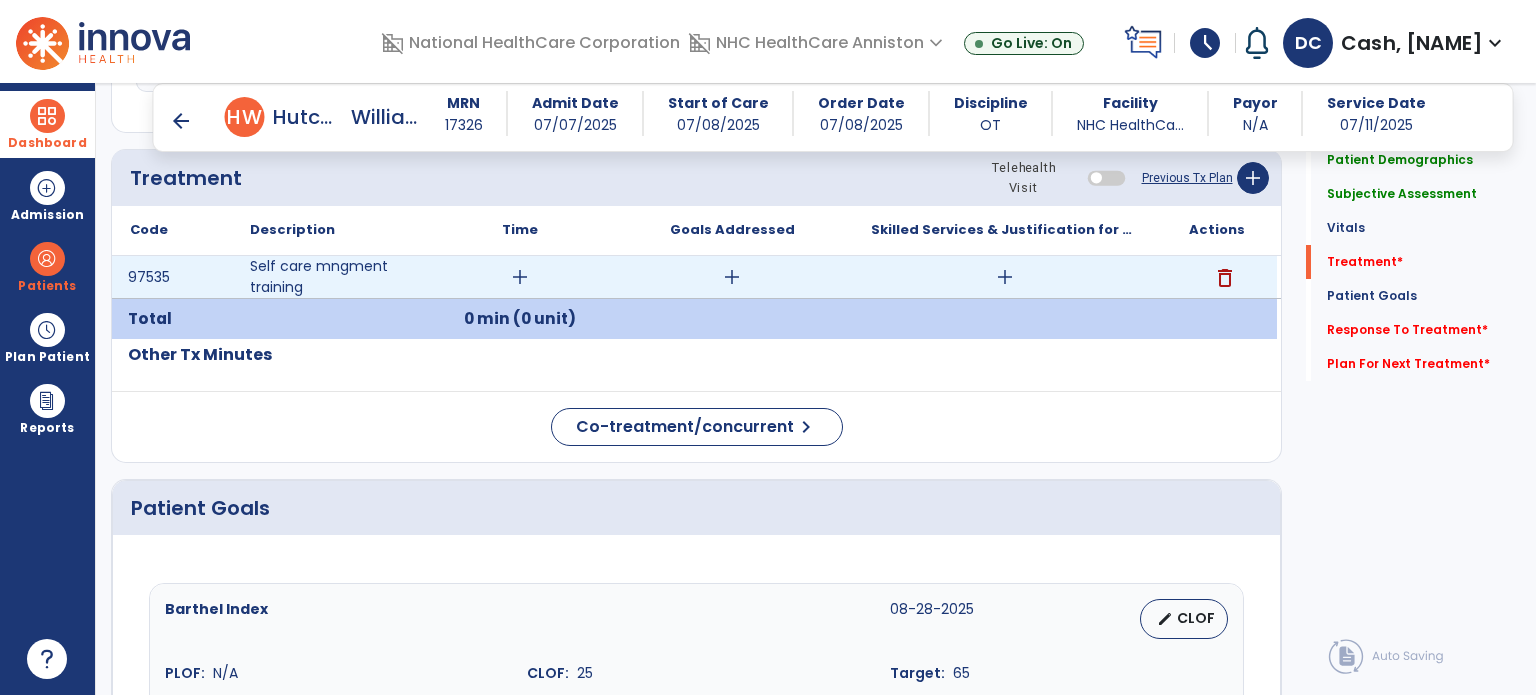 click on "add" at bounding box center [520, 277] 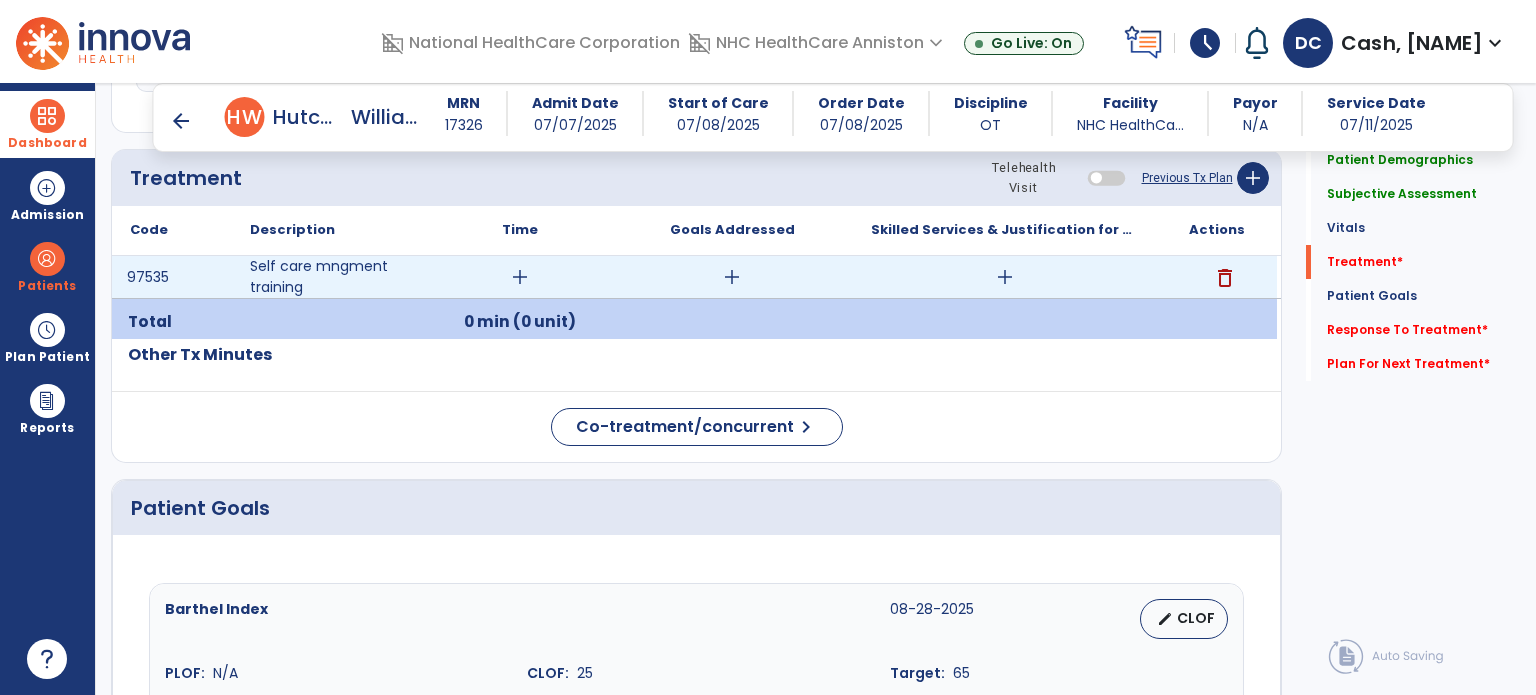 click on "add" at bounding box center [520, 277] 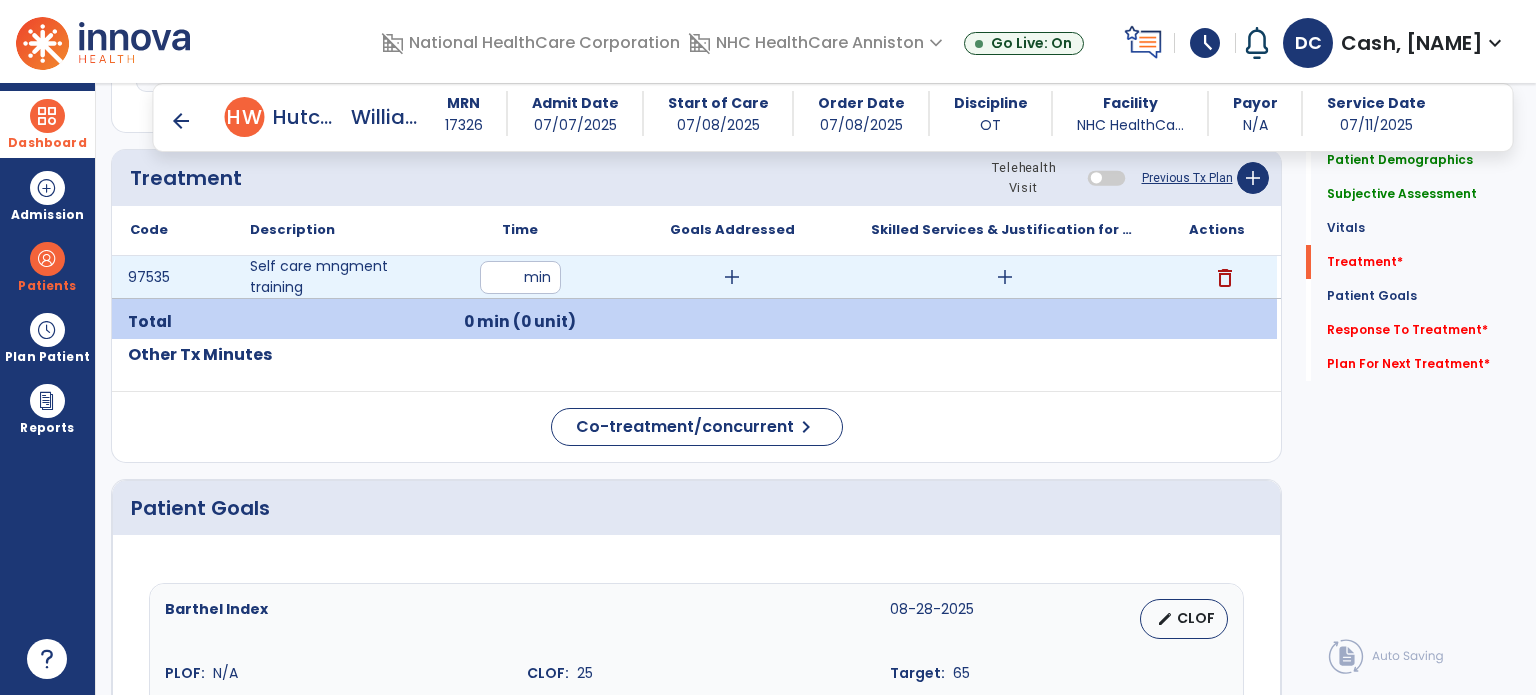 type on "**" 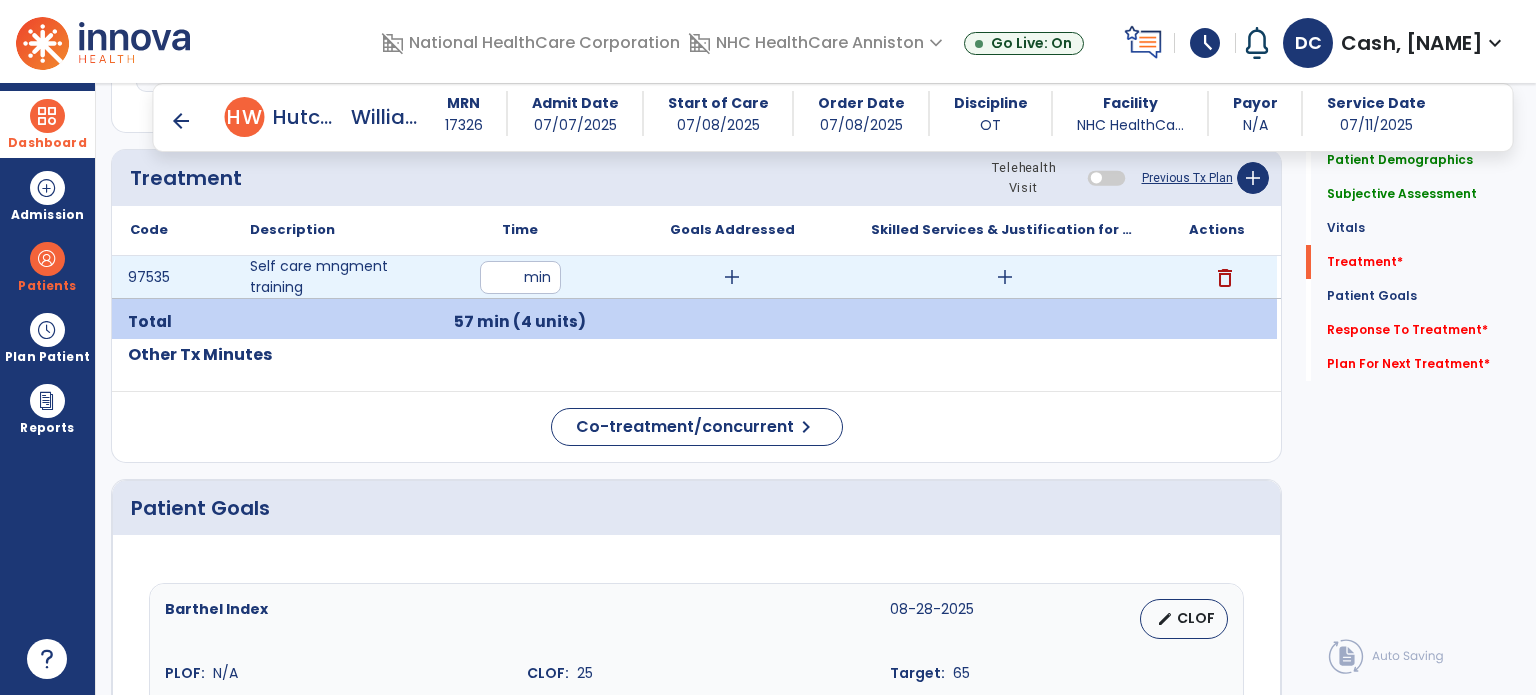 click on "add" at bounding box center (1005, 277) 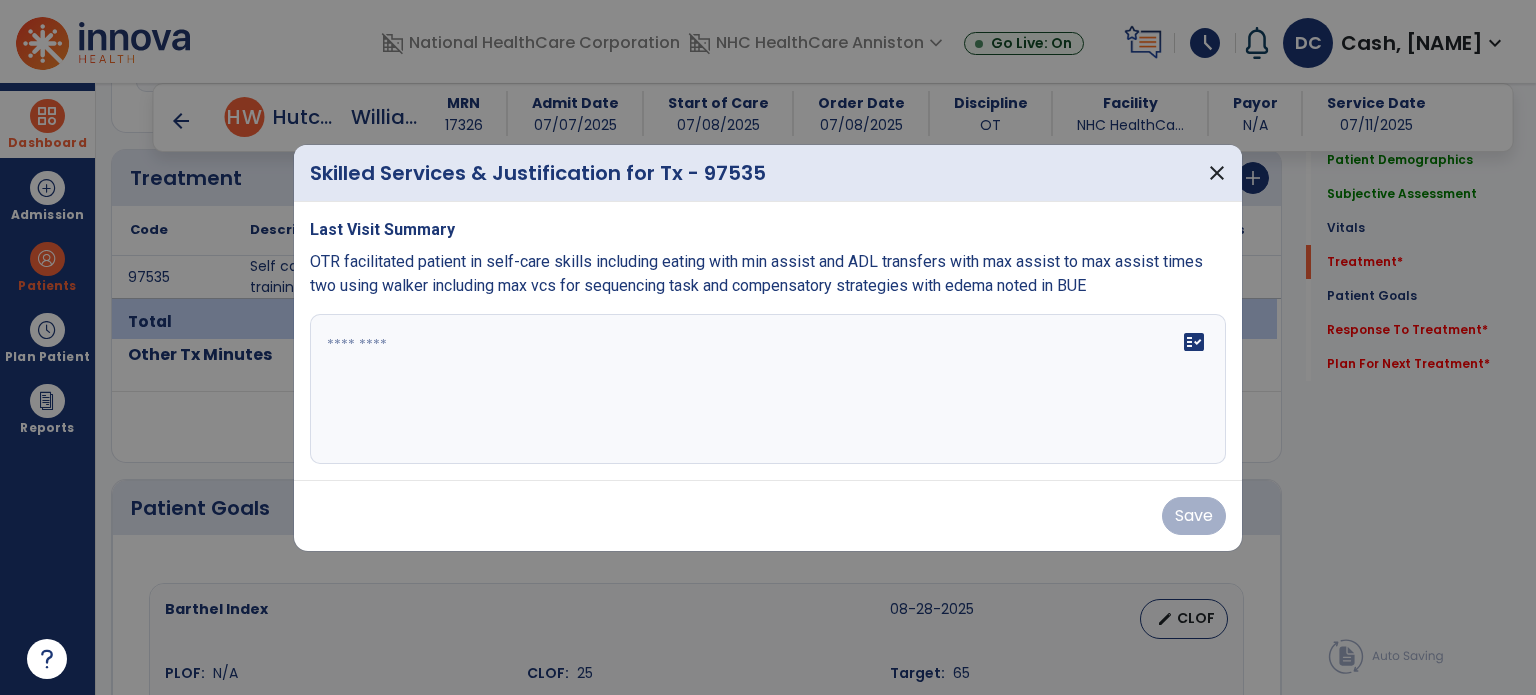 click at bounding box center (768, 389) 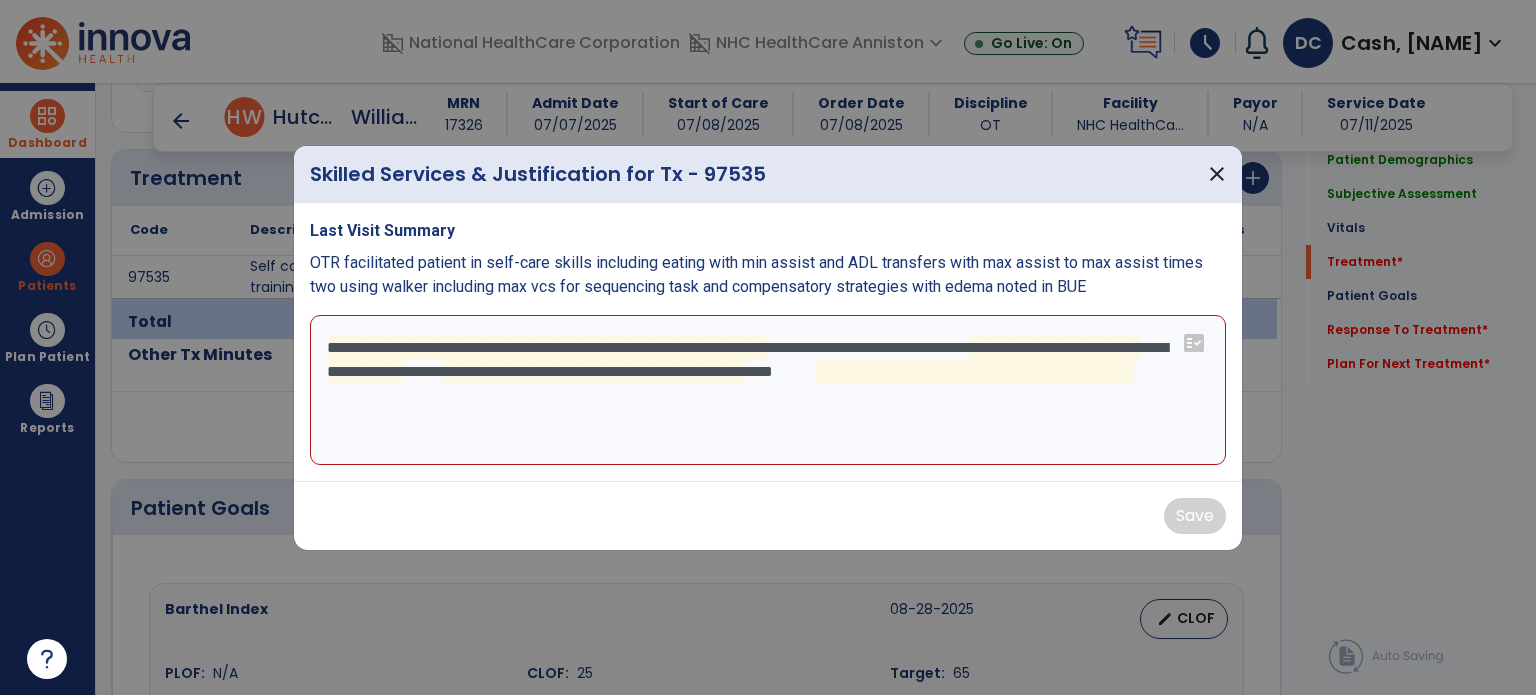 click on "**********" at bounding box center [768, 390] 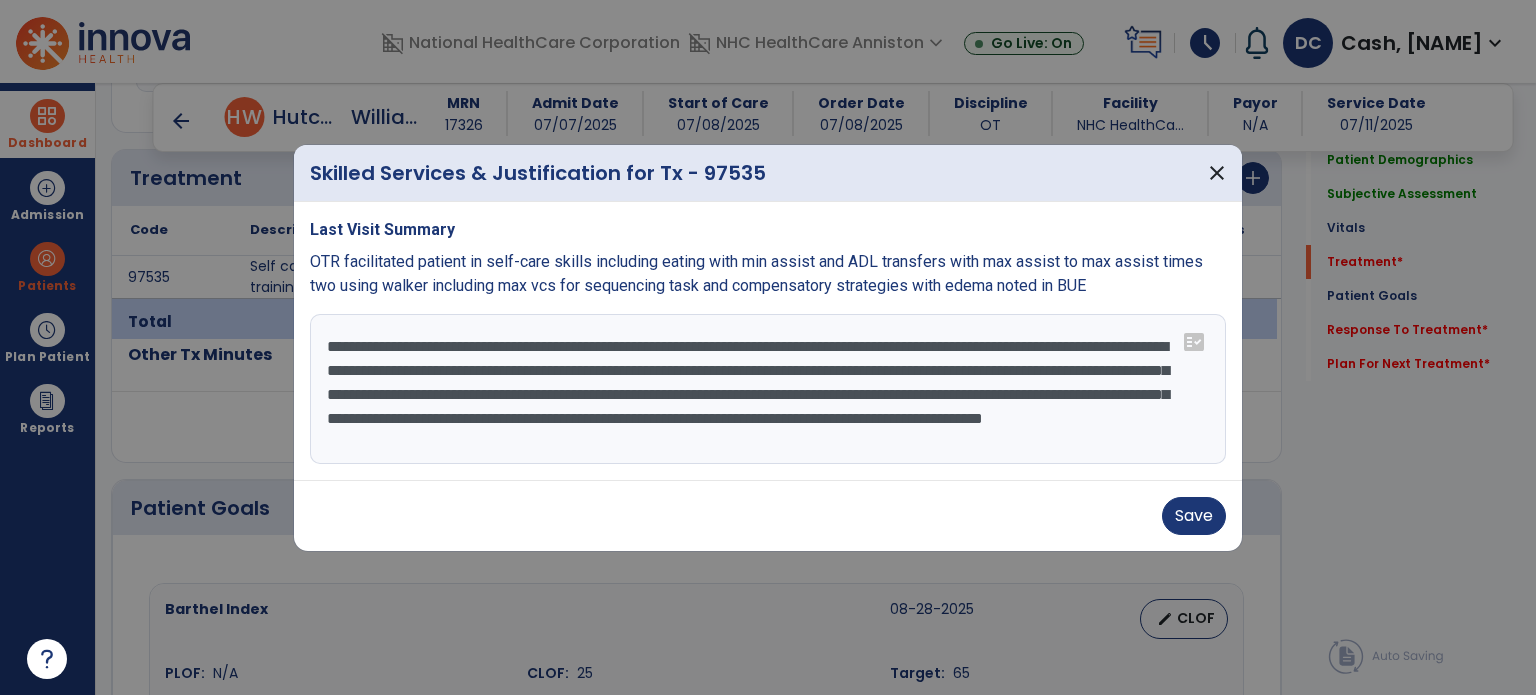 scroll, scrollTop: 15, scrollLeft: 0, axis: vertical 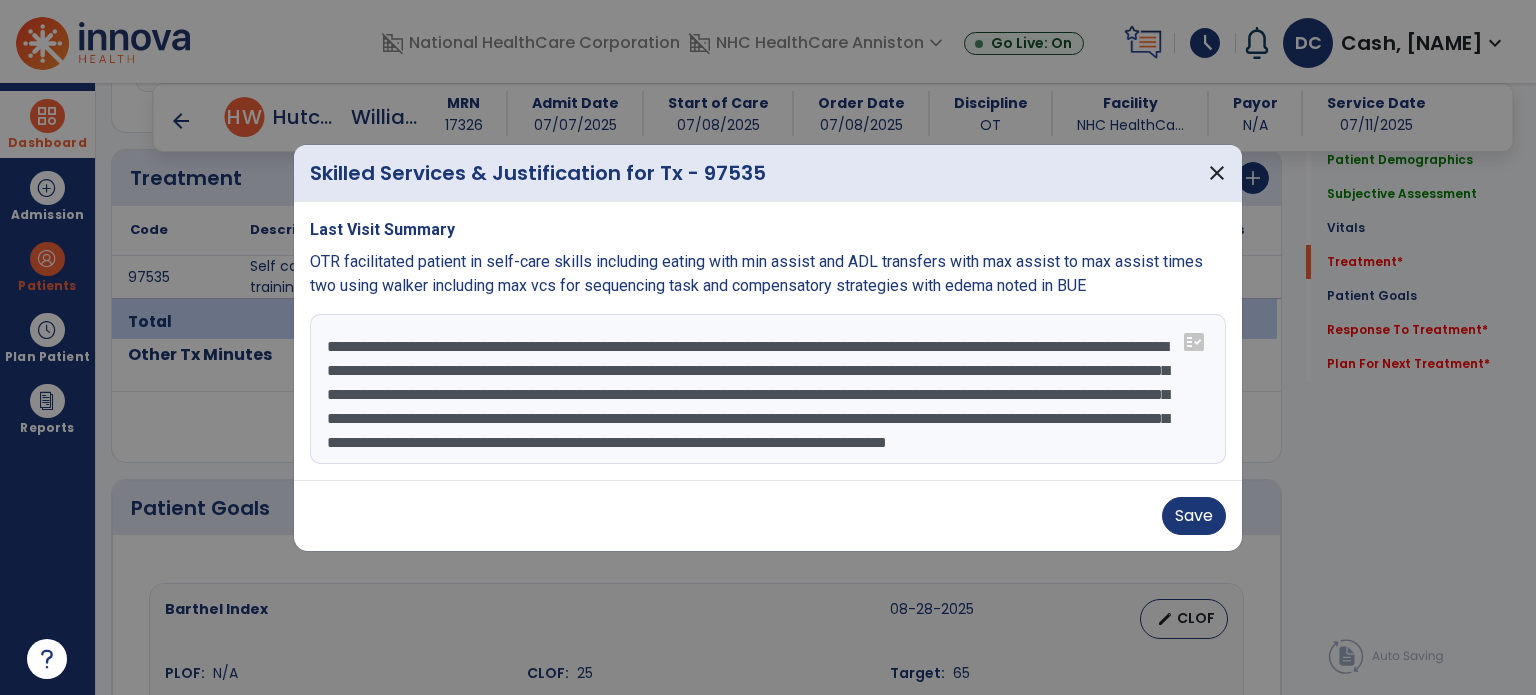drag, startPoint x: 416, startPoint y: 459, endPoint x: 604, endPoint y: 531, distance: 201.31567 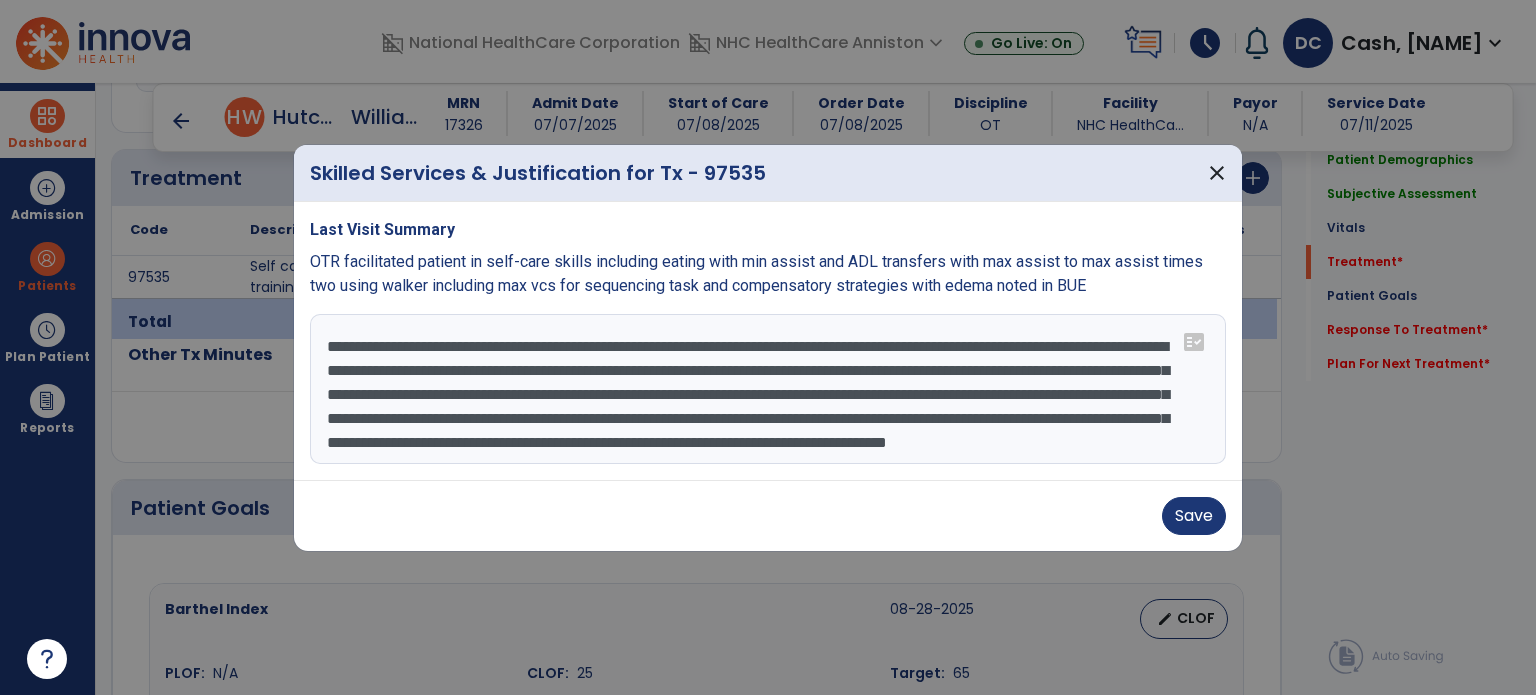 click on "**********" at bounding box center (768, 389) 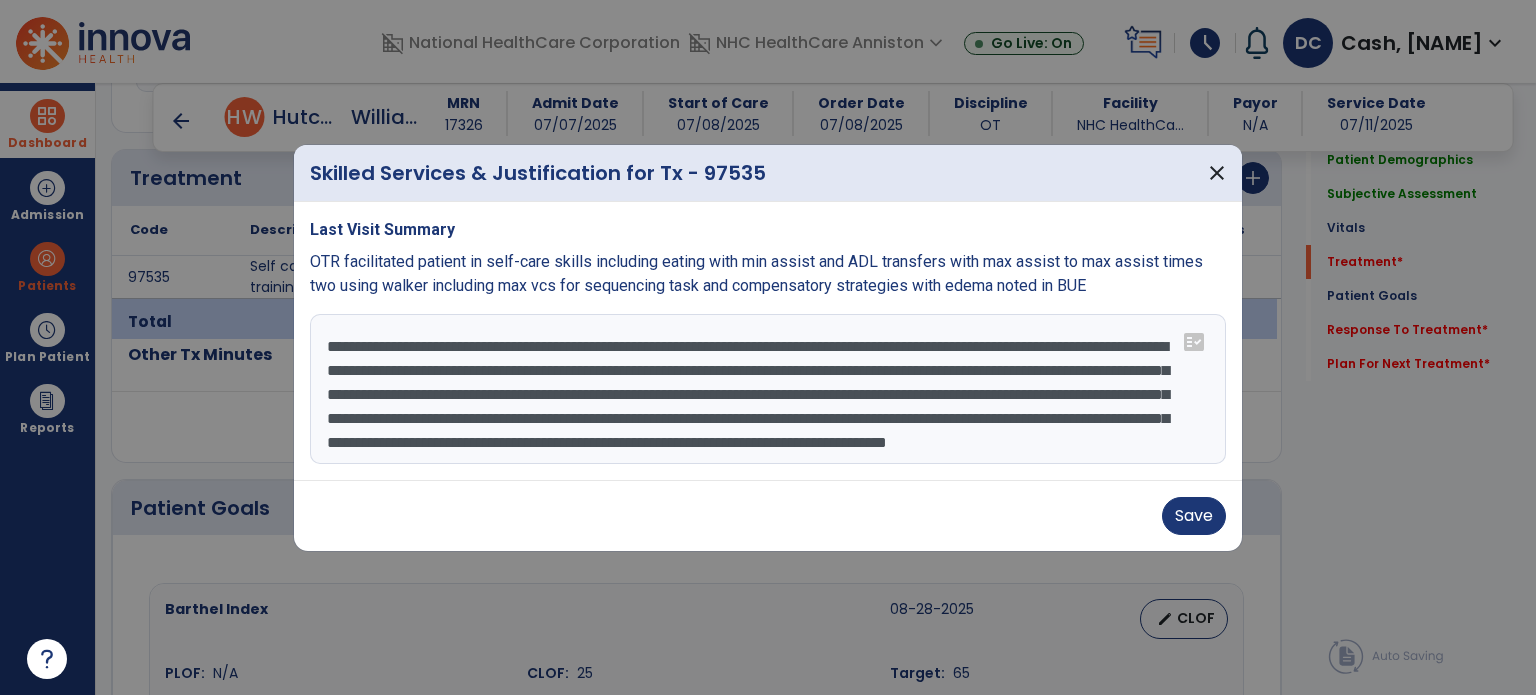 type on "**********" 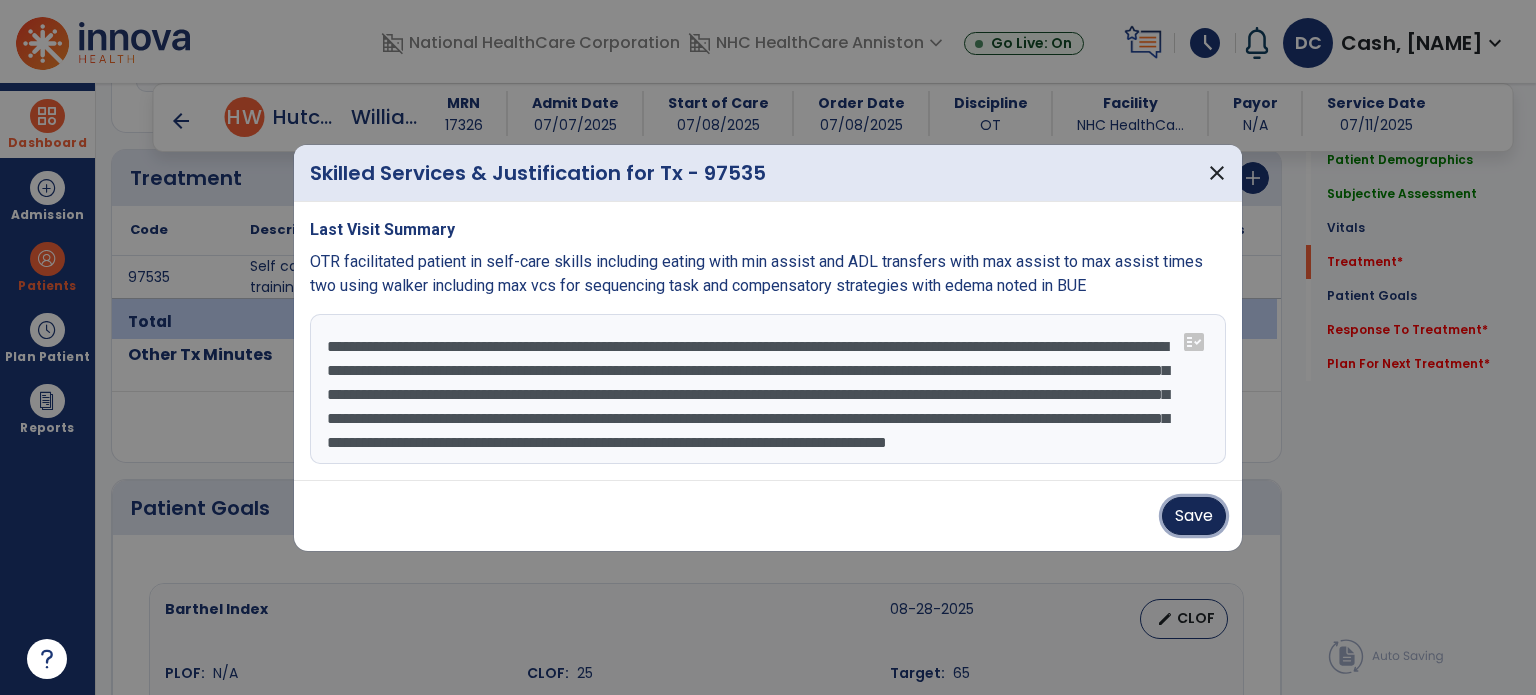 type 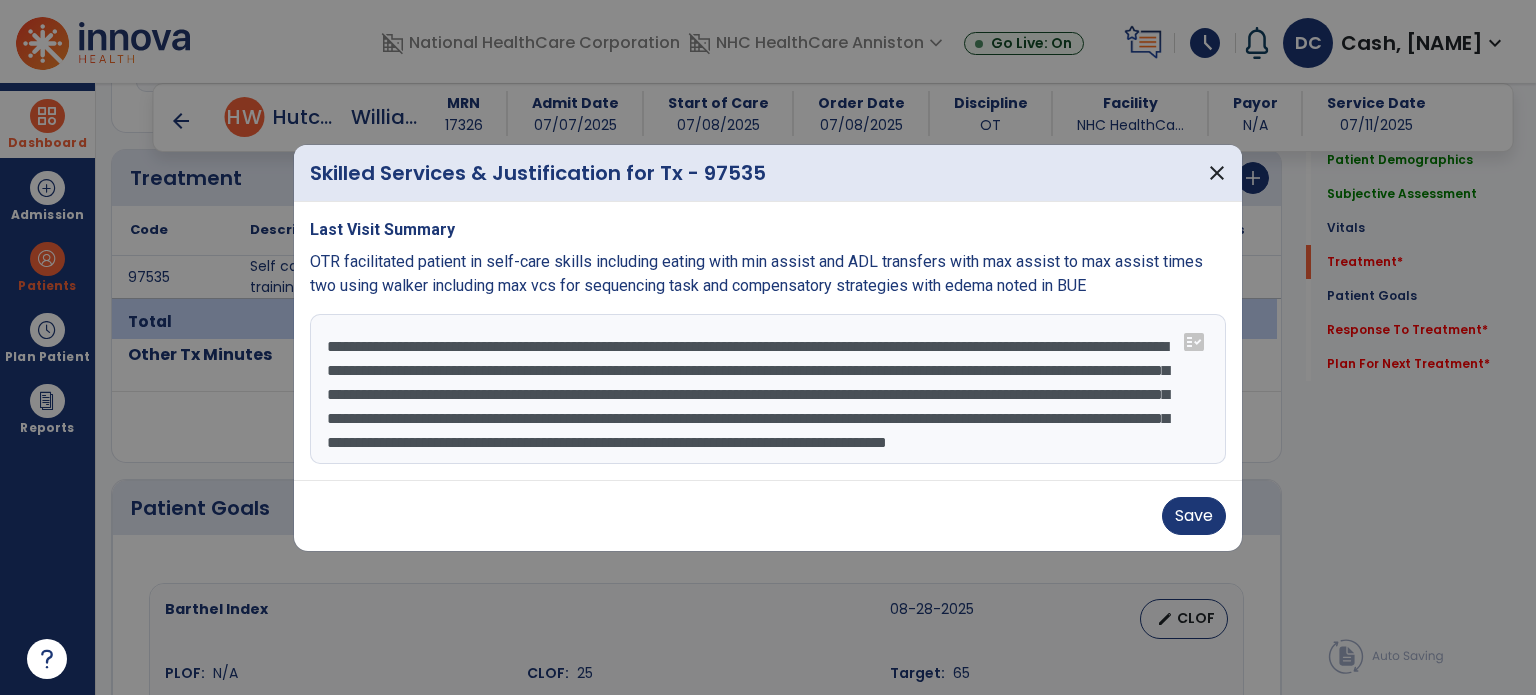click on "**********" at bounding box center [768, 389] 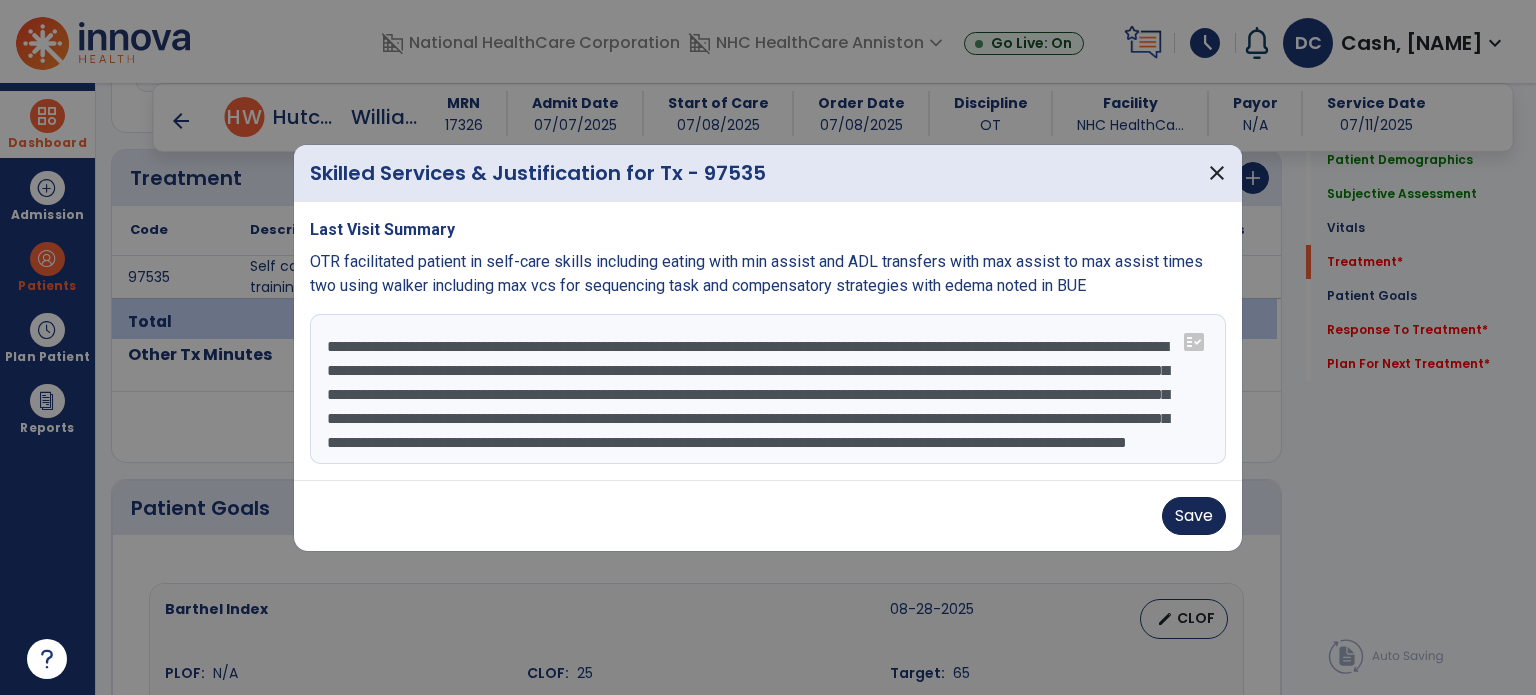 type on "**********" 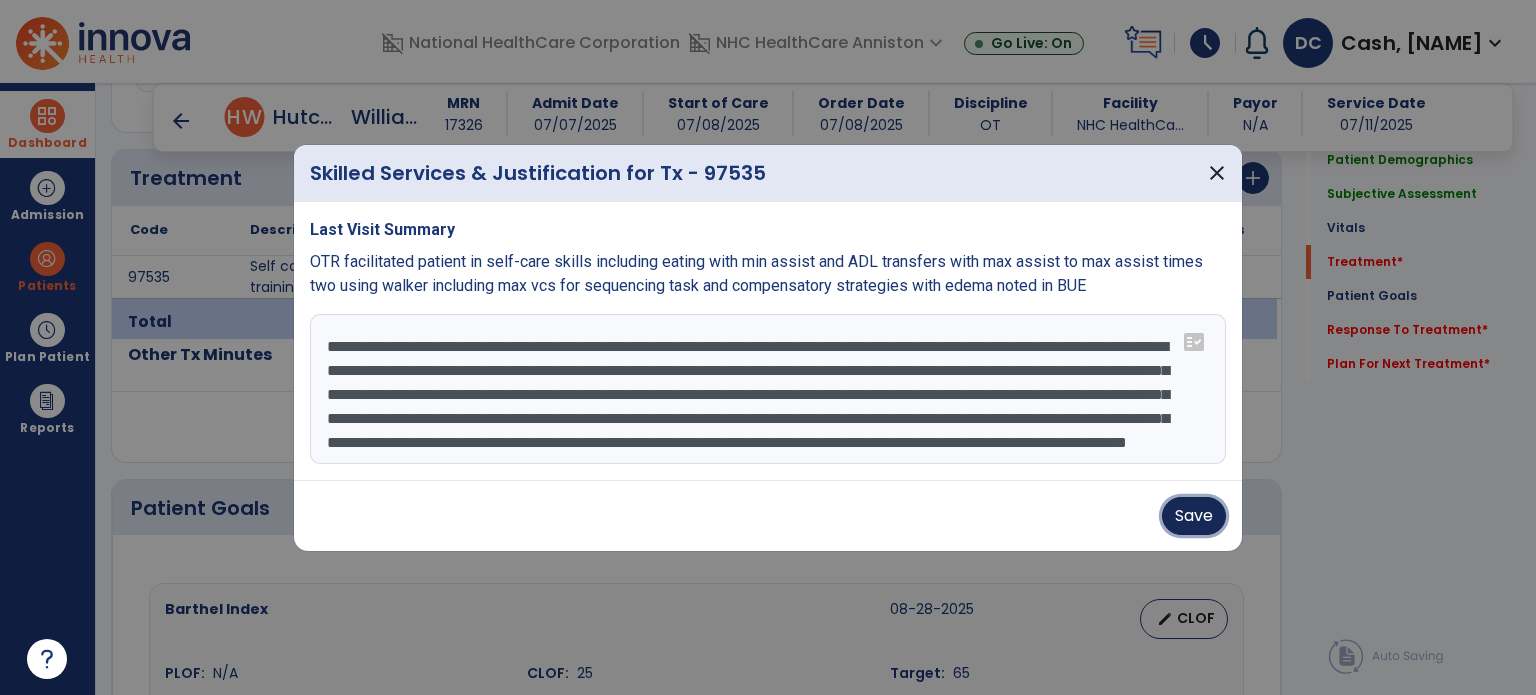 click on "Save" at bounding box center (1194, 516) 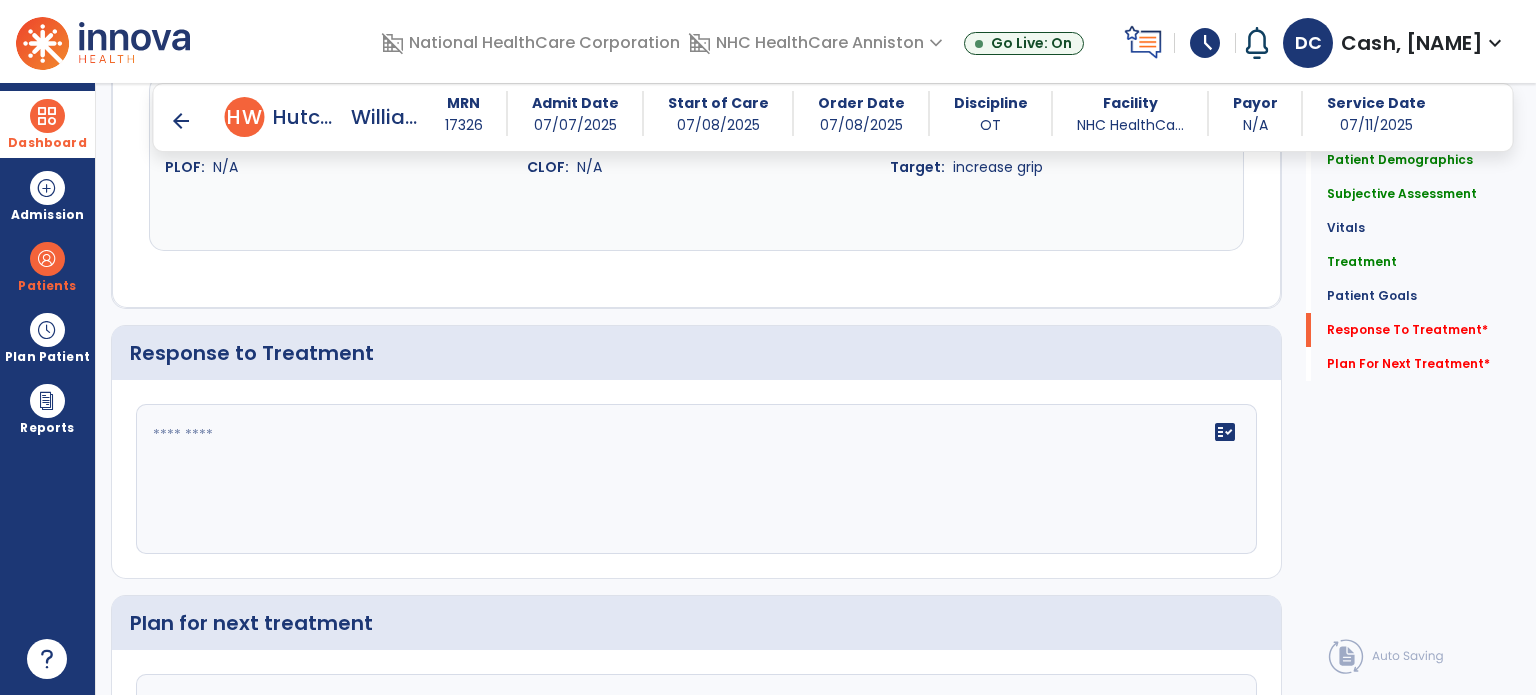 scroll, scrollTop: 2513, scrollLeft: 0, axis: vertical 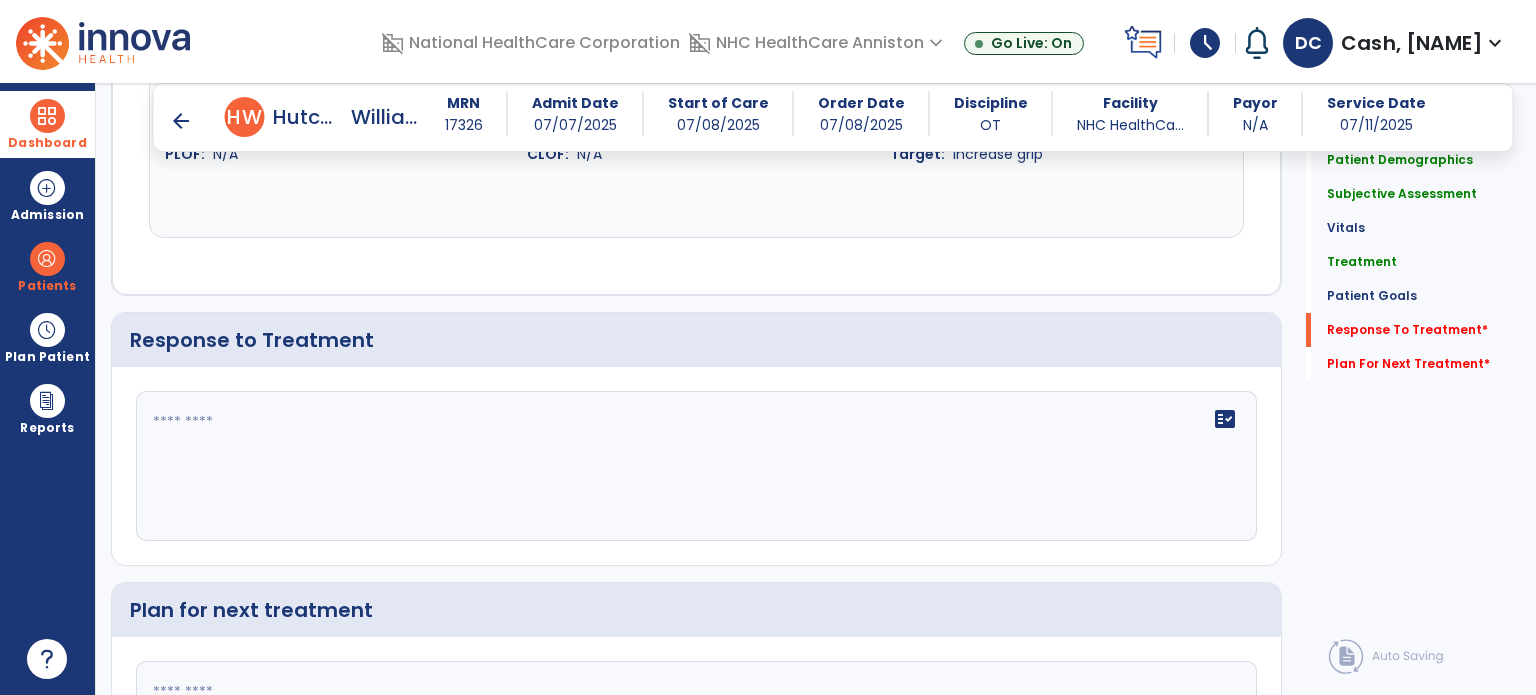 click on "fact_check" 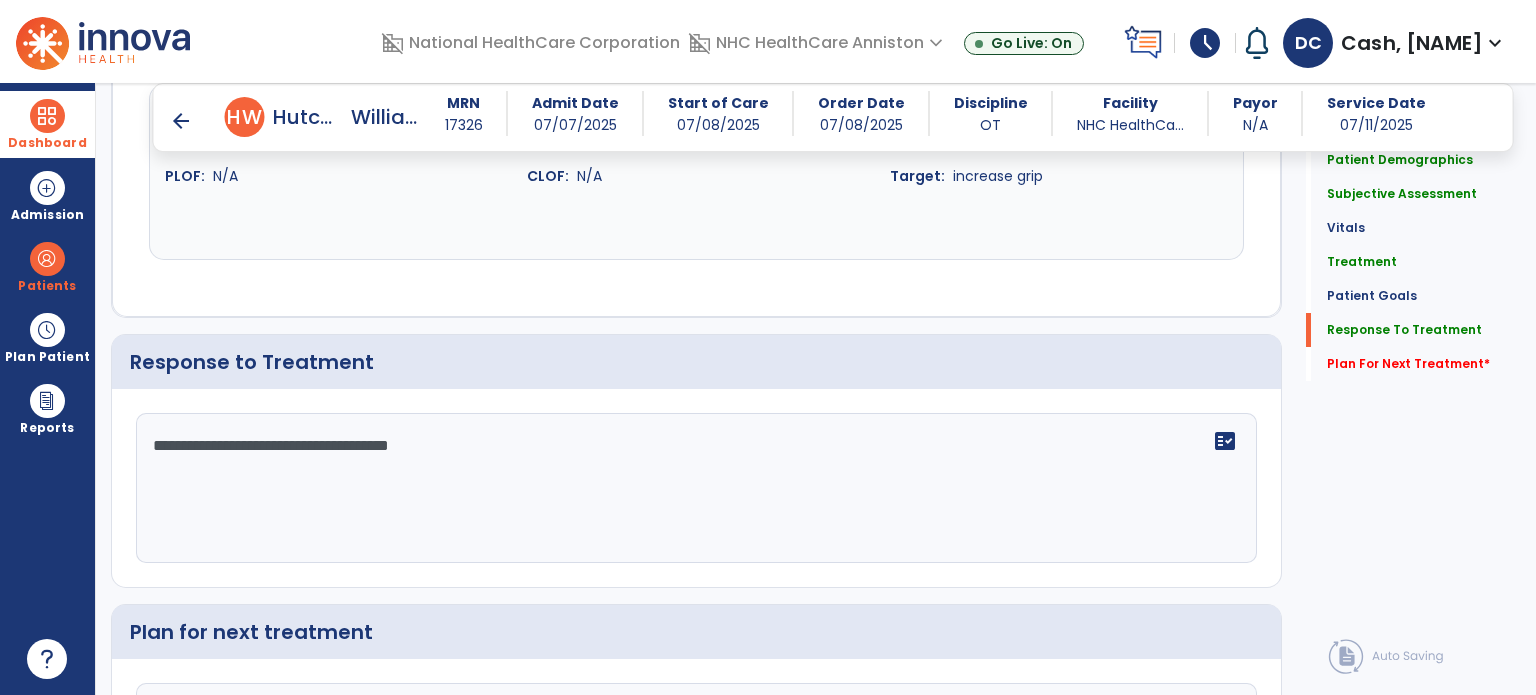 scroll, scrollTop: 2514, scrollLeft: 0, axis: vertical 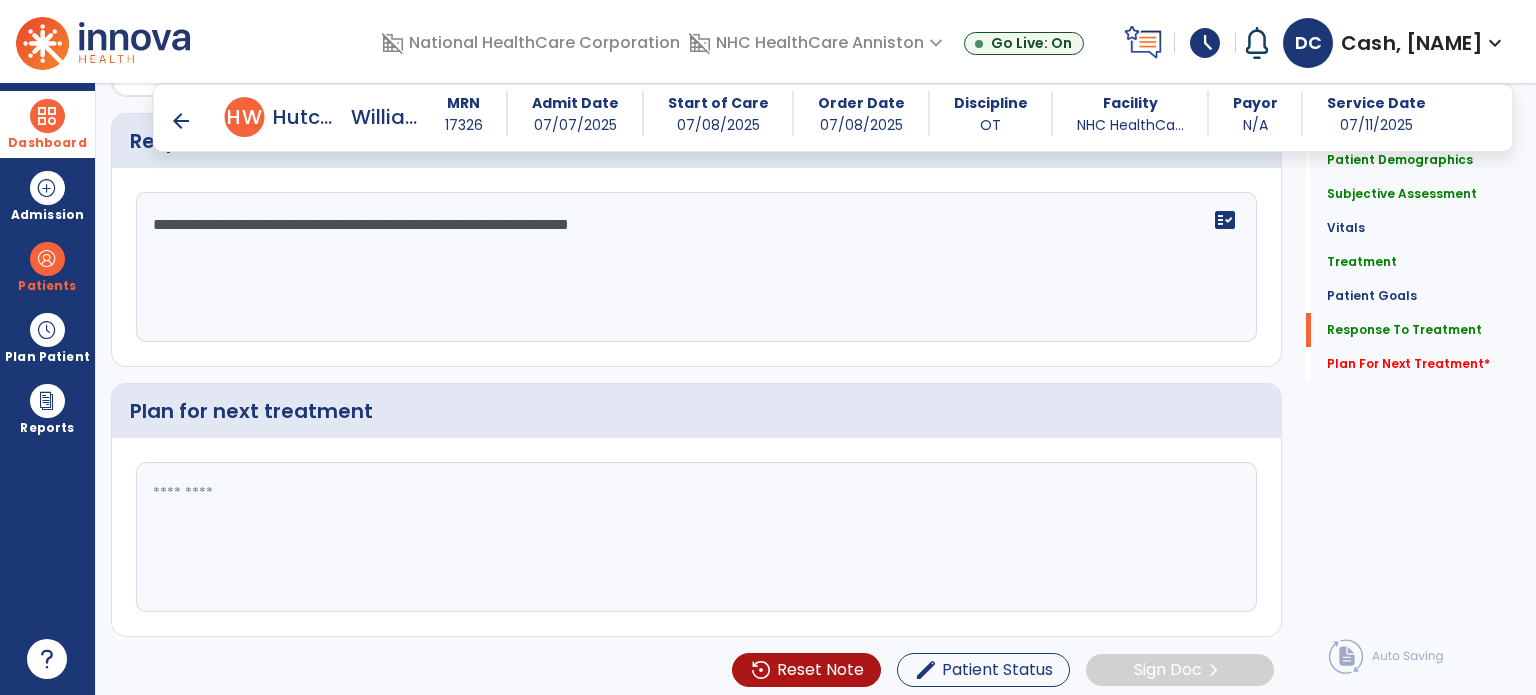 type on "**********" 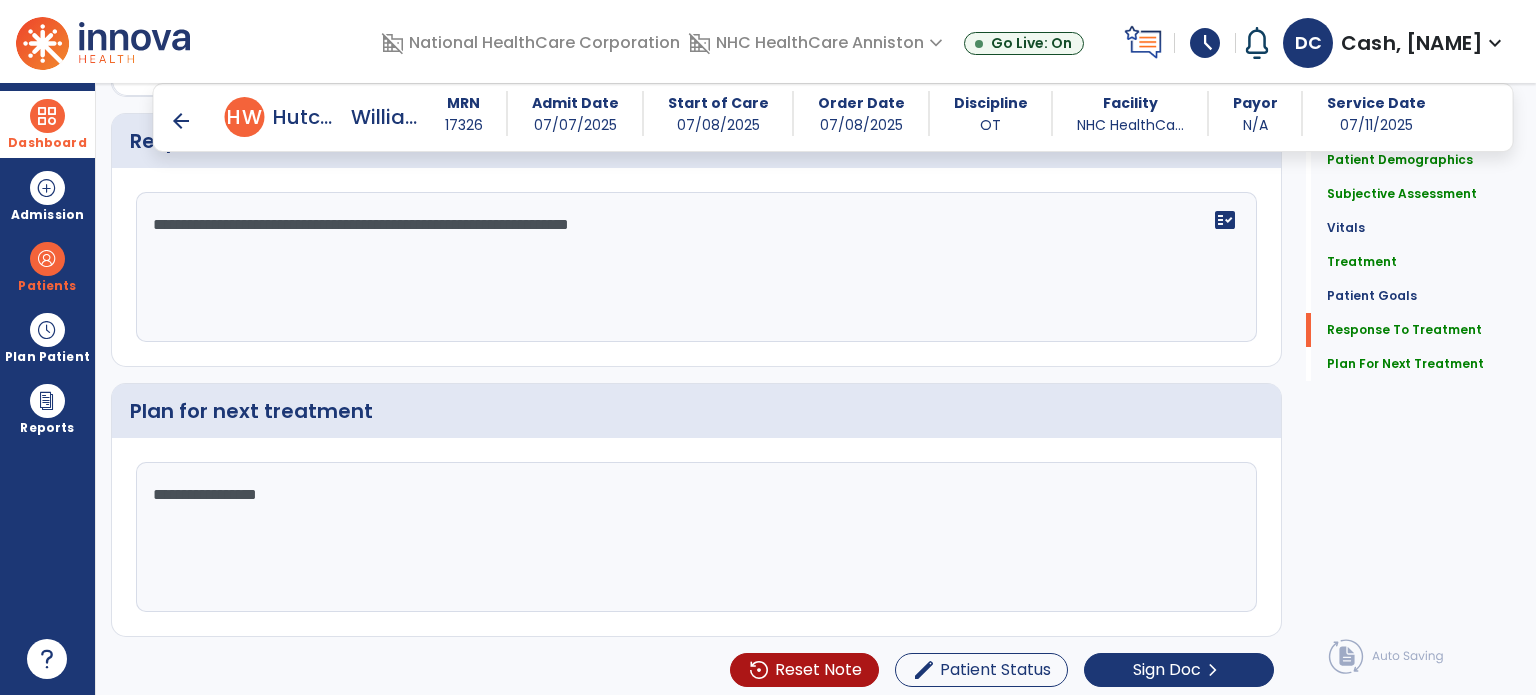 scroll, scrollTop: 2712, scrollLeft: 0, axis: vertical 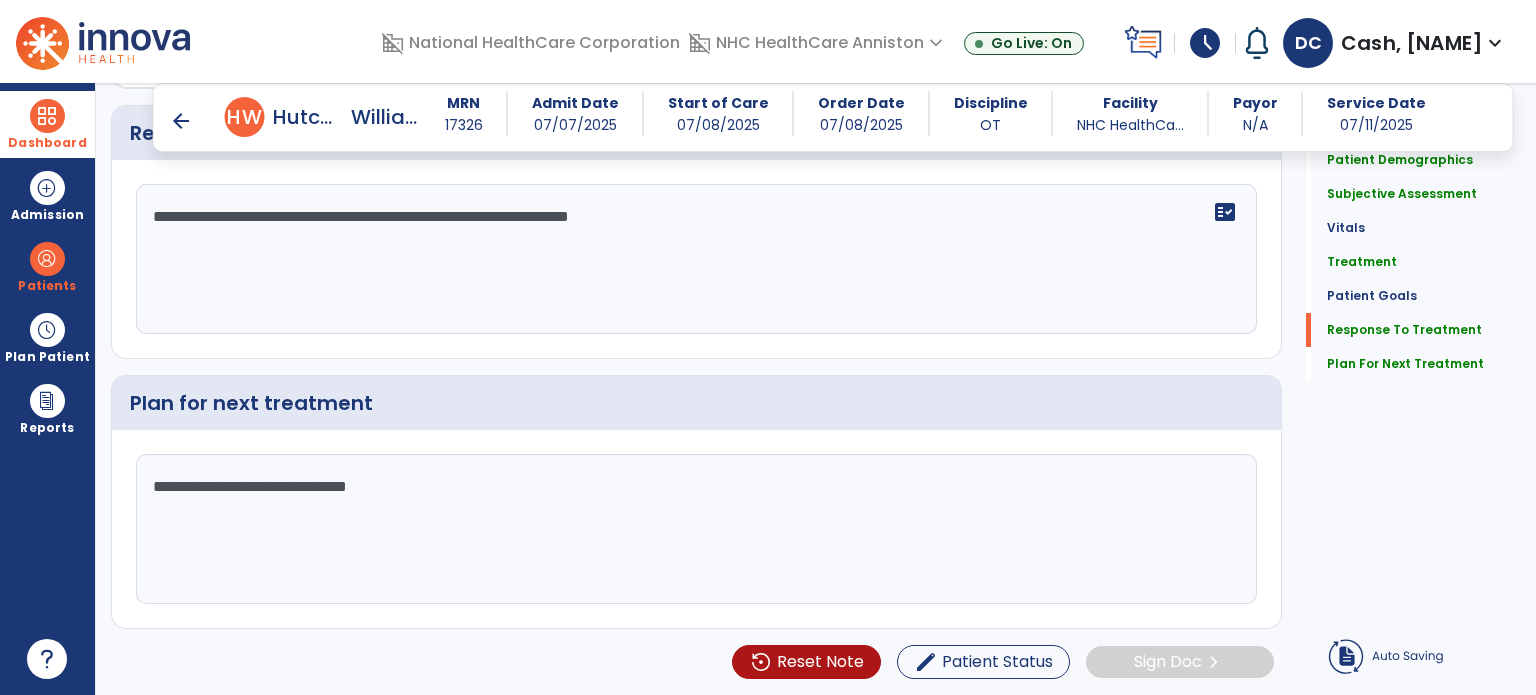 type on "**********" 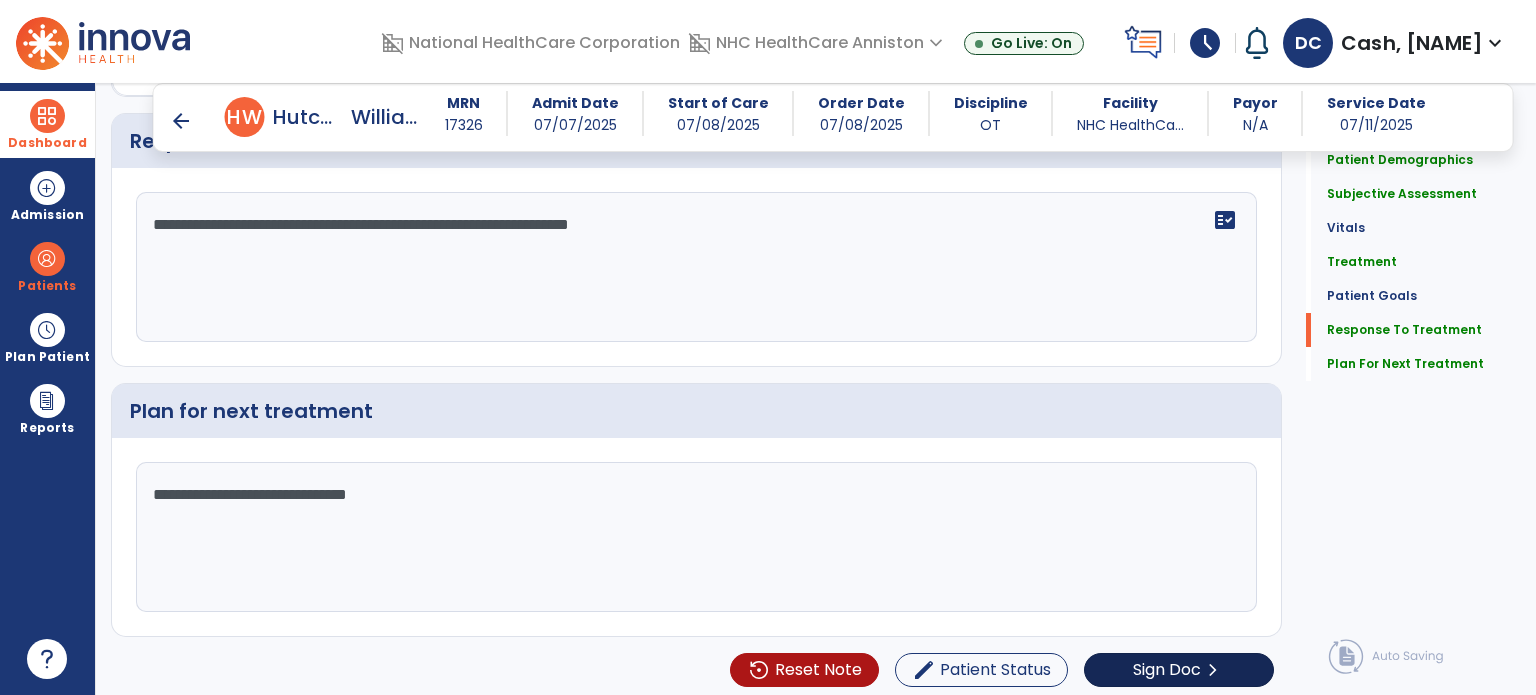 scroll, scrollTop: 2712, scrollLeft: 0, axis: vertical 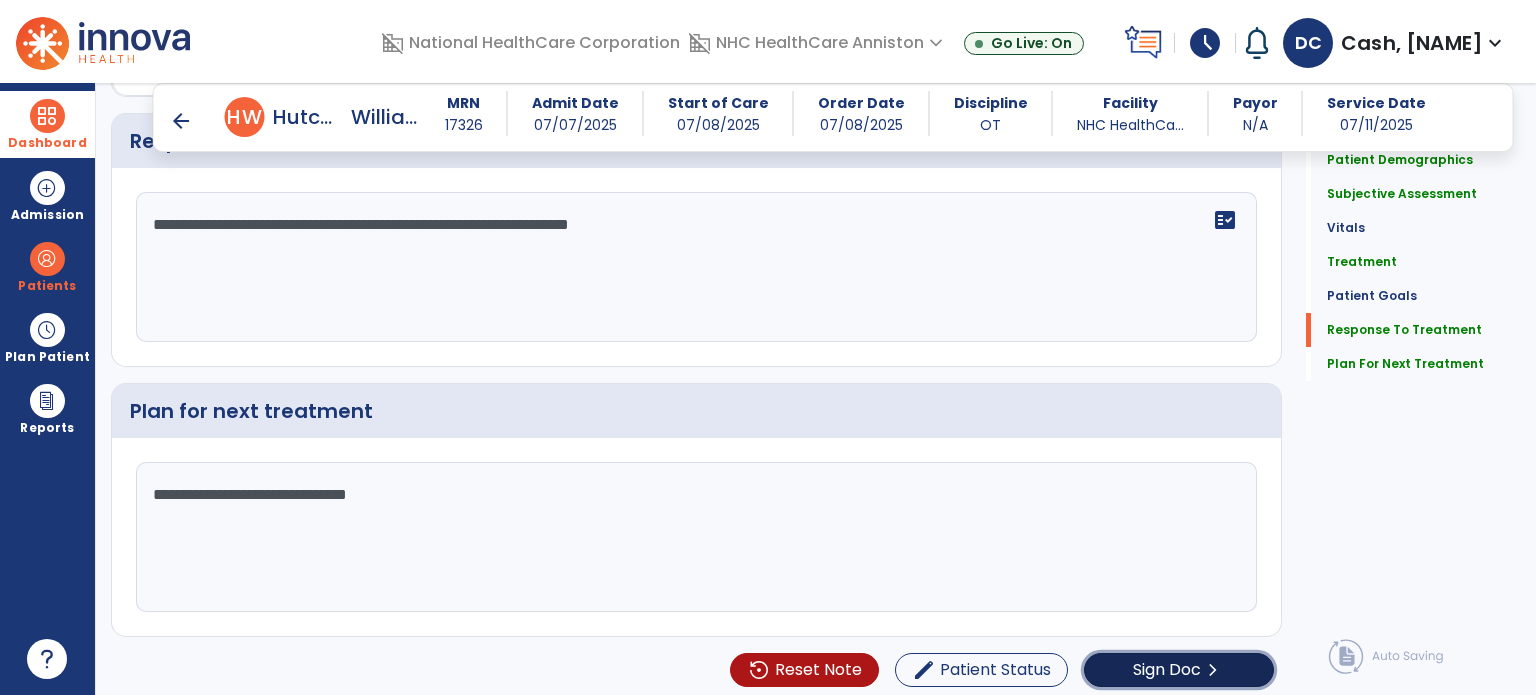 click on "chevron_right" 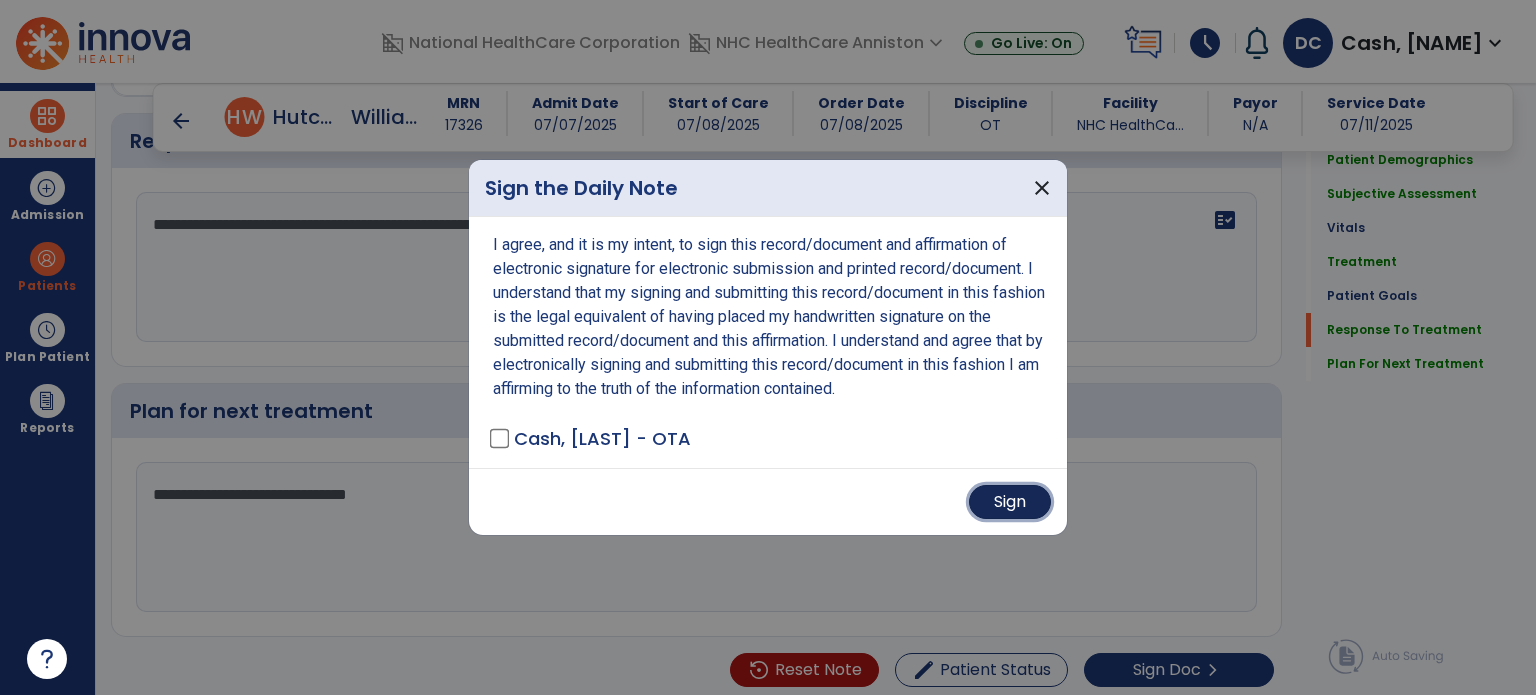 click on "Sign" at bounding box center (1010, 502) 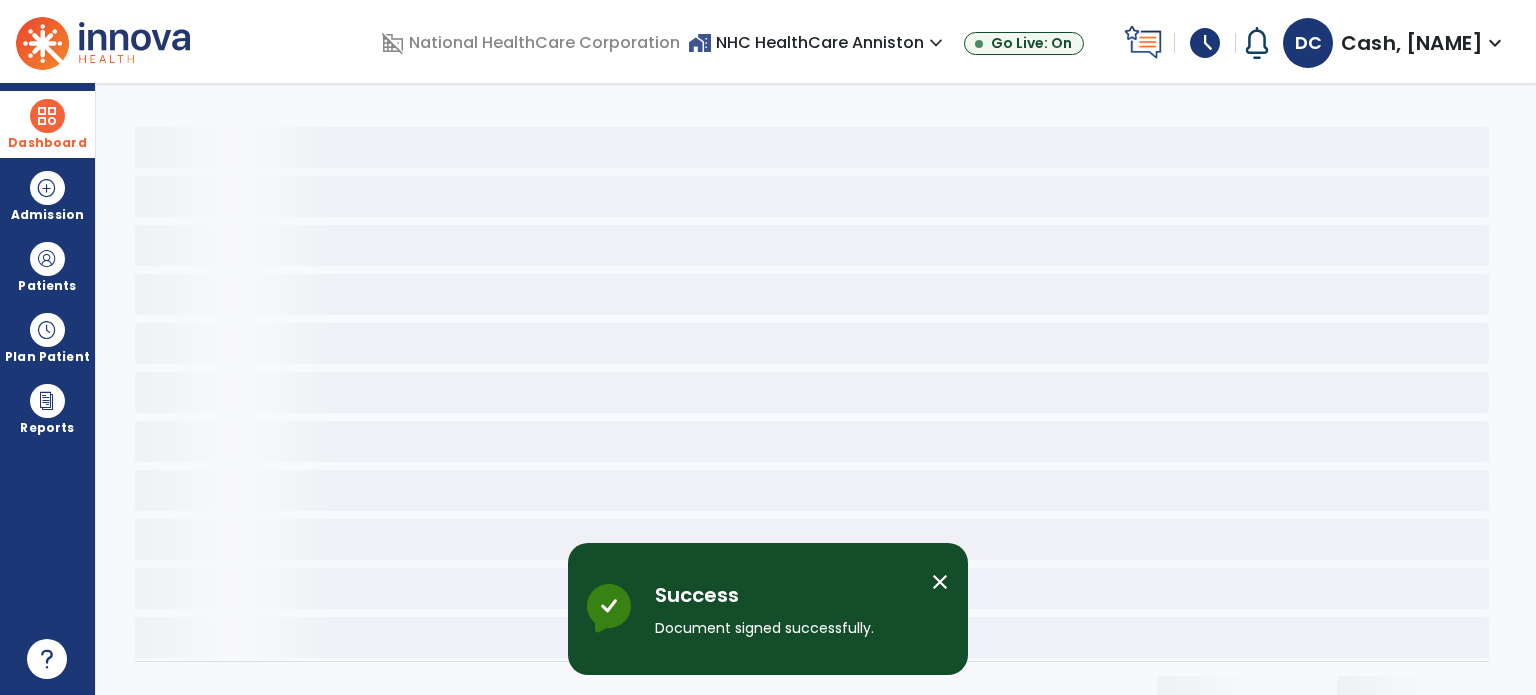 scroll, scrollTop: 0, scrollLeft: 0, axis: both 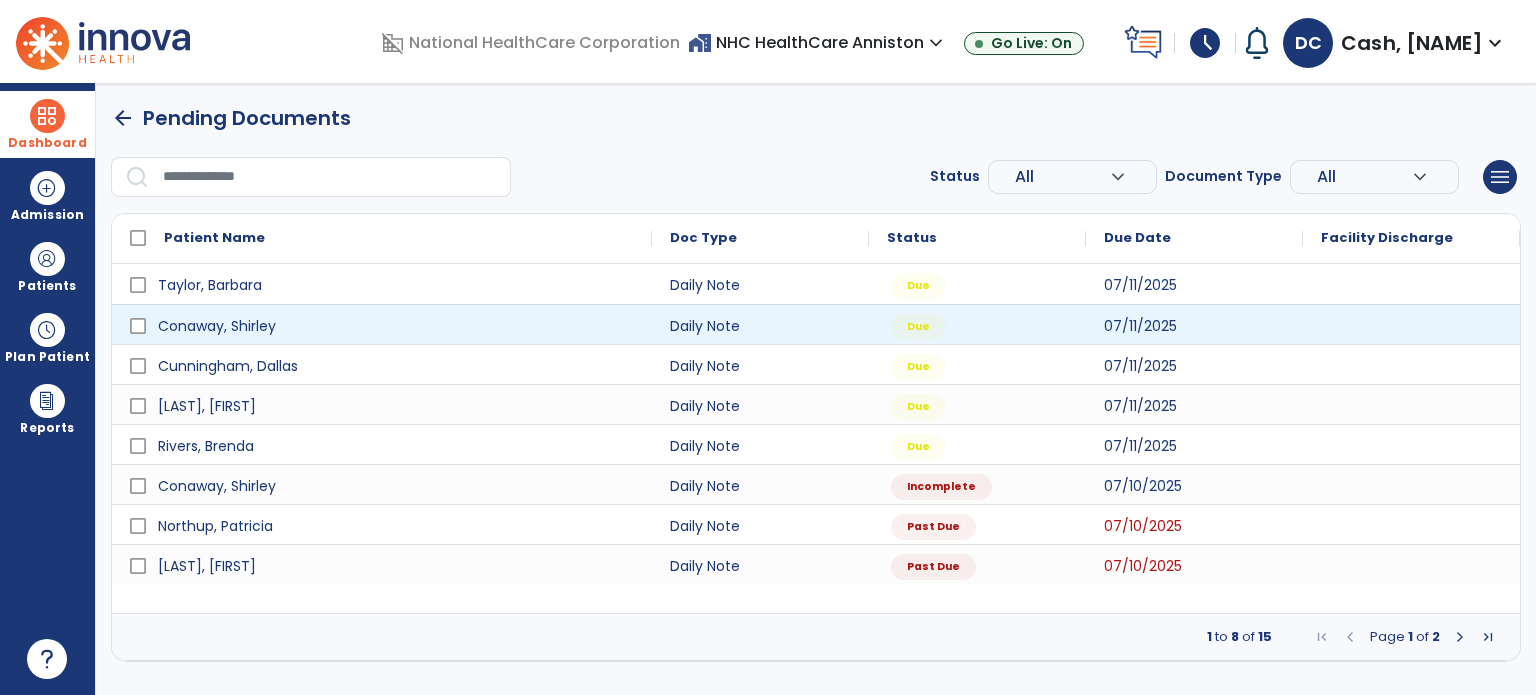 click at bounding box center [1411, 324] 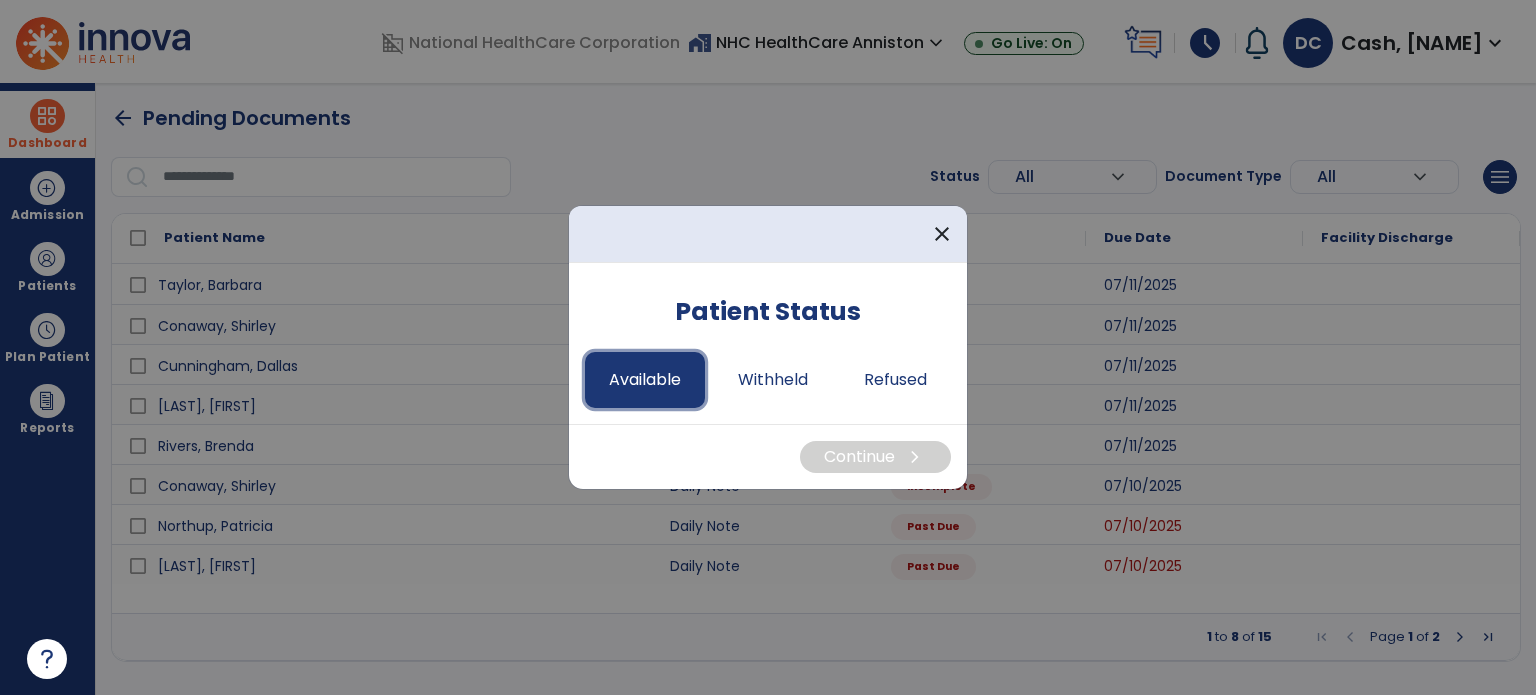 click on "Available" at bounding box center (645, 380) 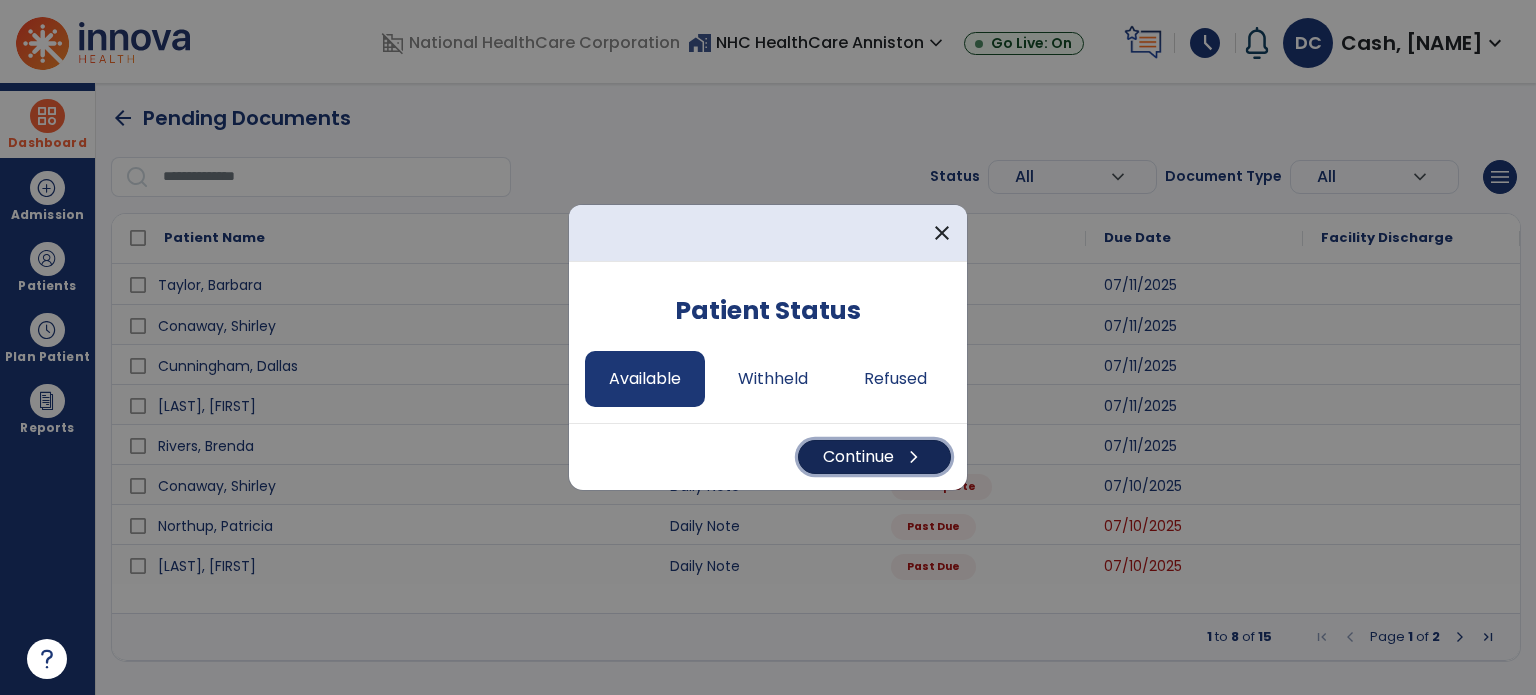 click on "chevron_right" at bounding box center [914, 457] 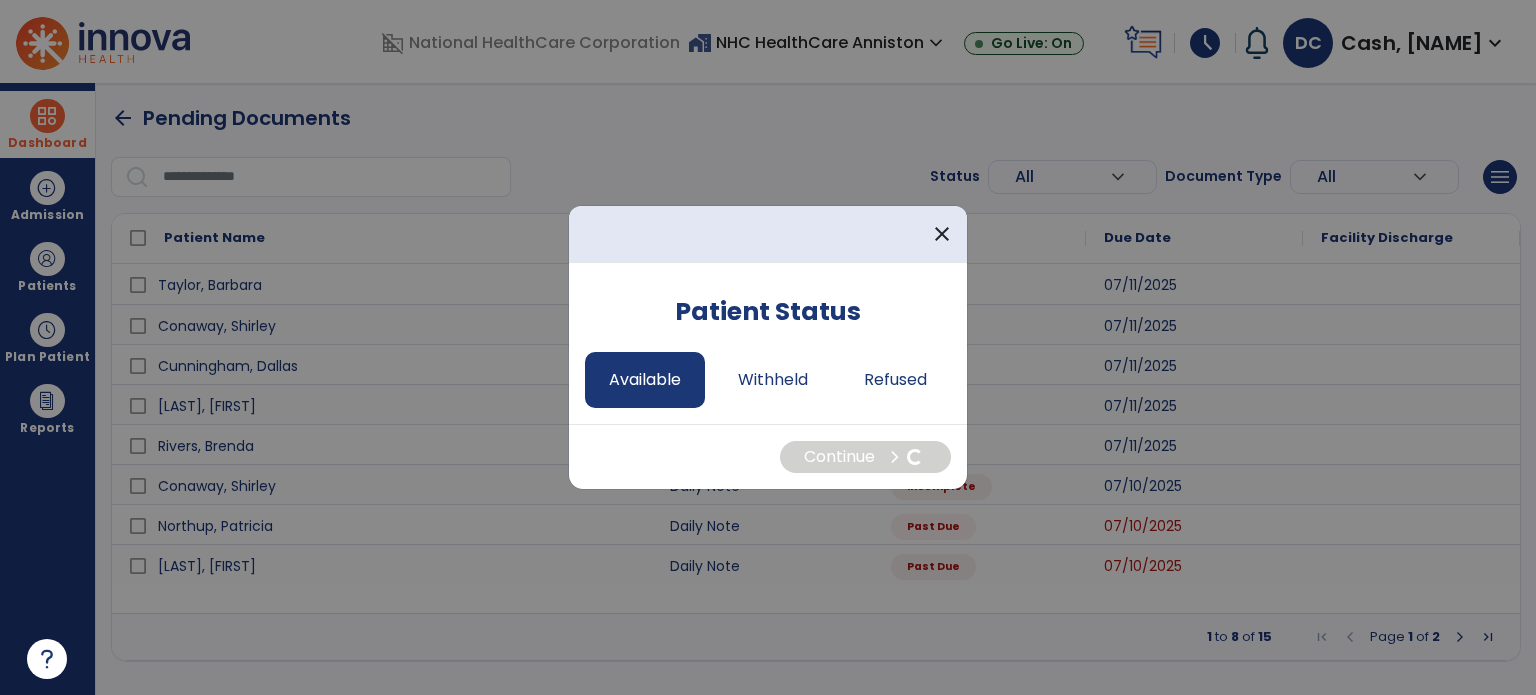 select on "*" 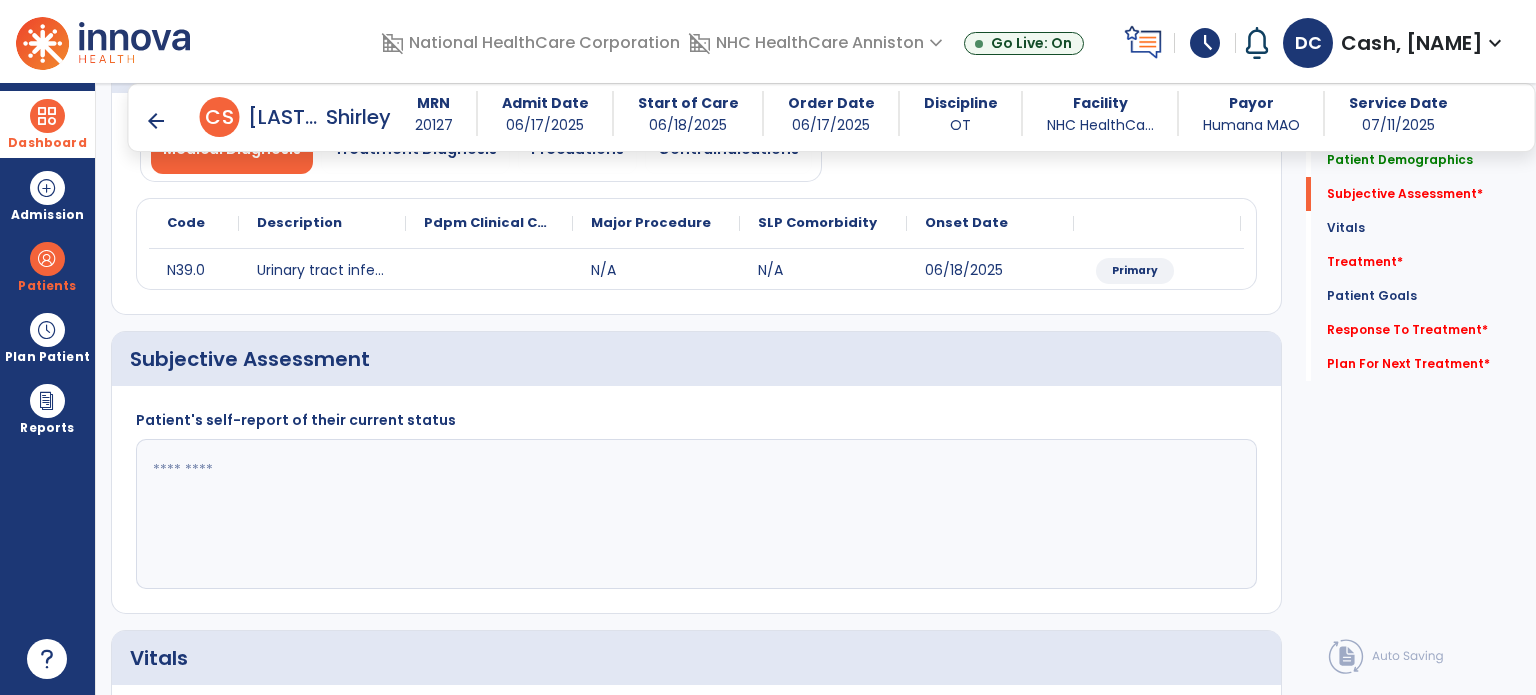 scroll, scrollTop: 200, scrollLeft: 0, axis: vertical 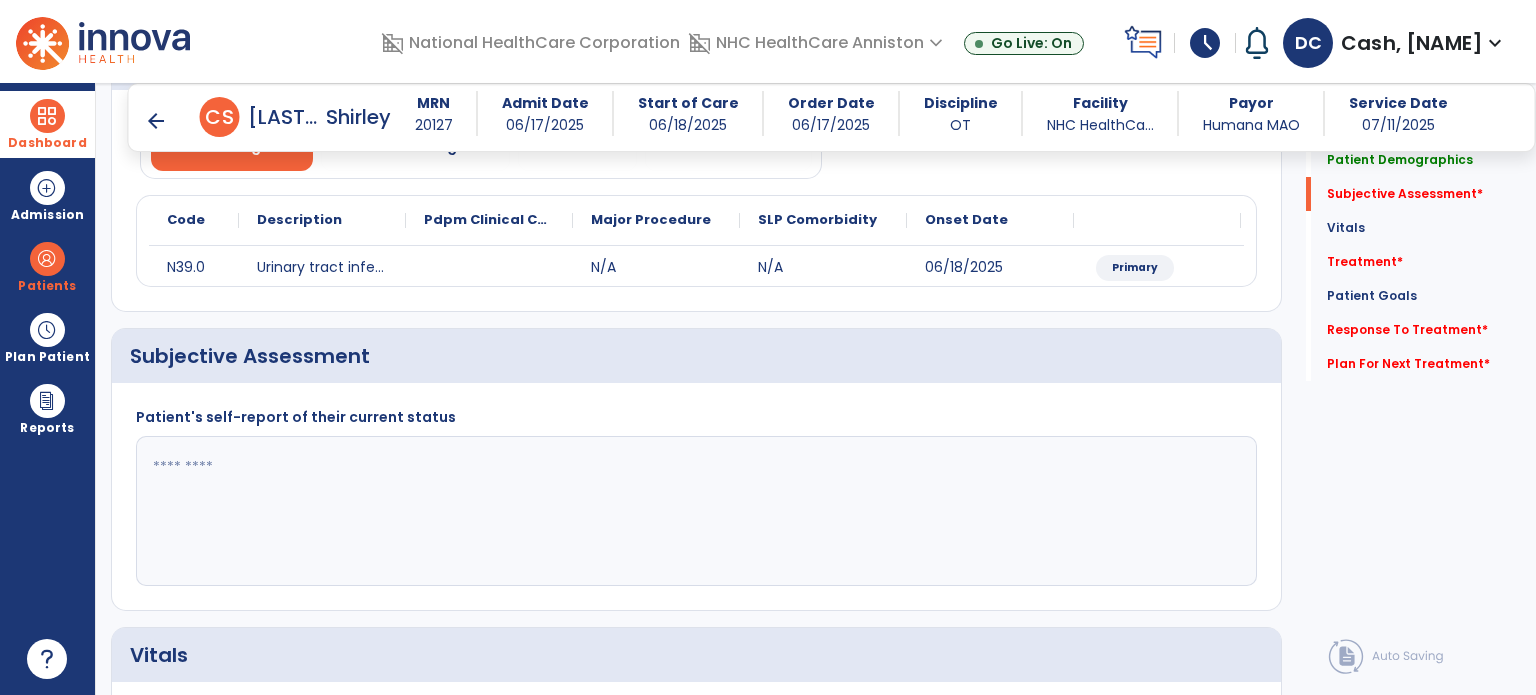 click 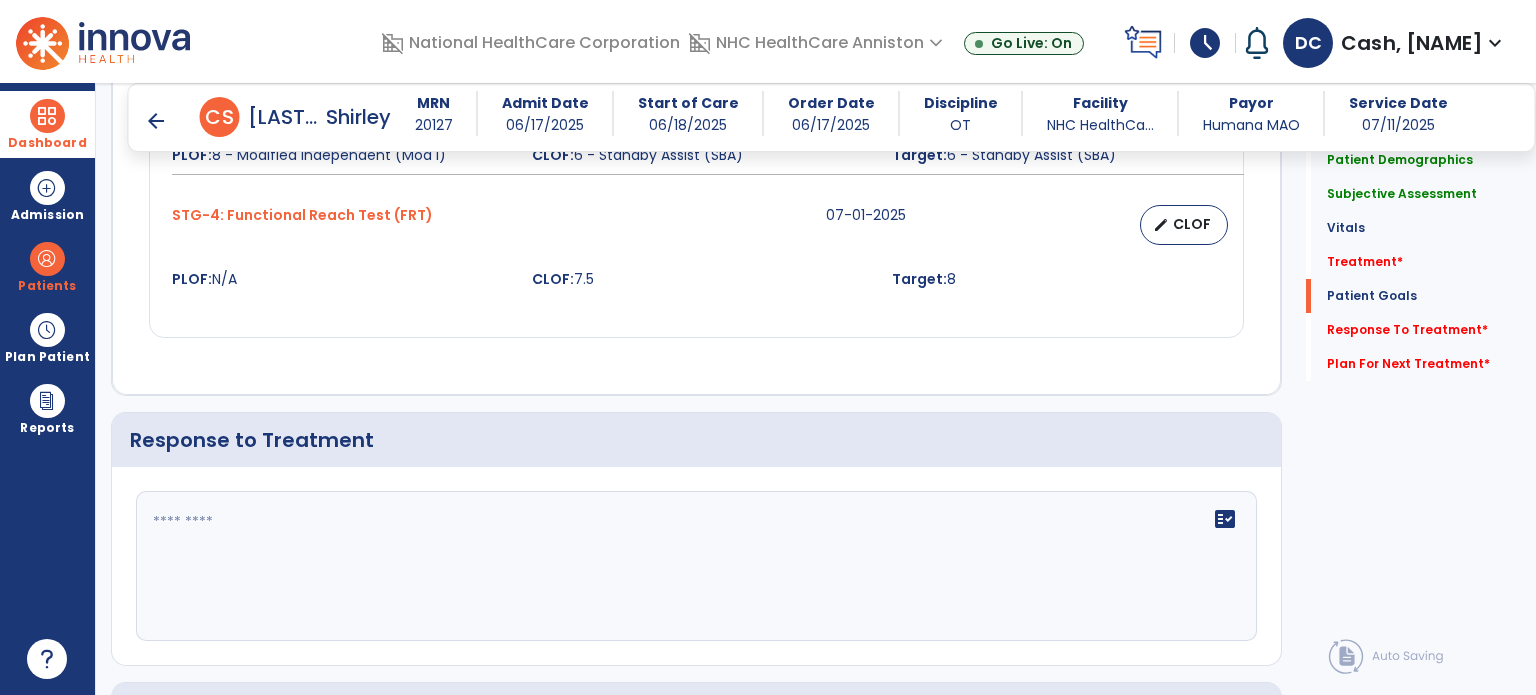 scroll, scrollTop: 2224, scrollLeft: 0, axis: vertical 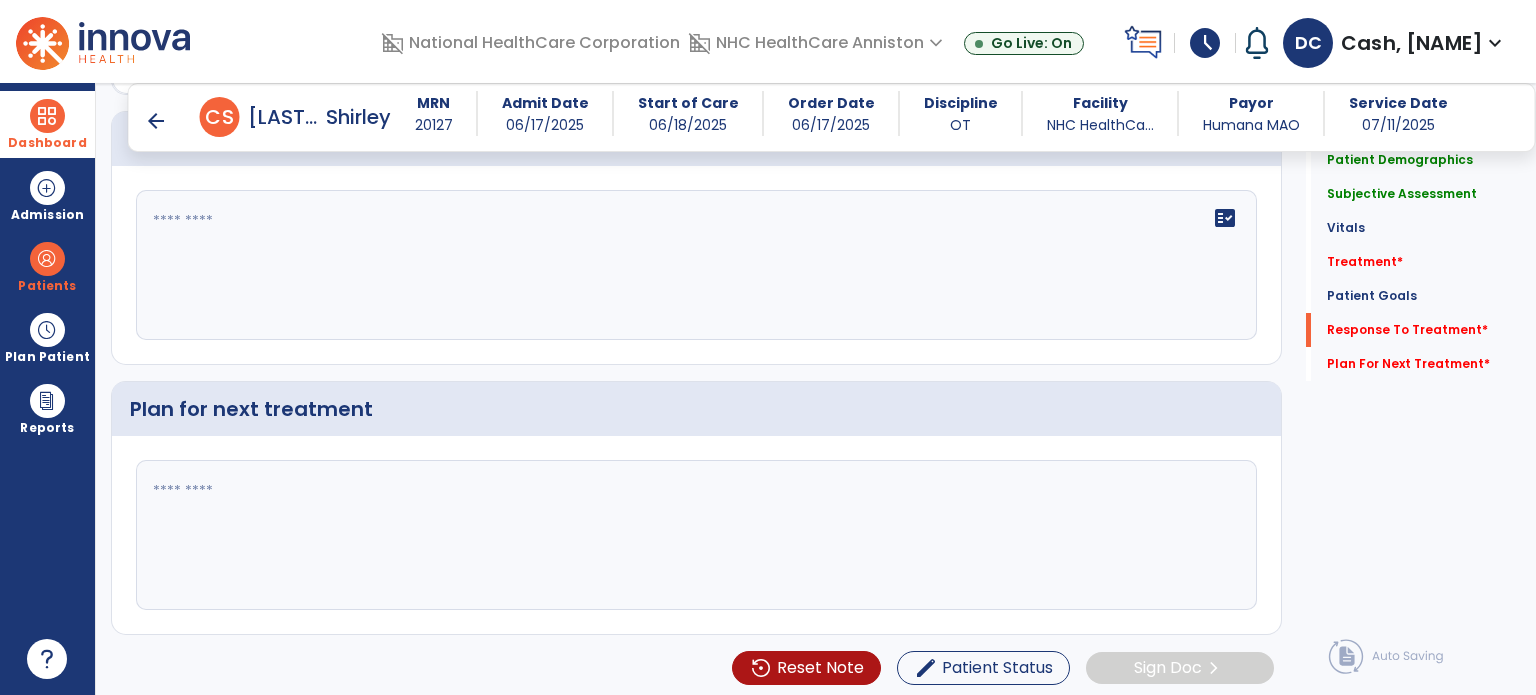 type on "**********" 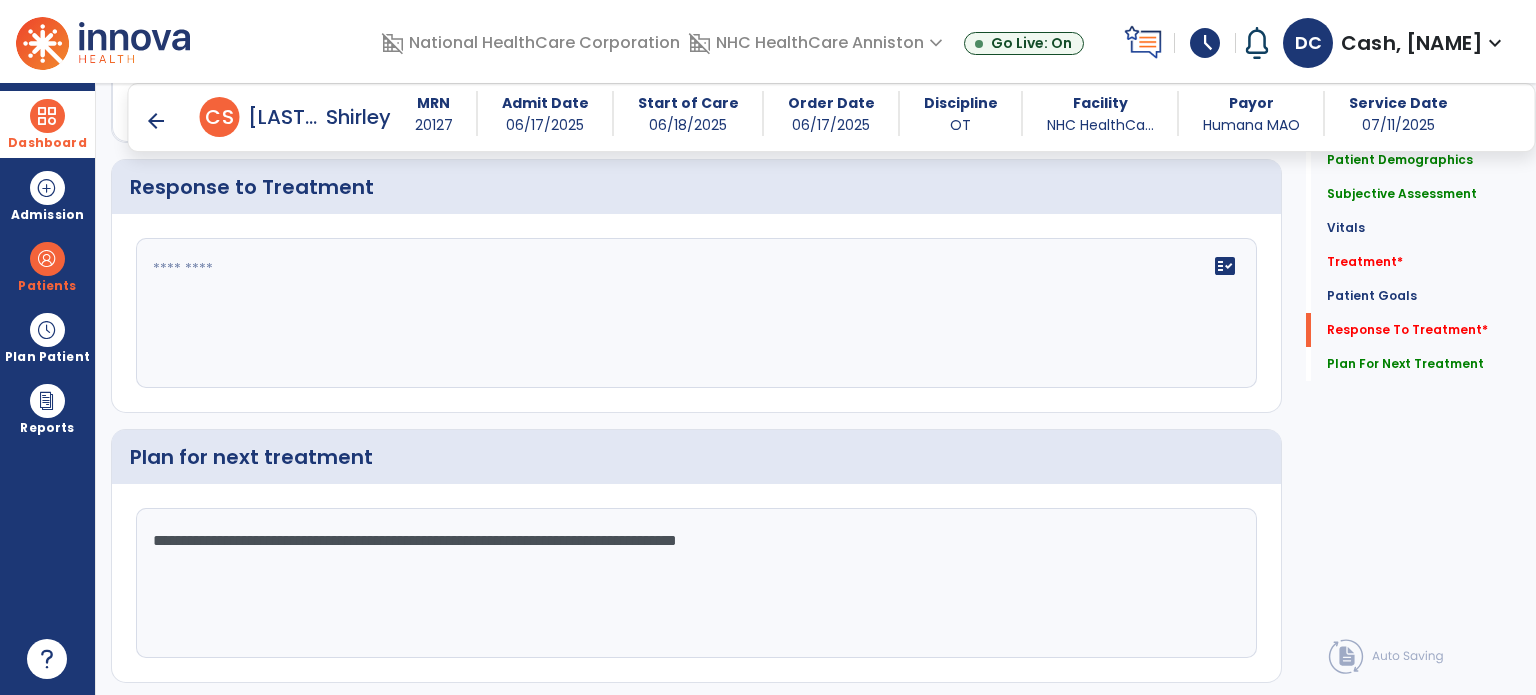 scroll, scrollTop: 2224, scrollLeft: 0, axis: vertical 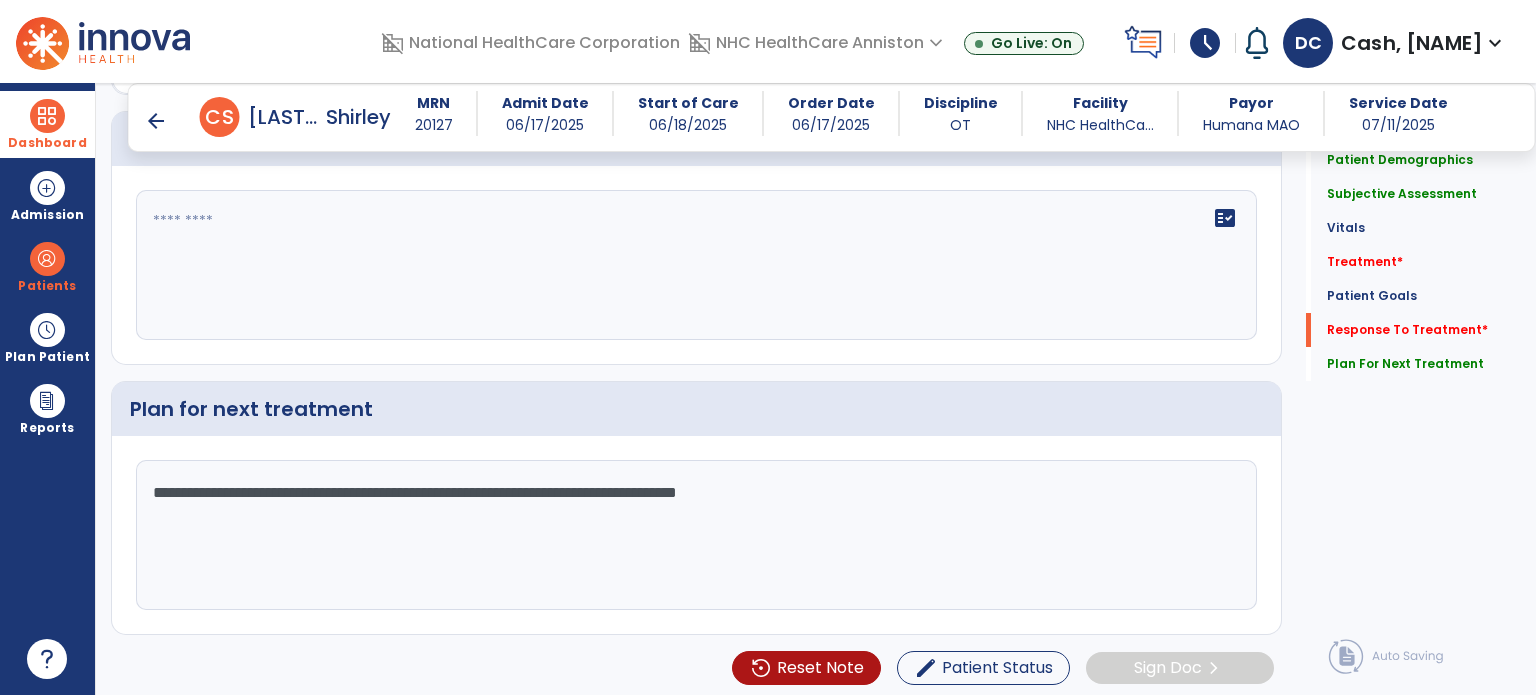 type on "**********" 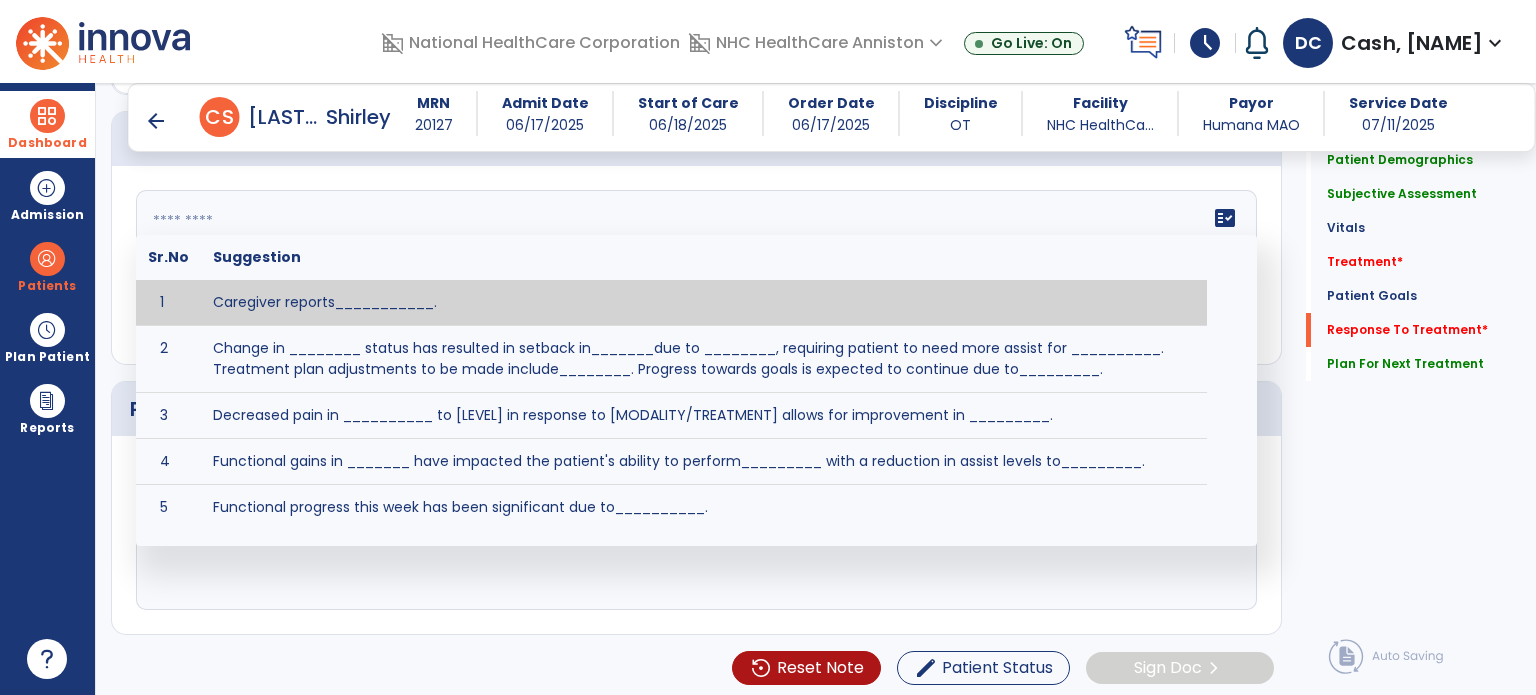 click on "fact_check  Sr.No Suggestion 1 Caregiver reports___________. 2 Change in ________ status has resulted in setback in_______due to ________, requiring patient to need more assist for __________.   Treatment plan adjustments to be made include________.  Progress towards goals is expected to continue due to_________. 3 Decreased pain in __________ to [LEVEL] in response to [MODALITY/TREATMENT] allows for improvement in _________. 4 Functional gains in _______ have impacted the patient's ability to perform_________ with a reduction in assist levels to_________. 5 Functional progress this week has been significant due to__________. 6 Gains in ________ have improved the patient's ability to perform ______with decreased levels of assist to___________. 7 Improvement in ________allows patient to tolerate higher levels of challenges in_________. 8 Pain in [AREA] has decreased to [LEVEL] in response to [TREATMENT/MODALITY], allowing fore ease in completing__________. 9 10 11 12 13 14 15 16 17 18 19 20 21" 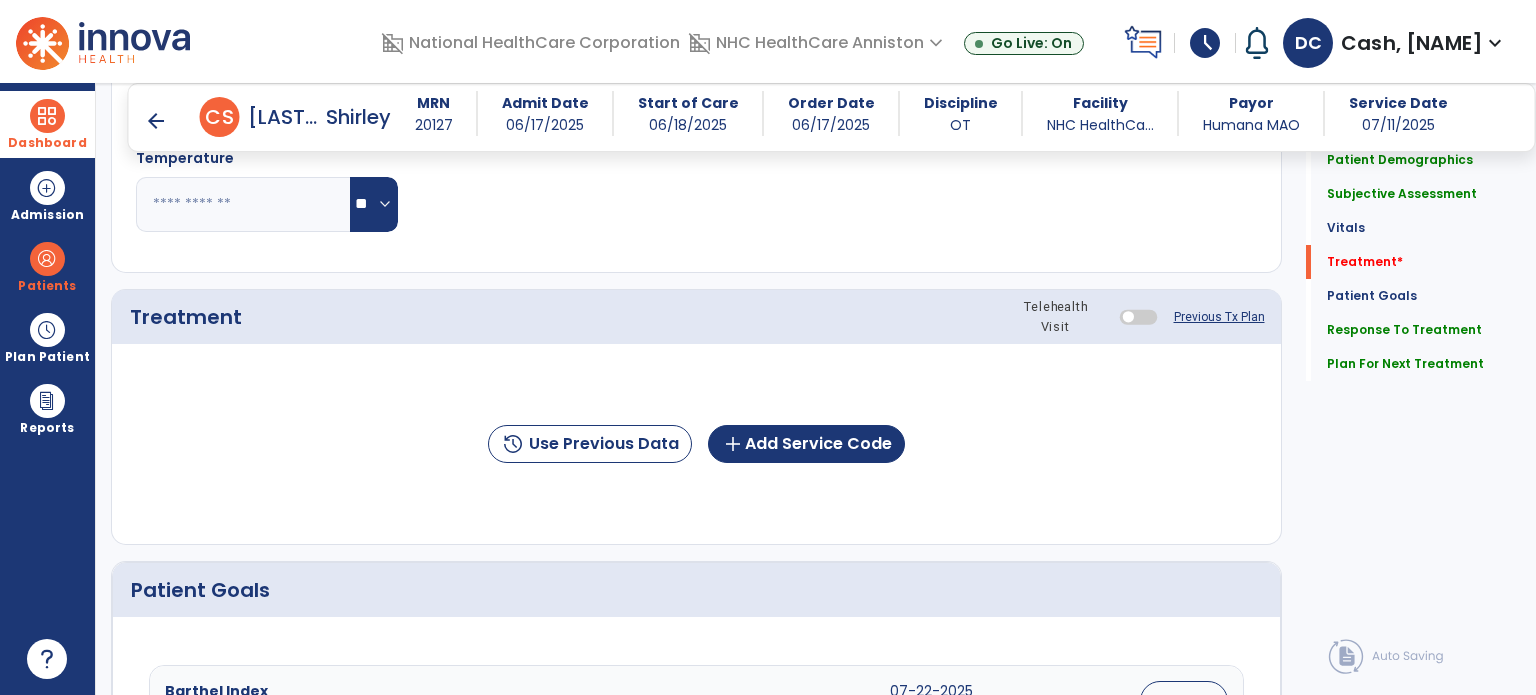 scroll, scrollTop: 924, scrollLeft: 0, axis: vertical 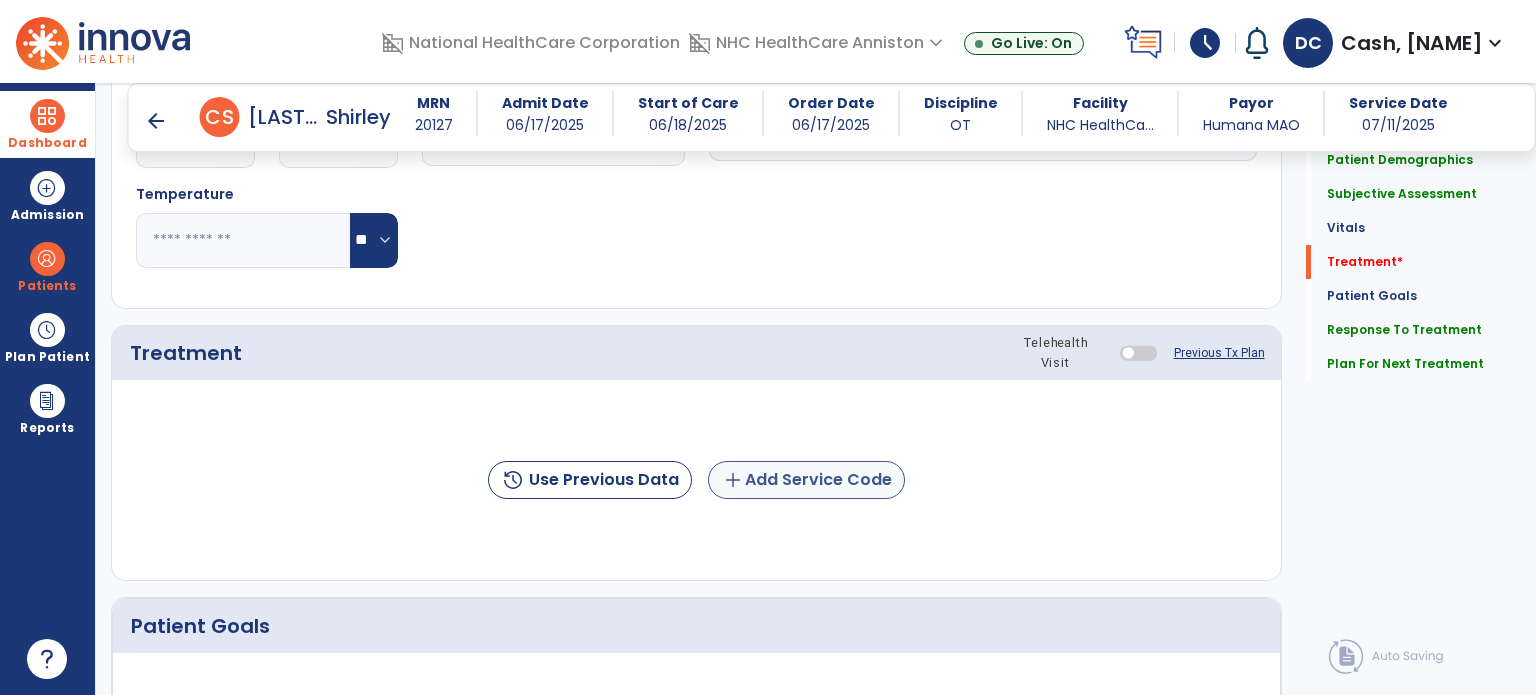type on "**********" 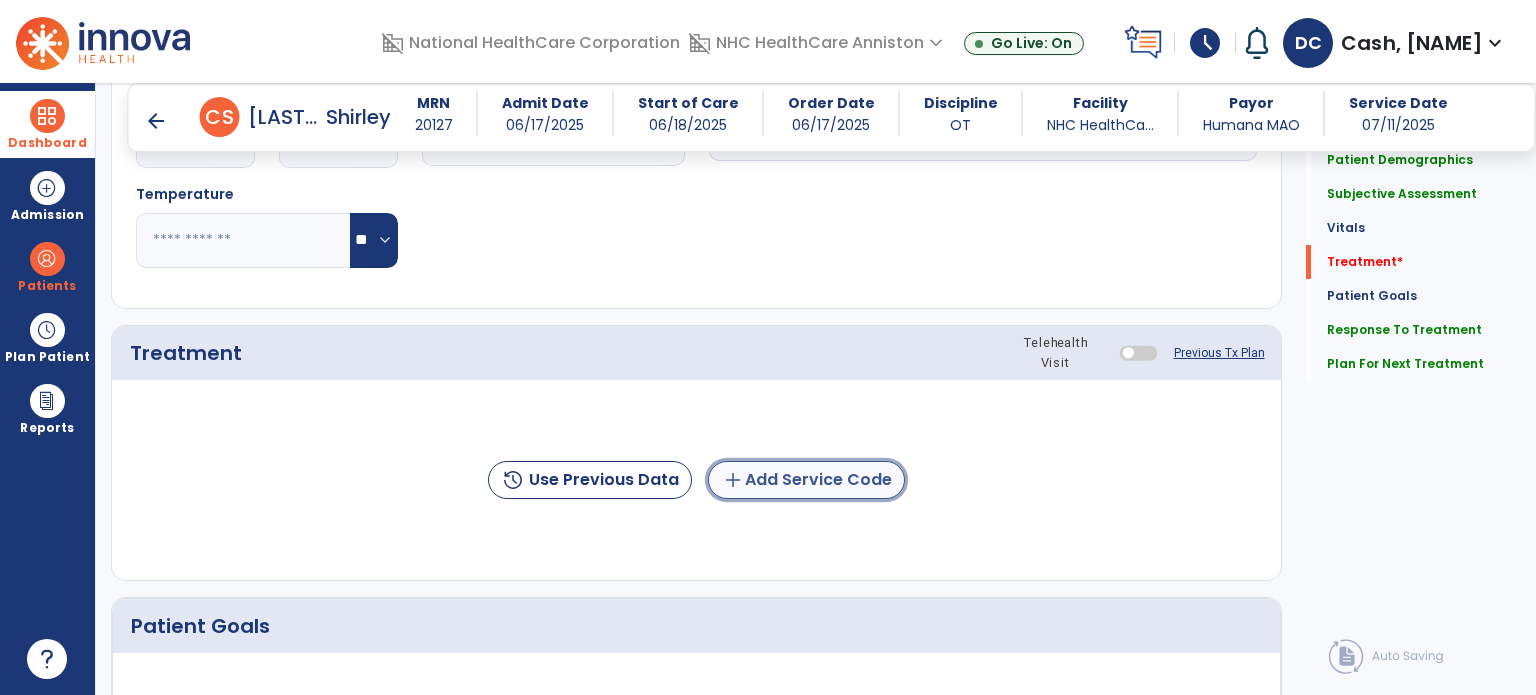 click on "add  Add Service Code" 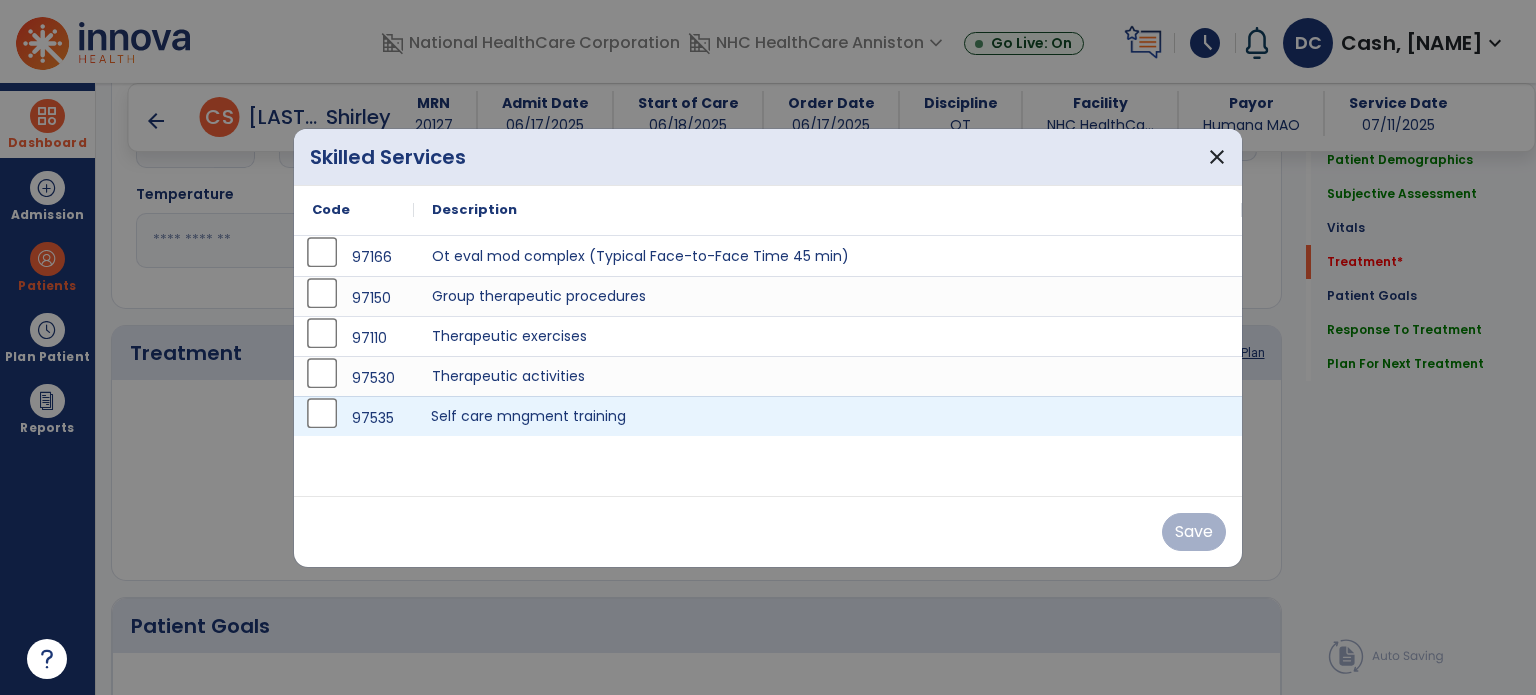 click on "Self care mngment training" at bounding box center (828, 416) 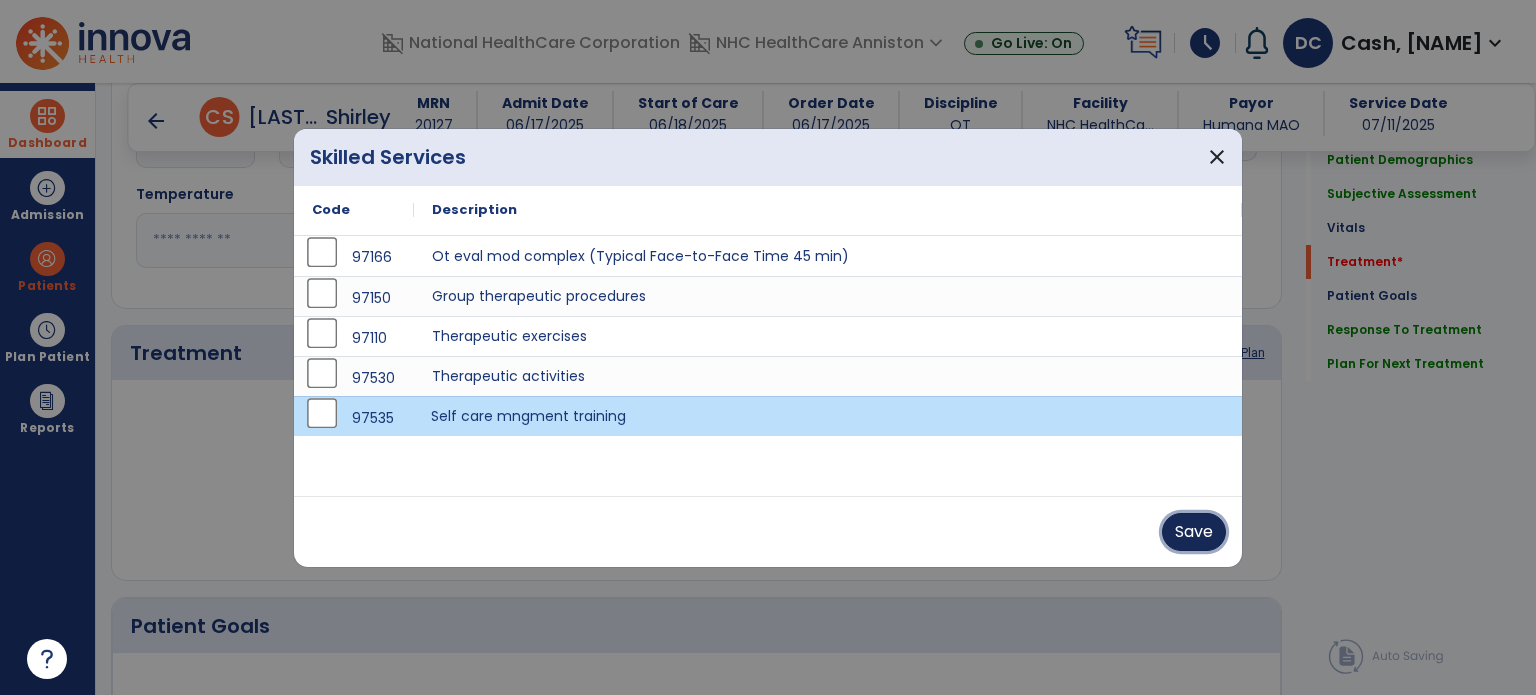 click on "Save" at bounding box center (1194, 532) 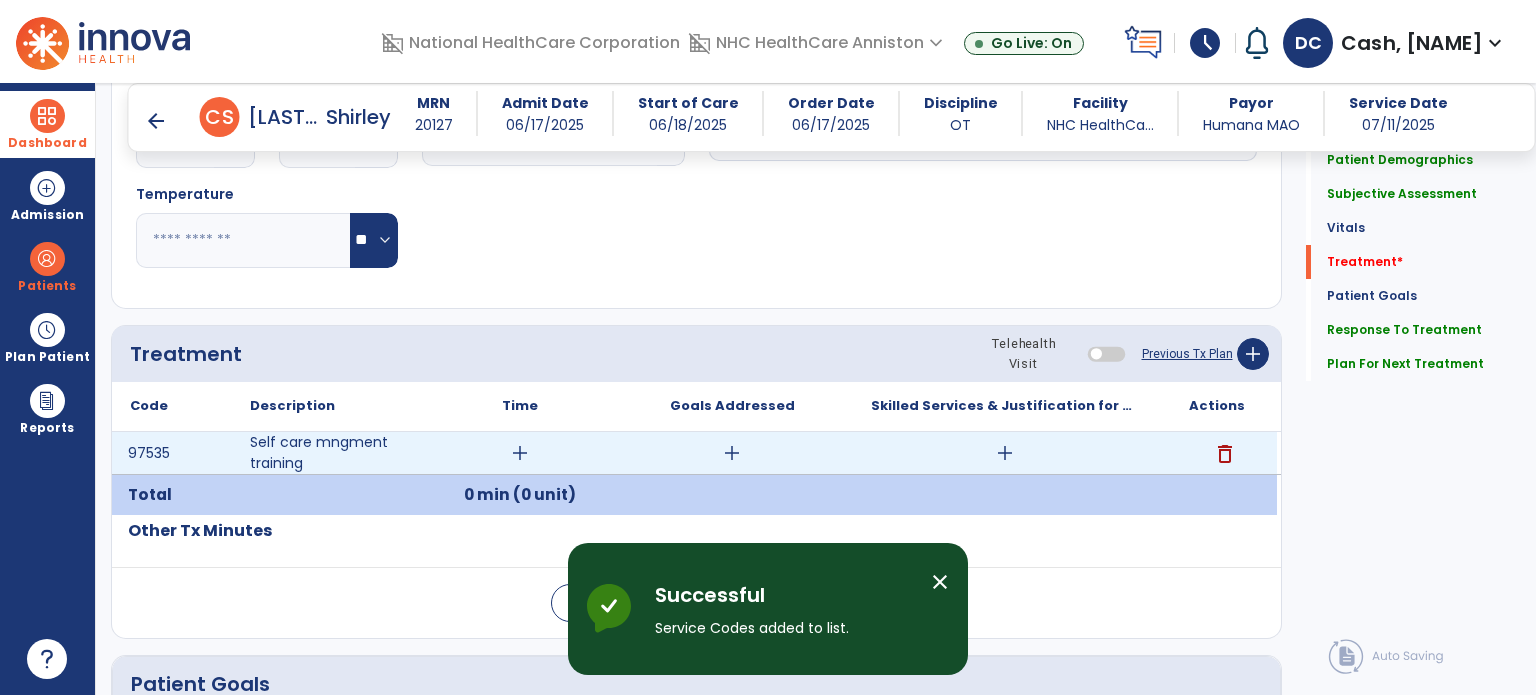 click on "delete" at bounding box center [1225, 454] 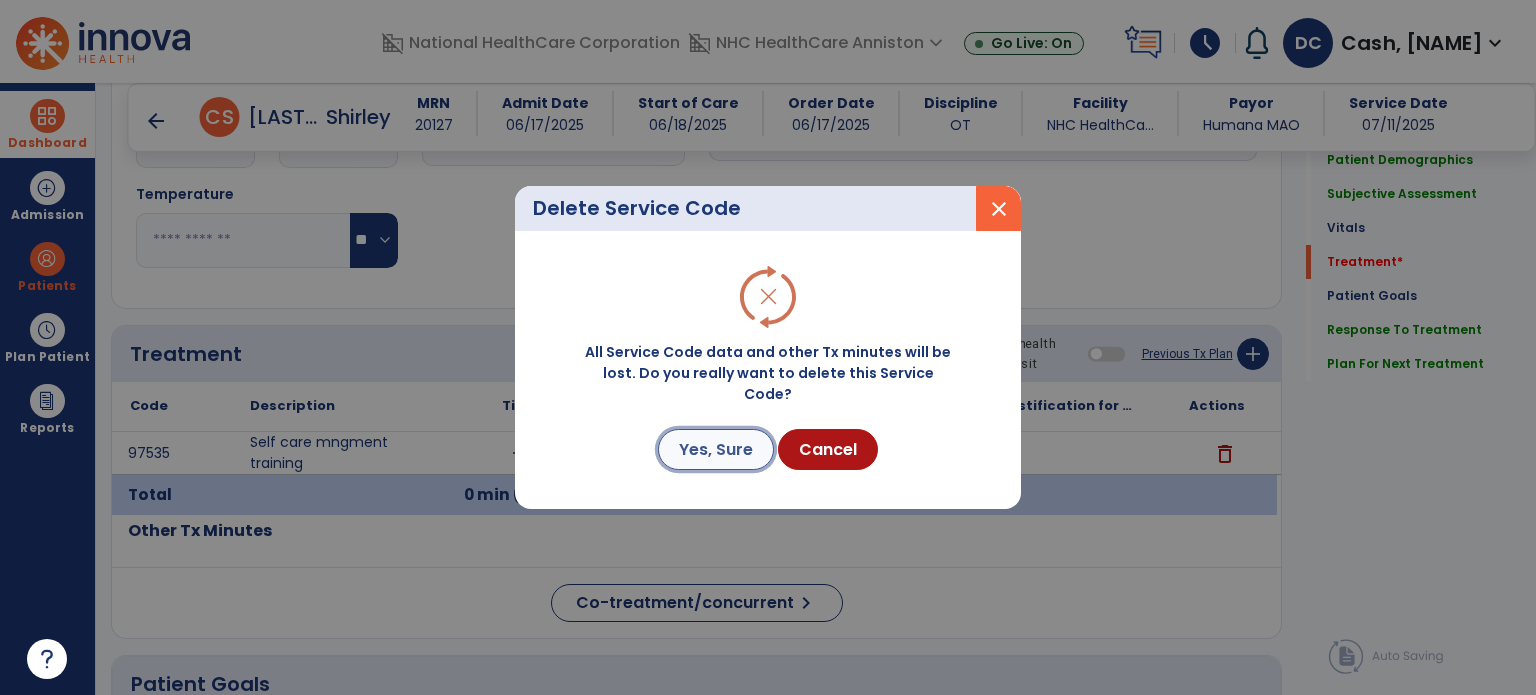 click on "Yes, Sure" at bounding box center [716, 449] 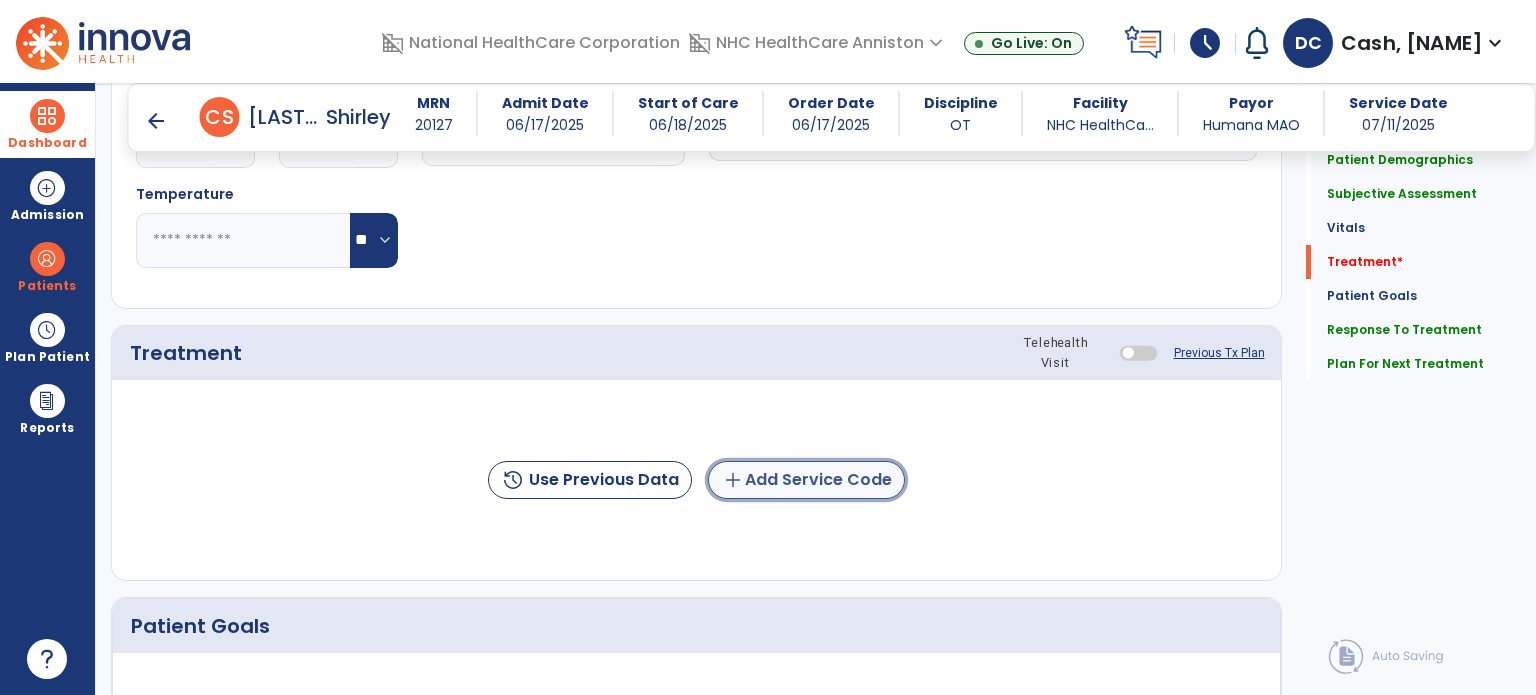 click on "add  Add Service Code" 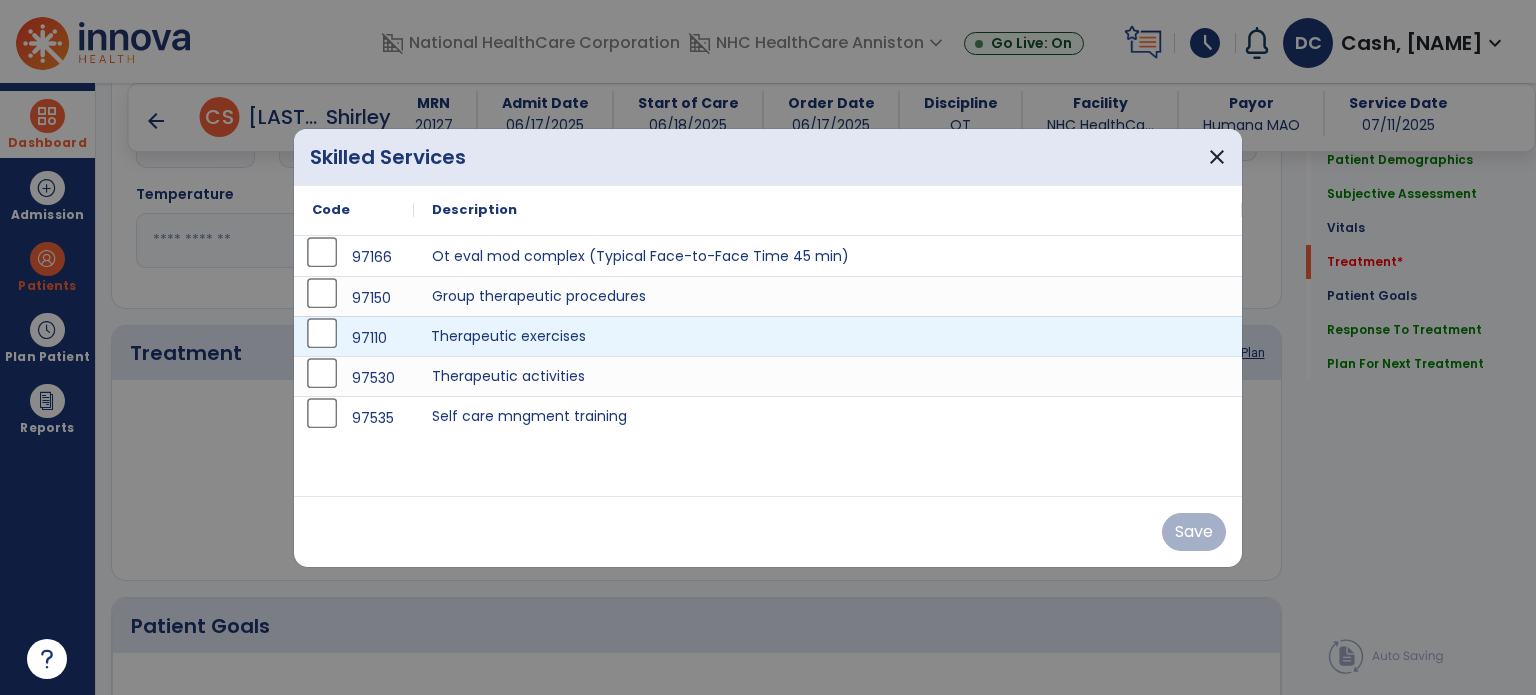click on "Therapeutic exercises" at bounding box center (828, 336) 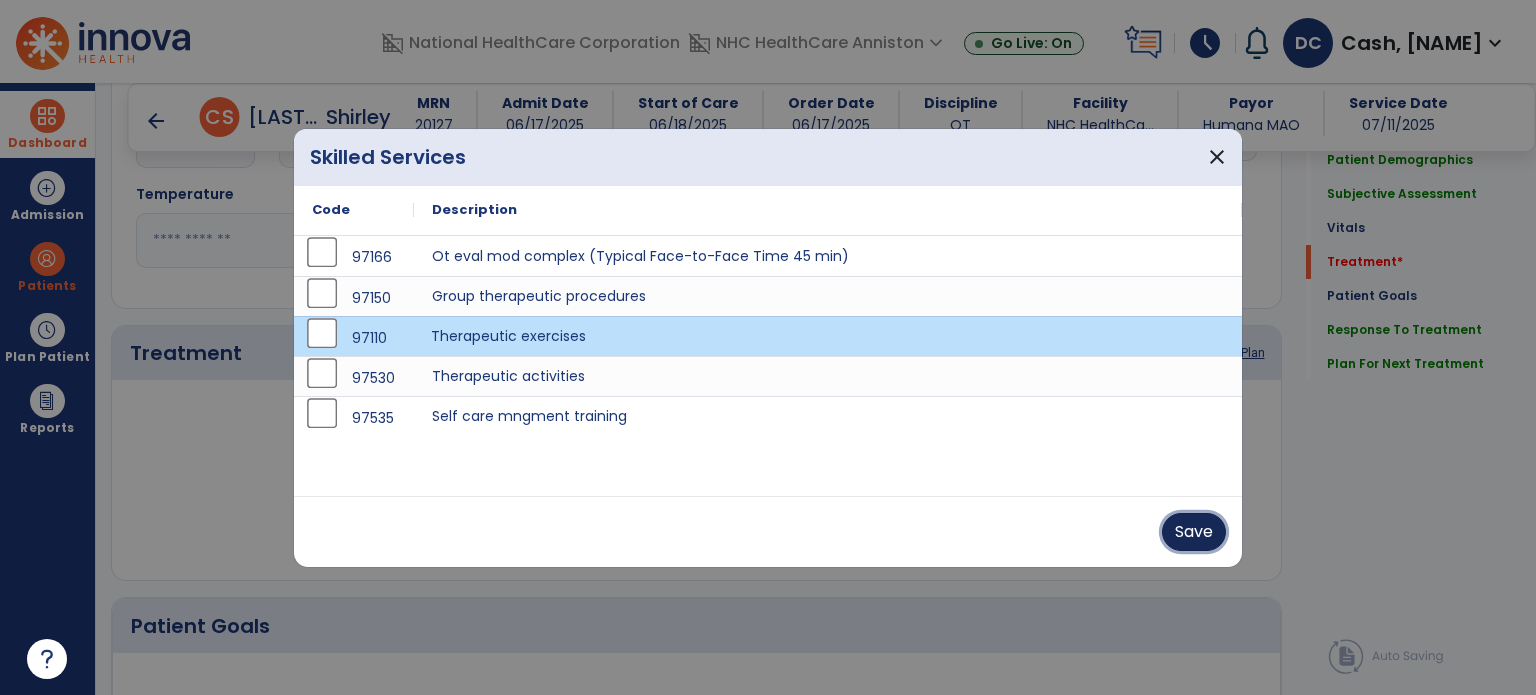 click on "Save" at bounding box center [1194, 532] 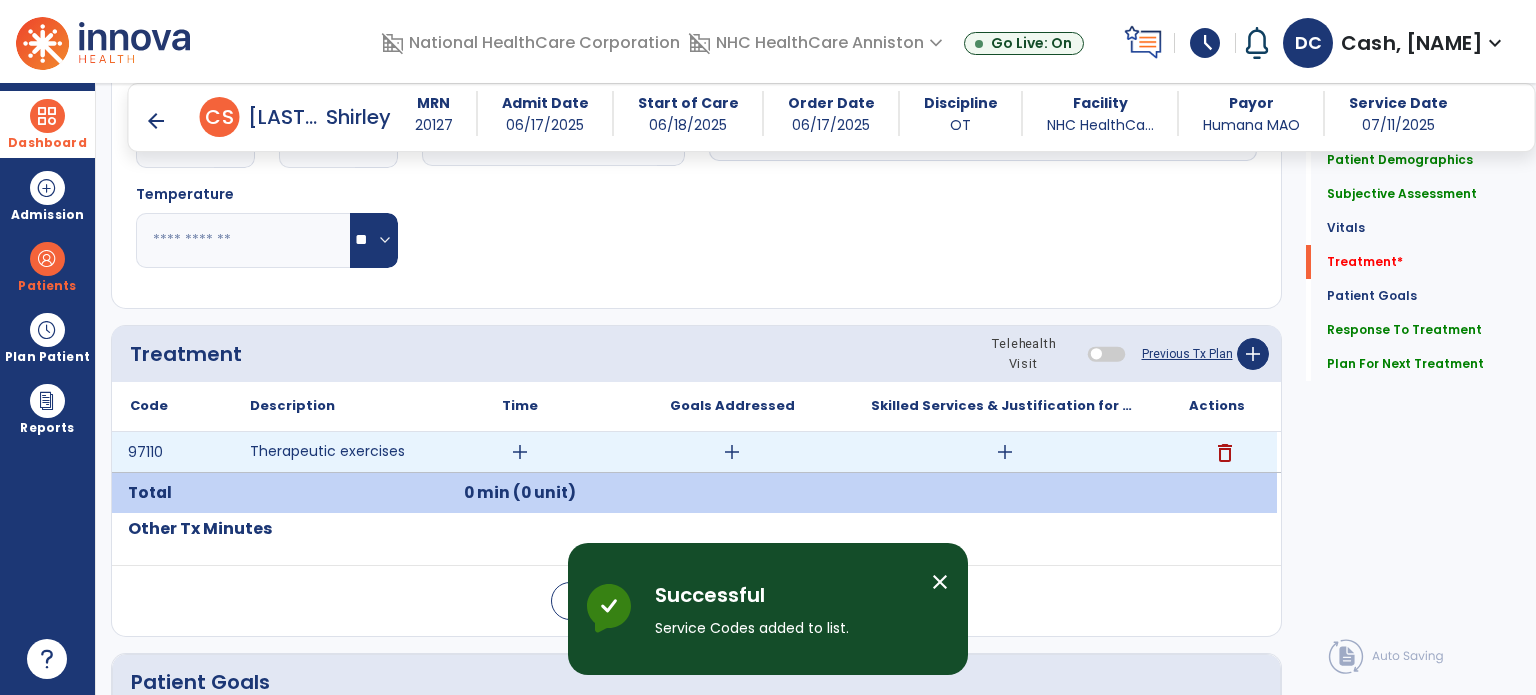 click on "add" at bounding box center (520, 452) 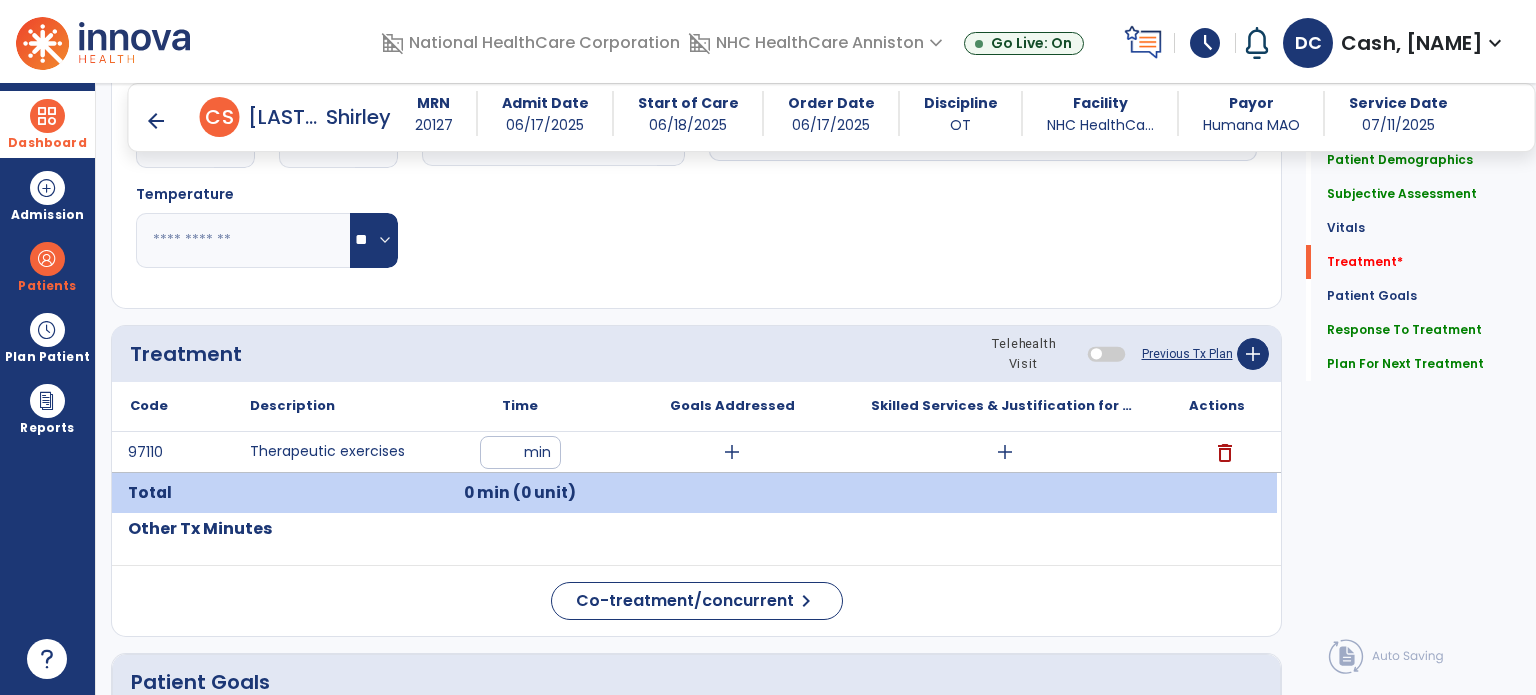 type on "**" 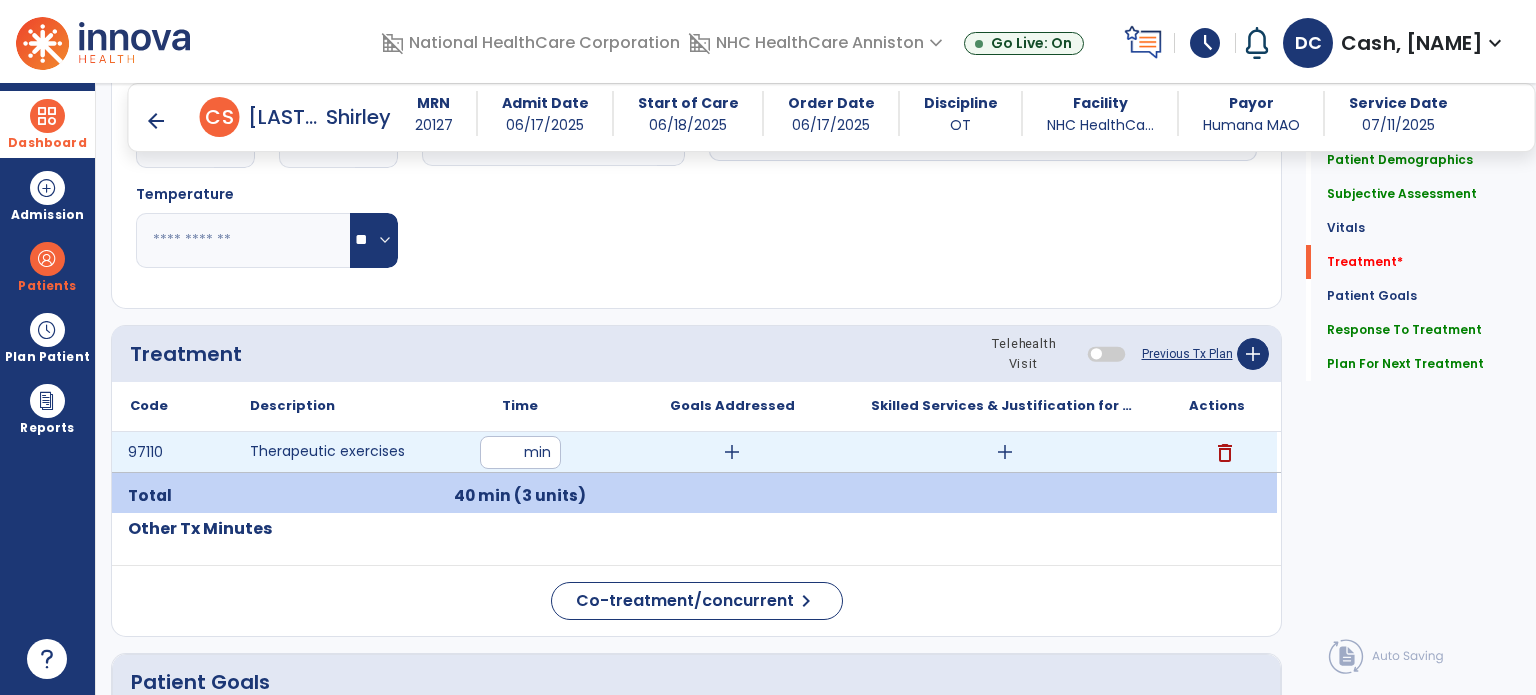 click on "add" at bounding box center (1005, 452) 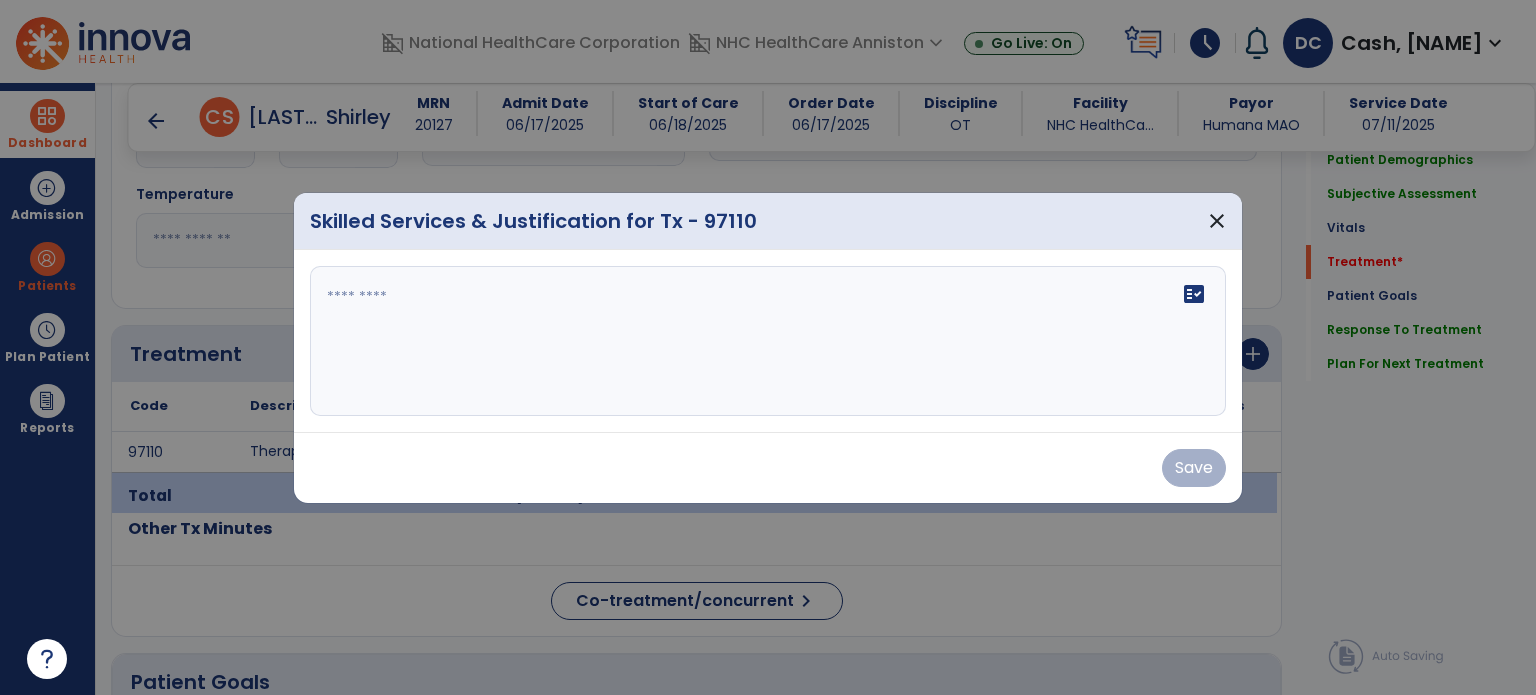 click on "fact_check" at bounding box center [768, 341] 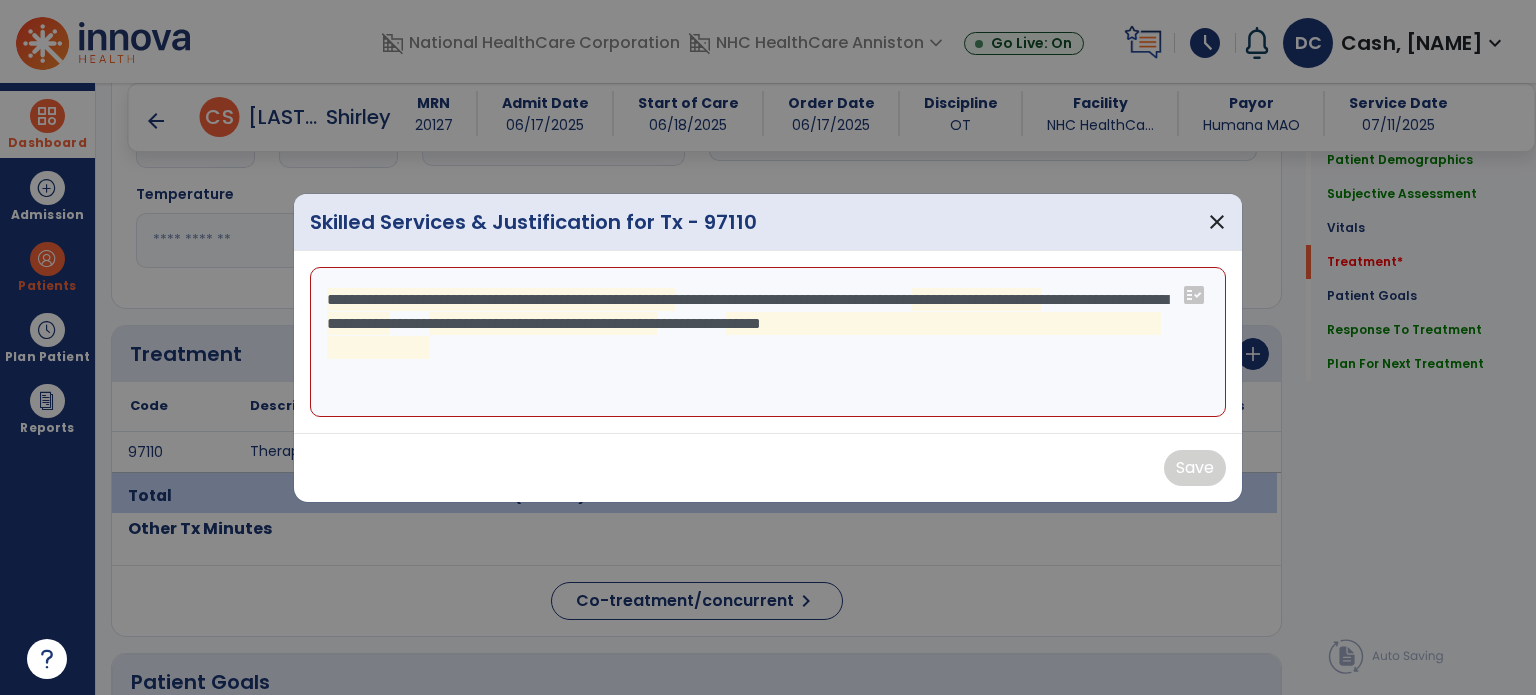 click on "**********" at bounding box center [768, 342] 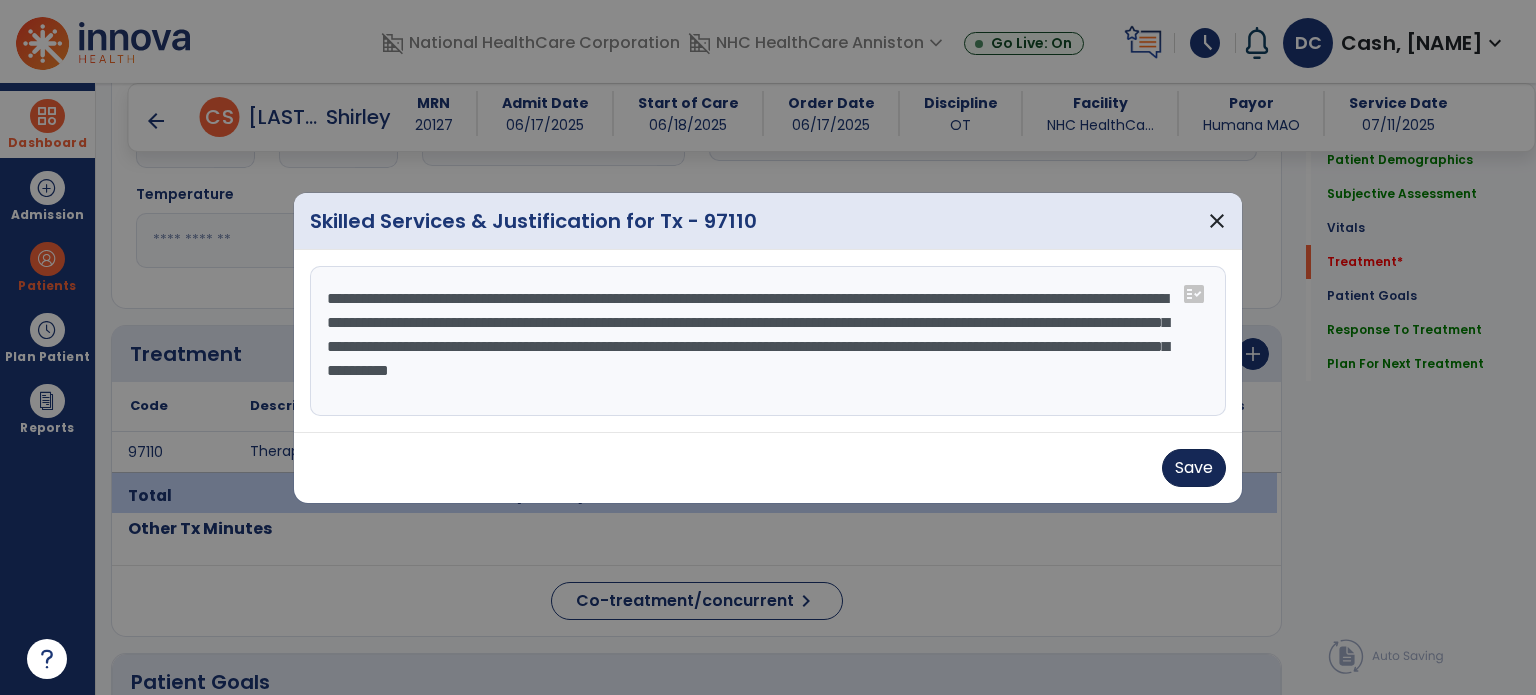 type on "**********" 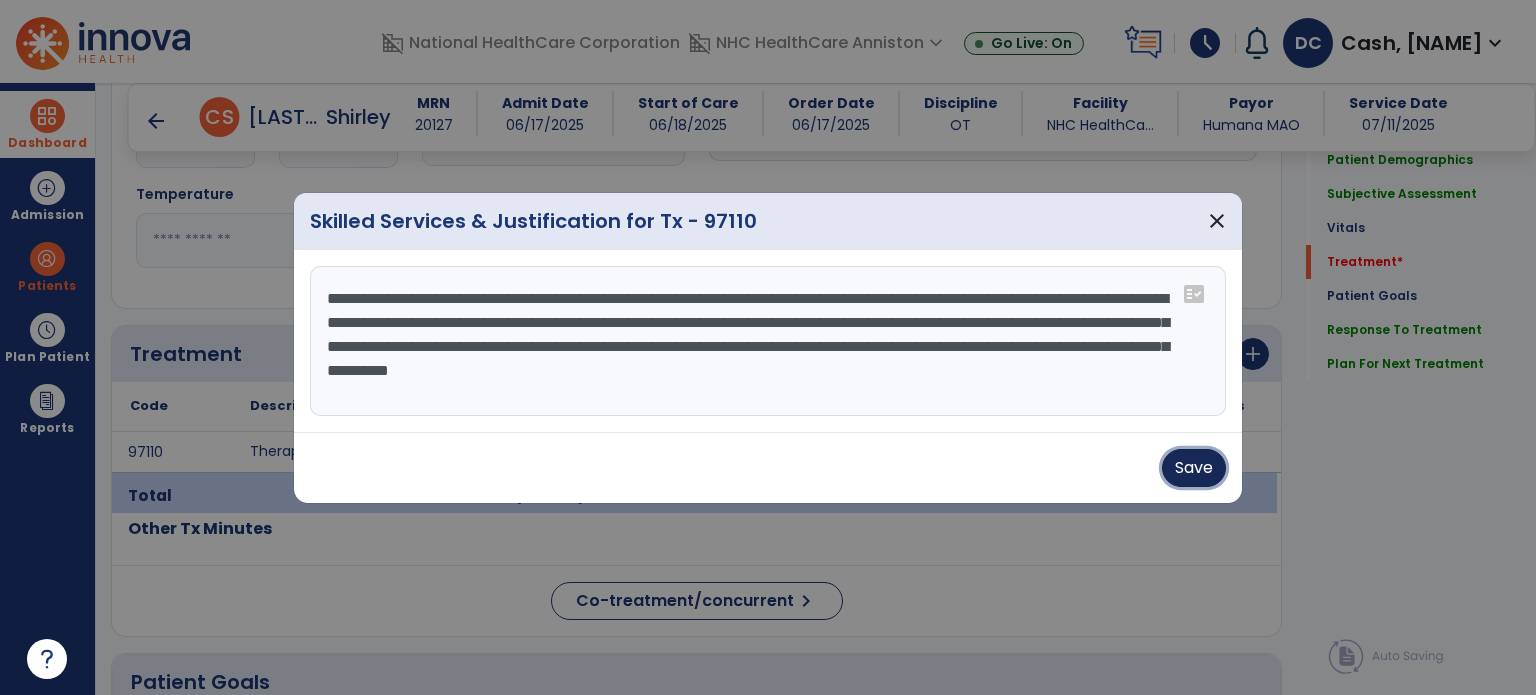 click on "Save" at bounding box center (1194, 468) 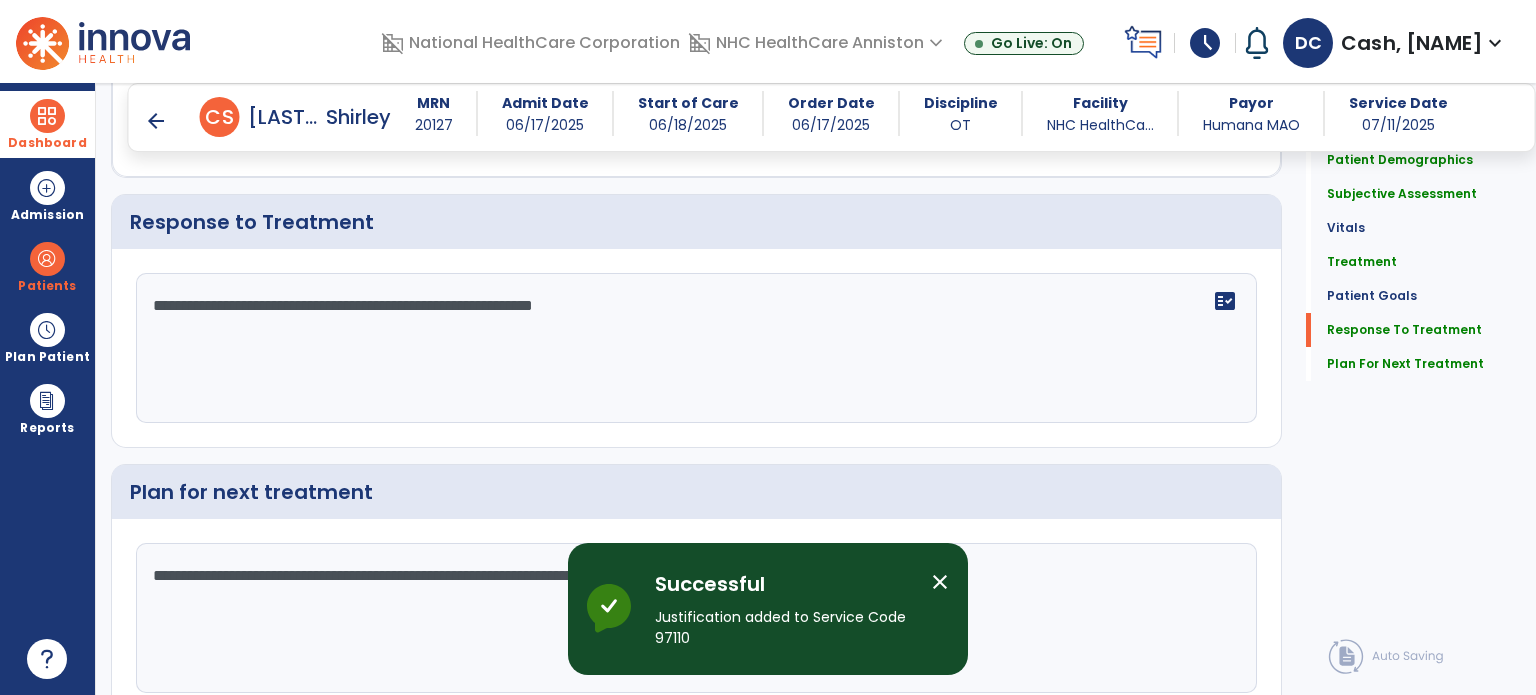 scroll, scrollTop: 2302, scrollLeft: 0, axis: vertical 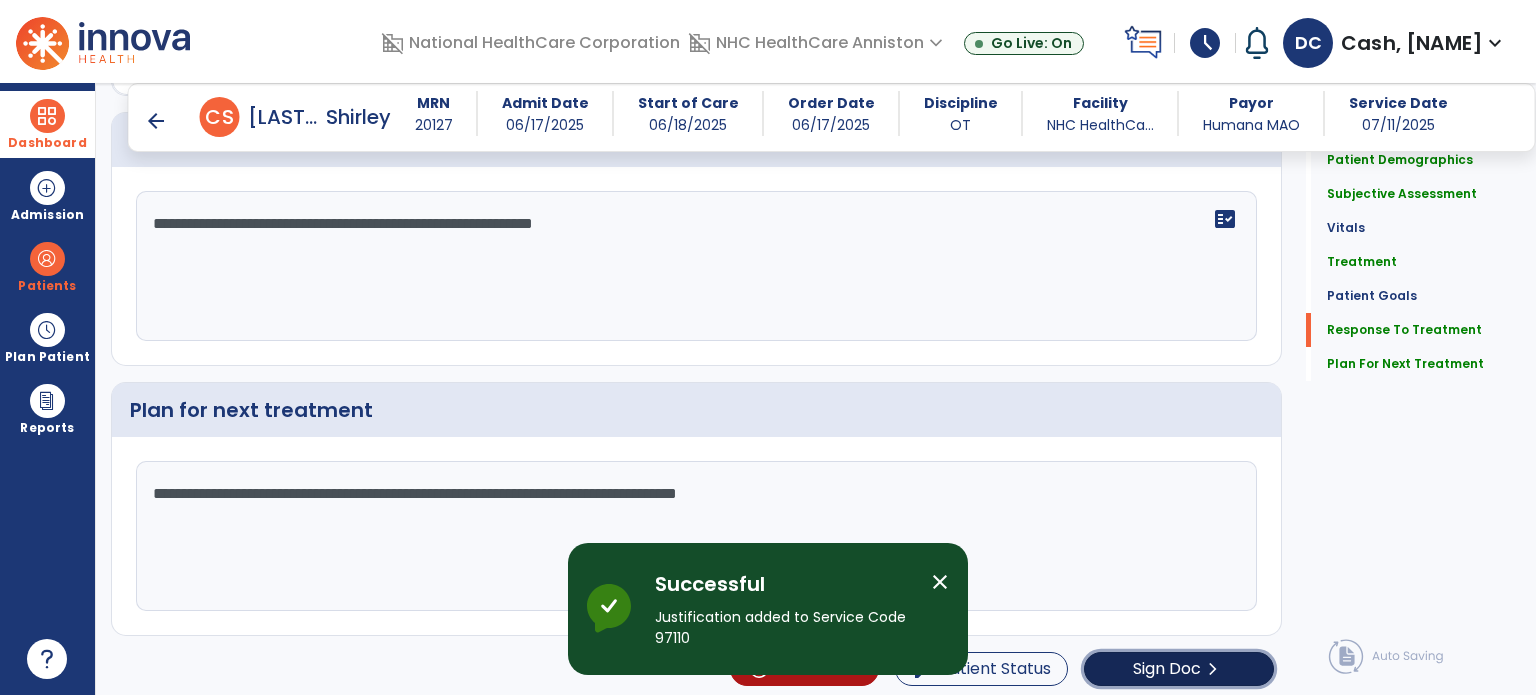 click on "Sign Doc" 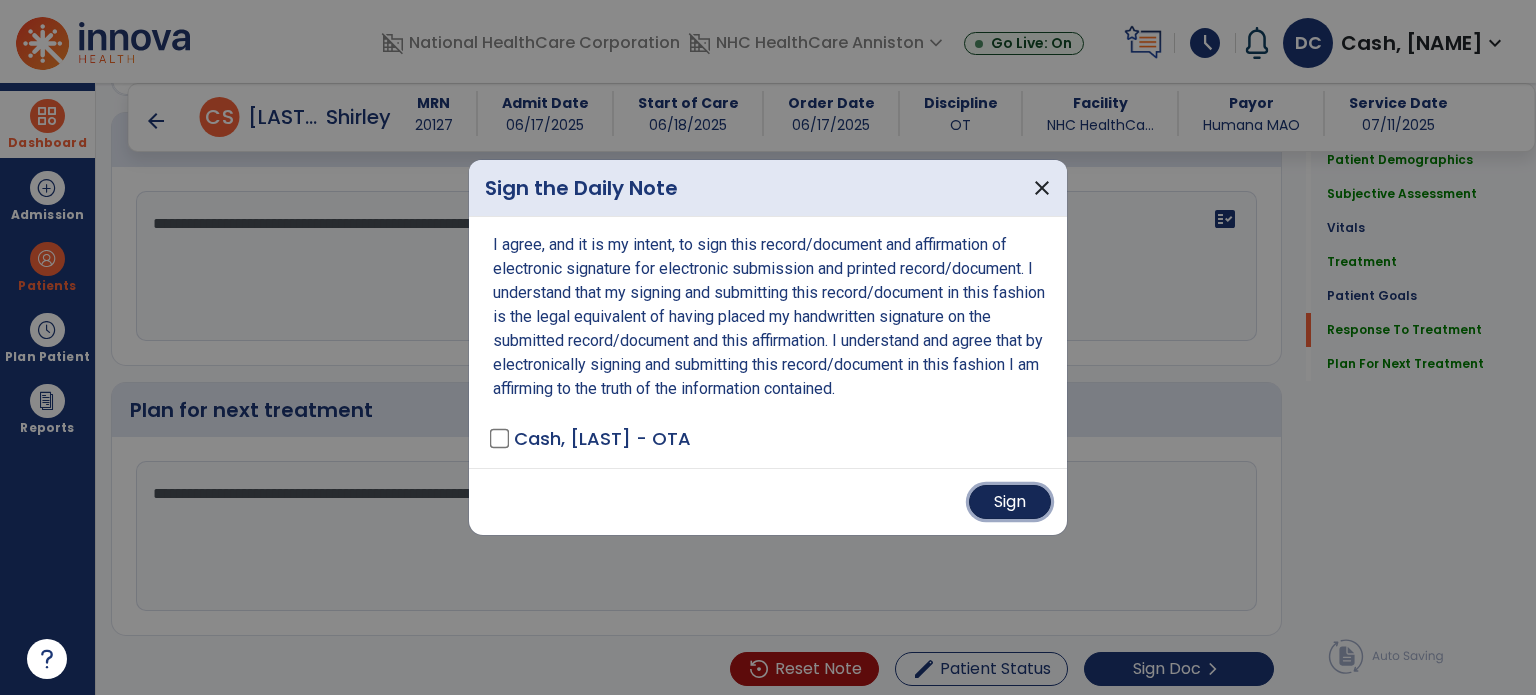 click on "Sign" at bounding box center [1010, 502] 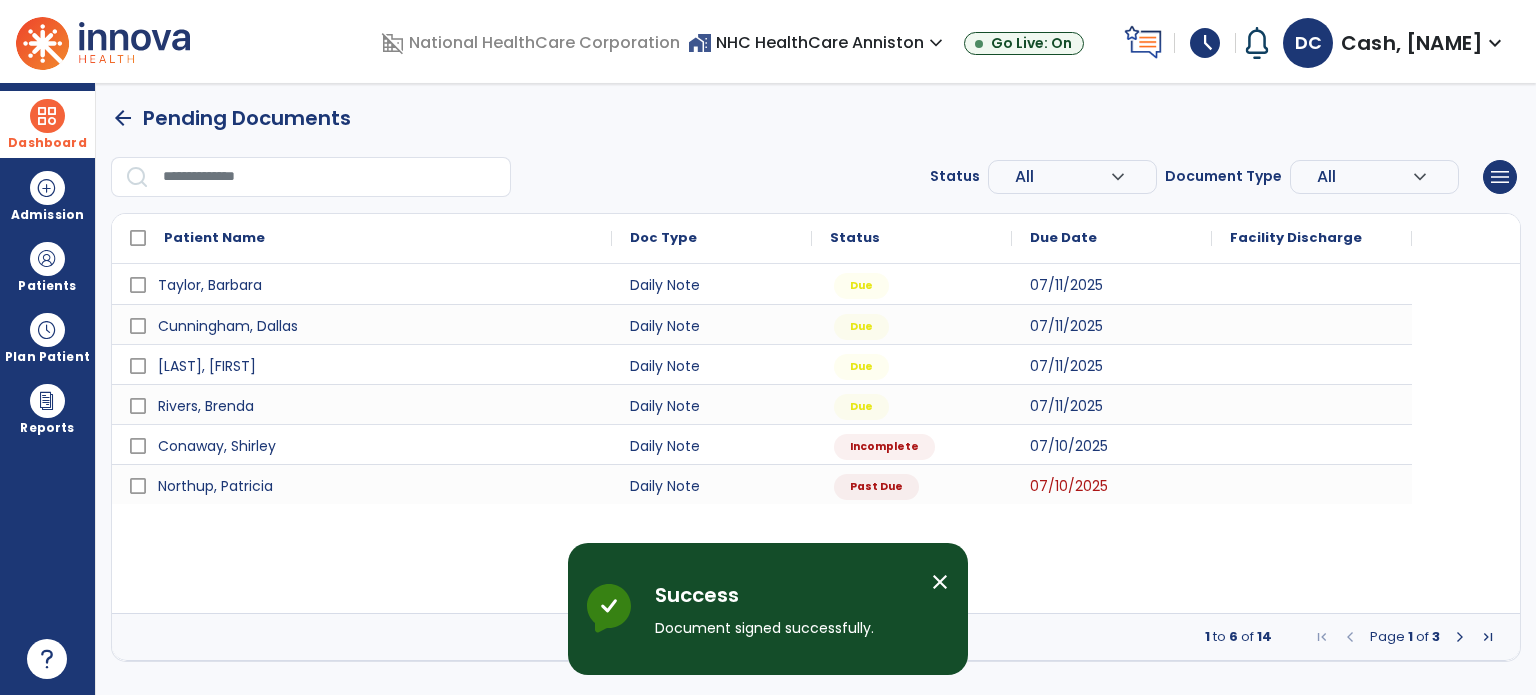 scroll, scrollTop: 0, scrollLeft: 0, axis: both 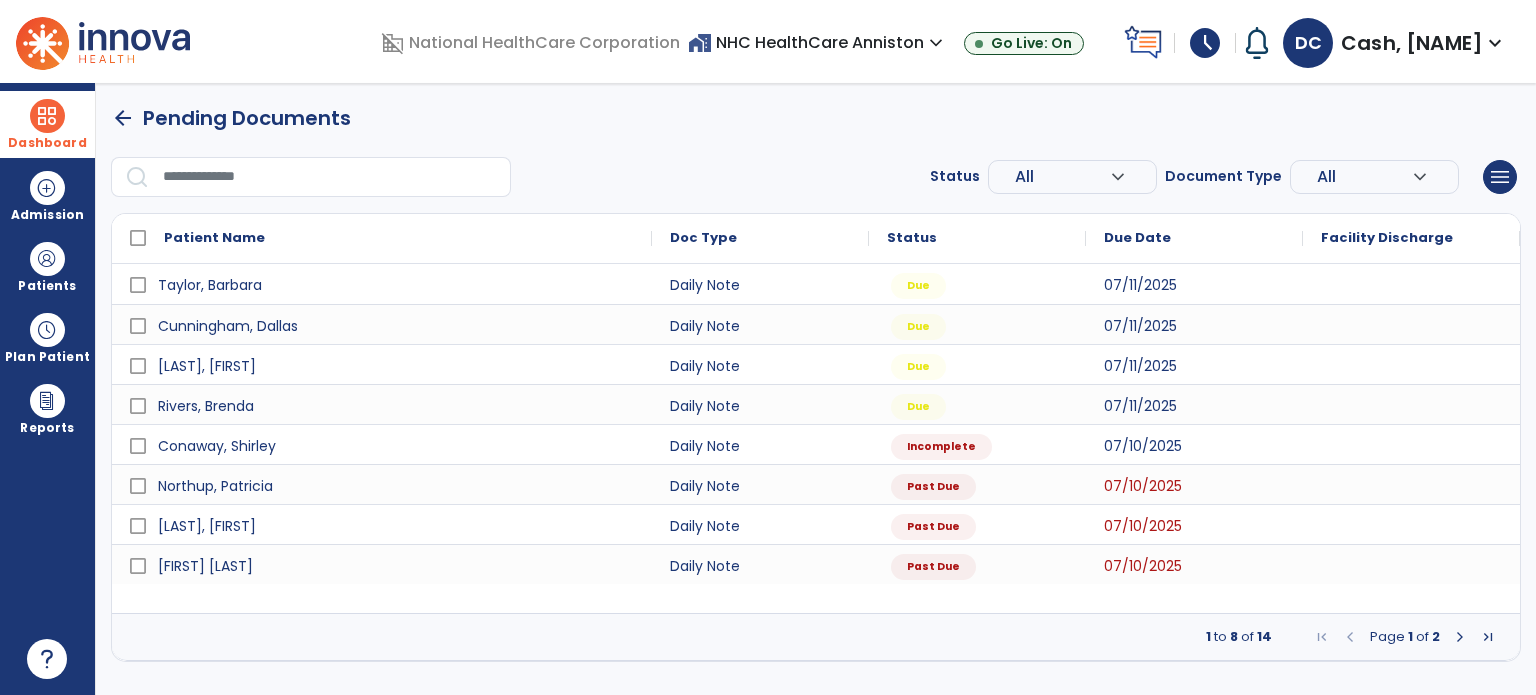 click on "schedule" at bounding box center [1205, 43] 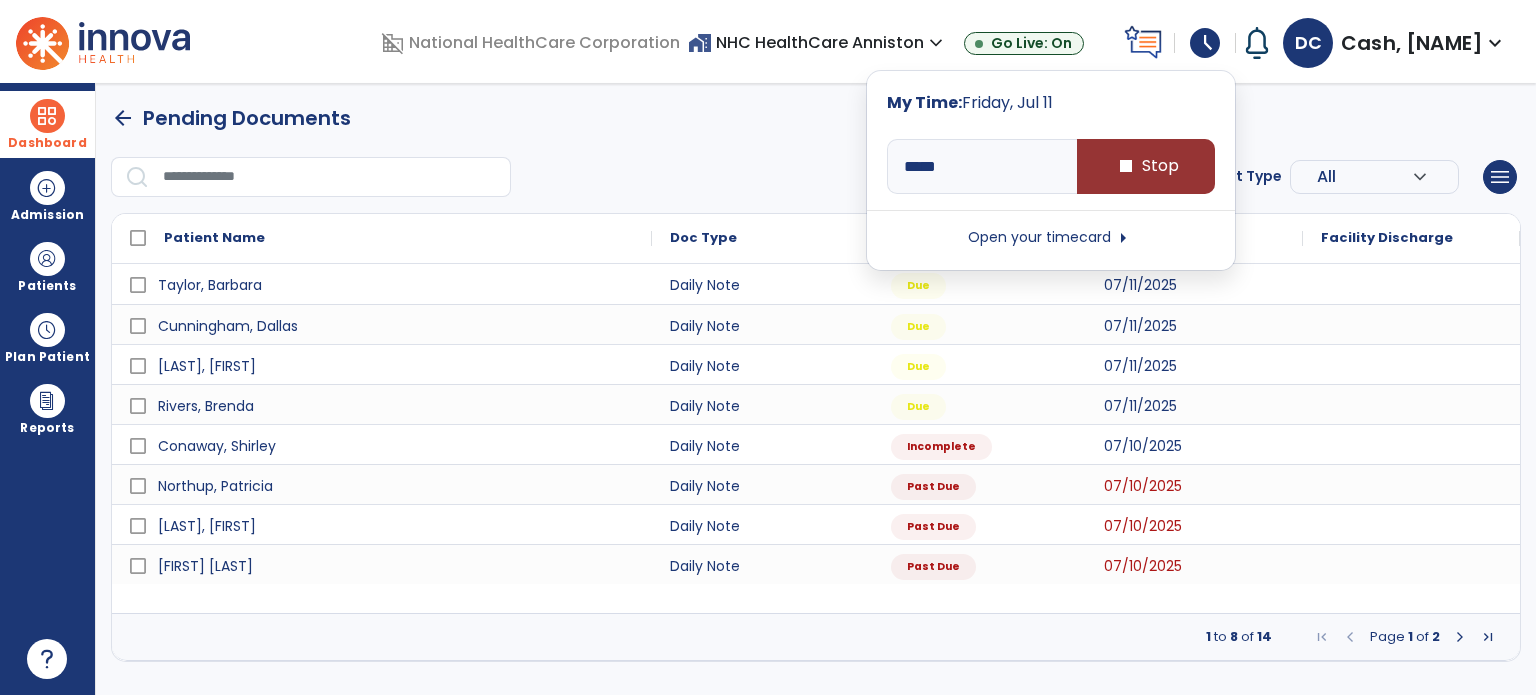click on "stop  Stop" at bounding box center [1146, 166] 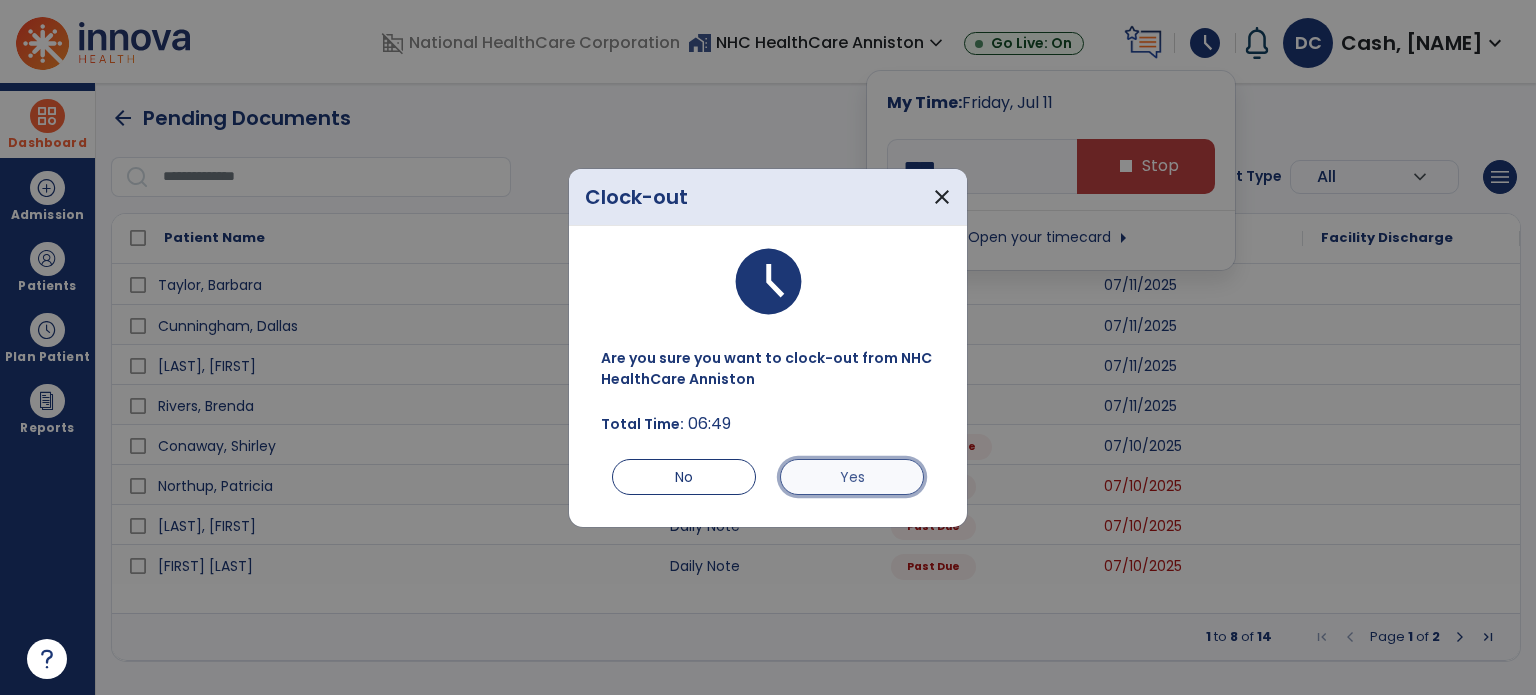 click on "Yes" at bounding box center (852, 477) 